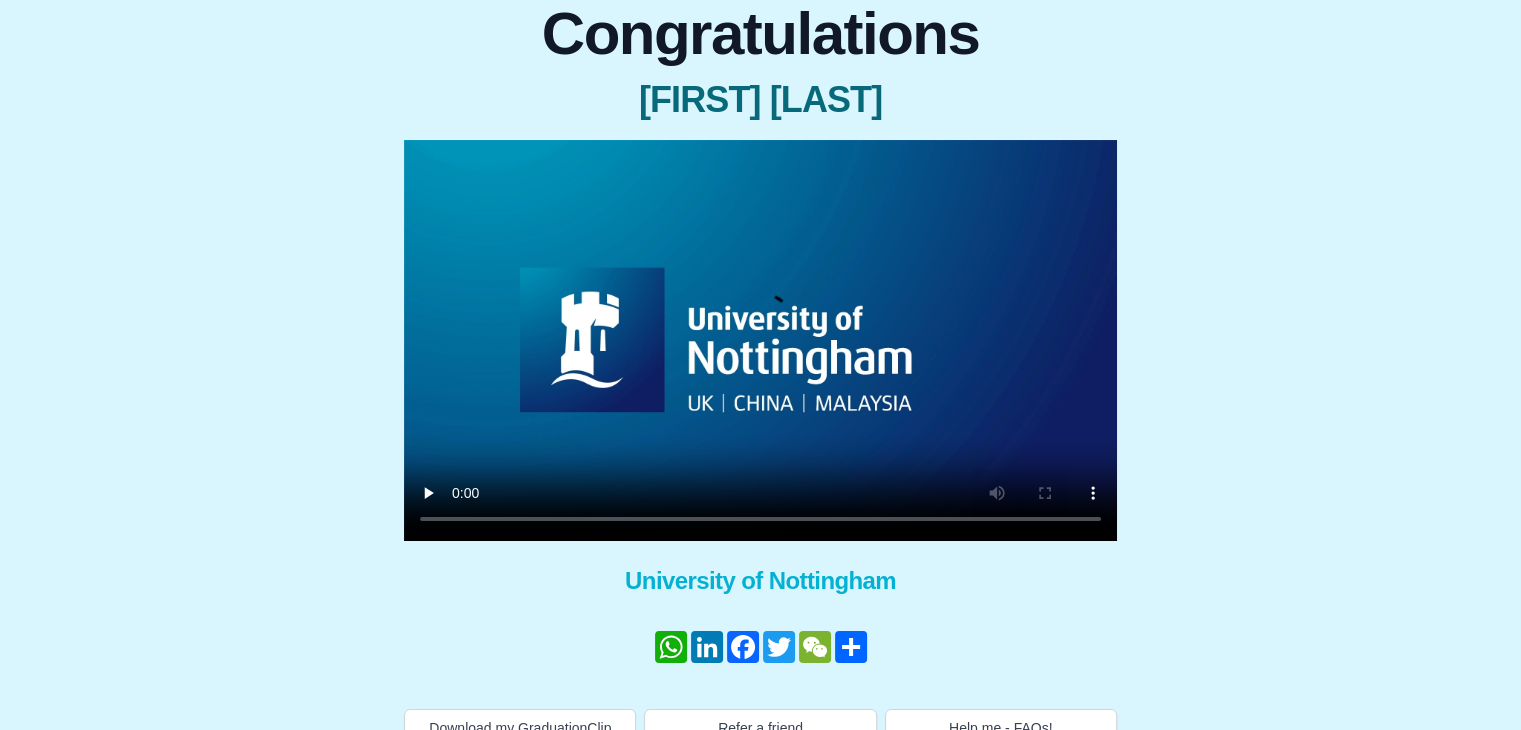 scroll, scrollTop: 222, scrollLeft: 0, axis: vertical 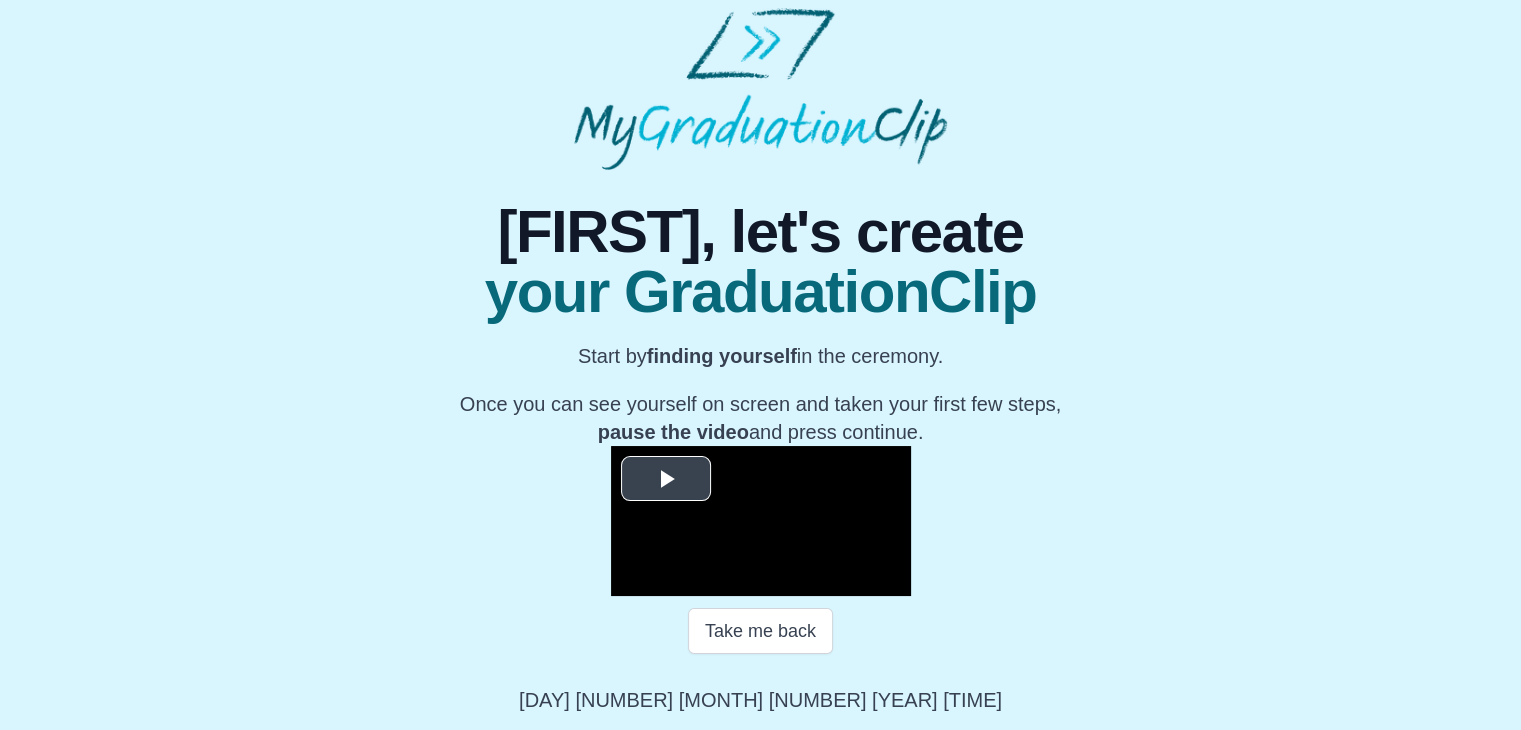 click at bounding box center (666, 478) 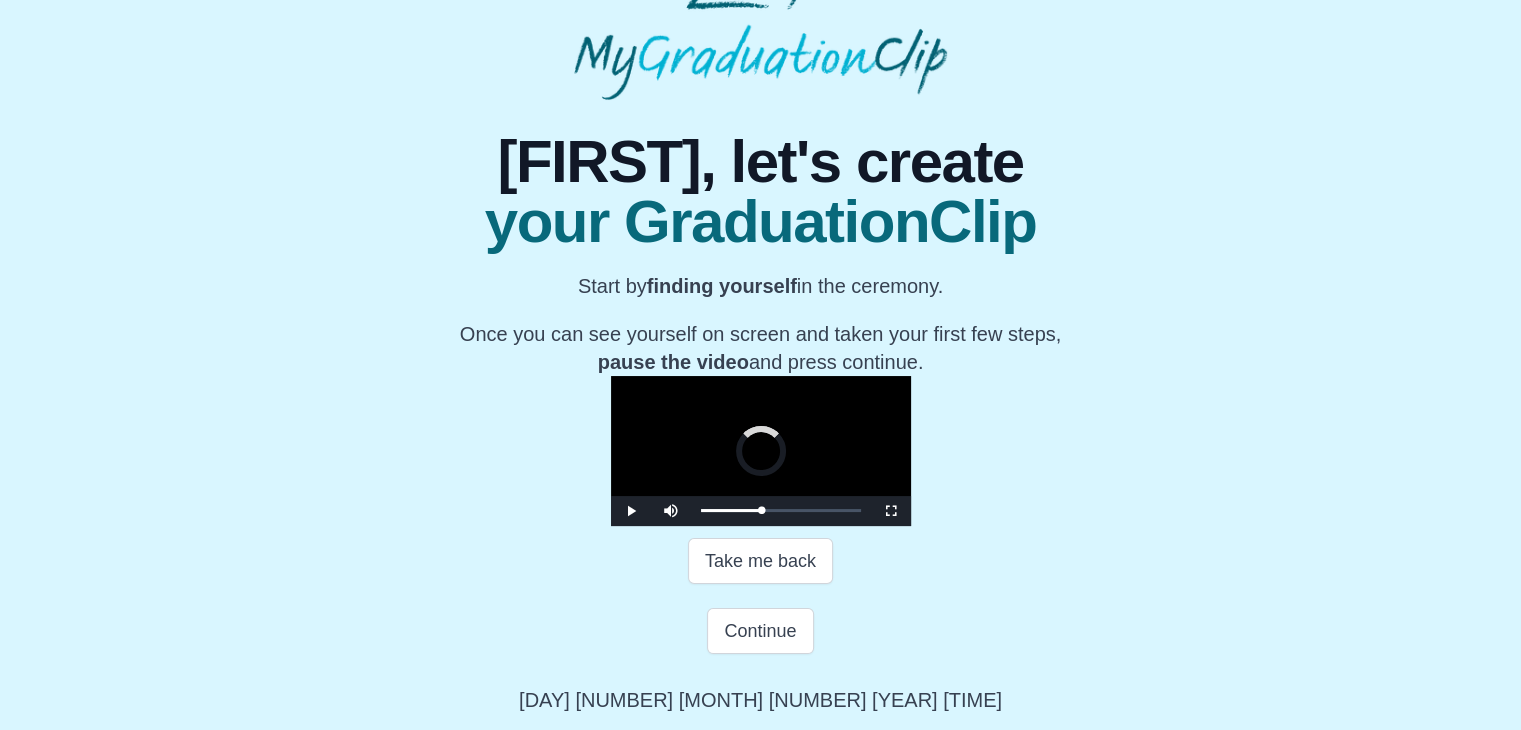 click on "Loaded : 0% 39:26 39:26 Progress : 0%" at bounding box center (781, 511) 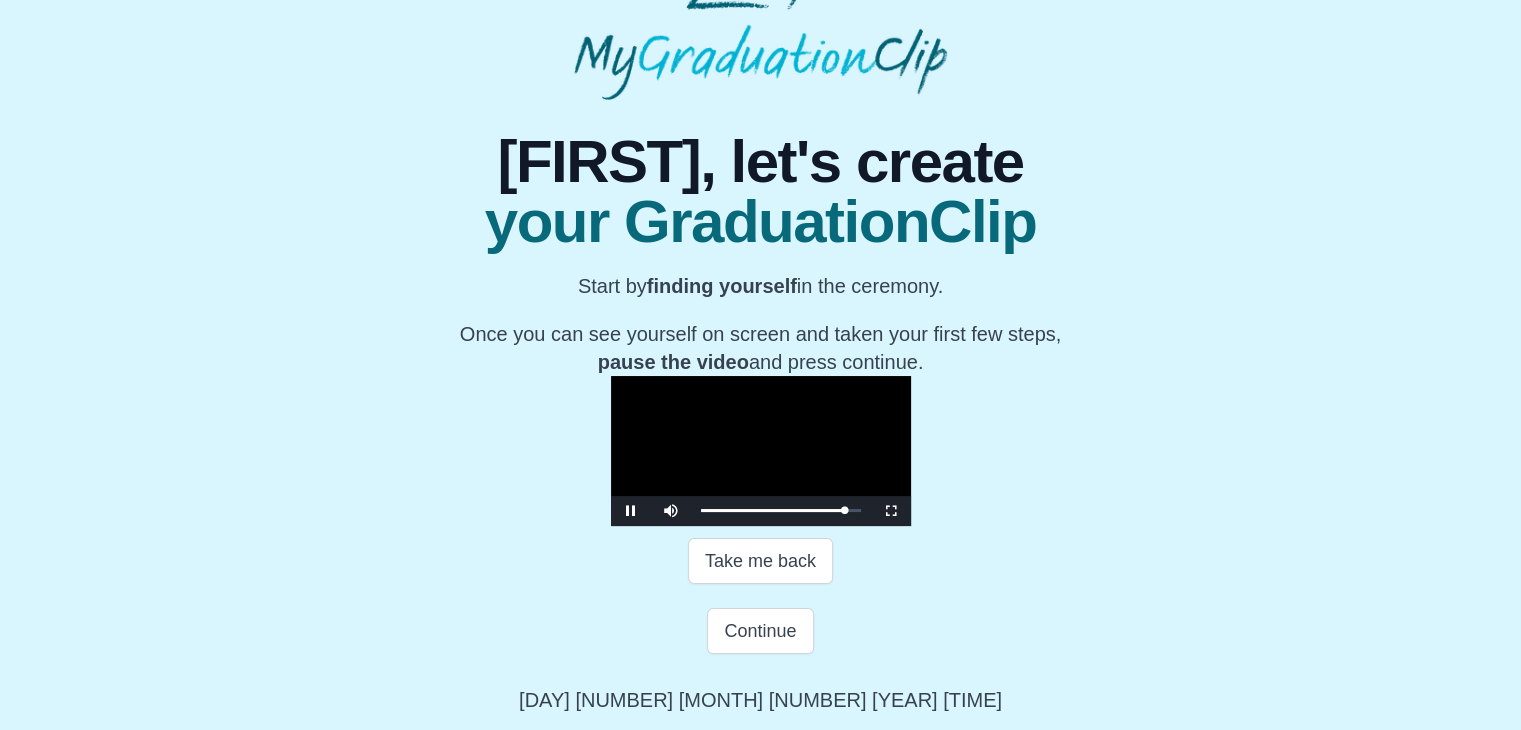 click on "Loaded : 0% 40:13 39:28 Progress : 0%" at bounding box center (781, 510) 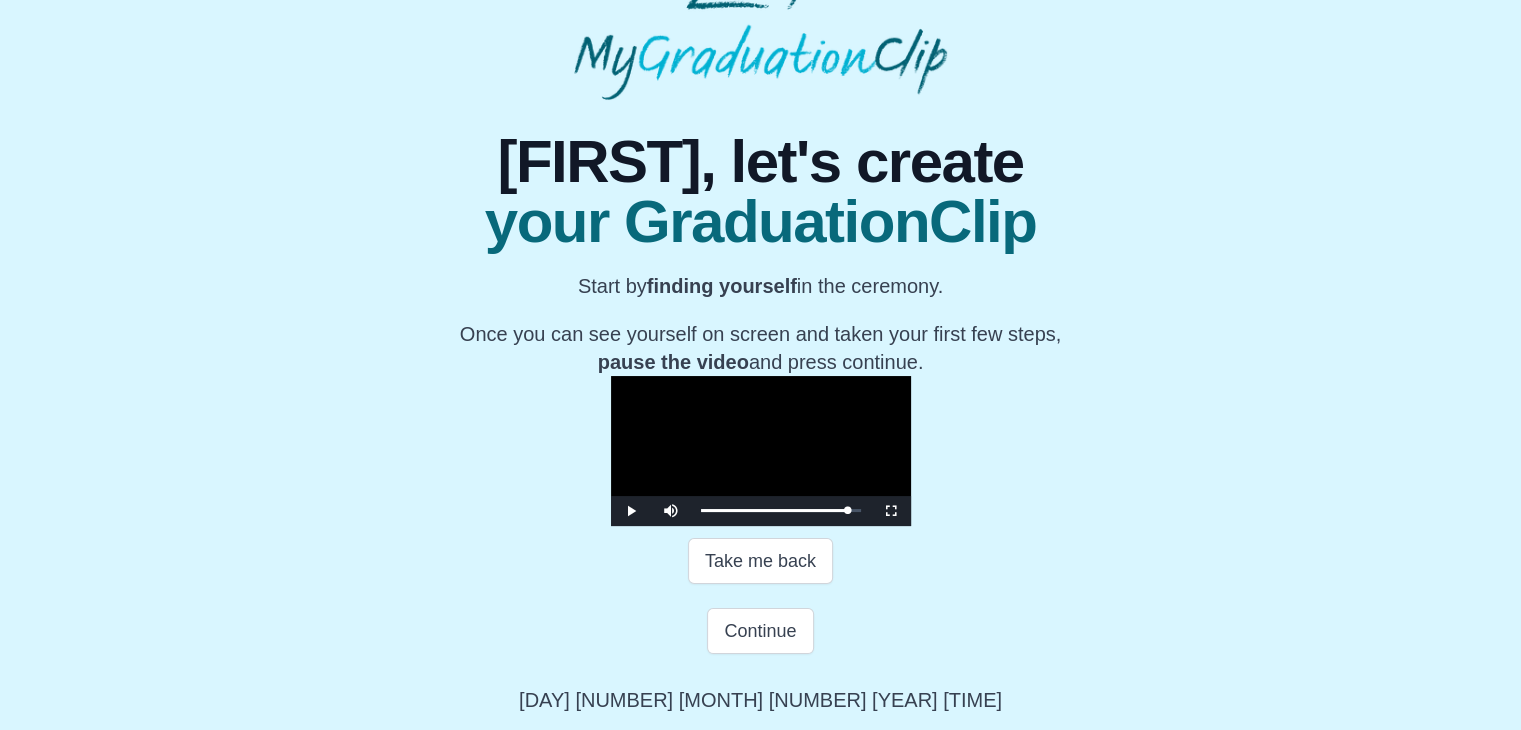 click on "40:26 Progress : 0%" at bounding box center [774, 510] 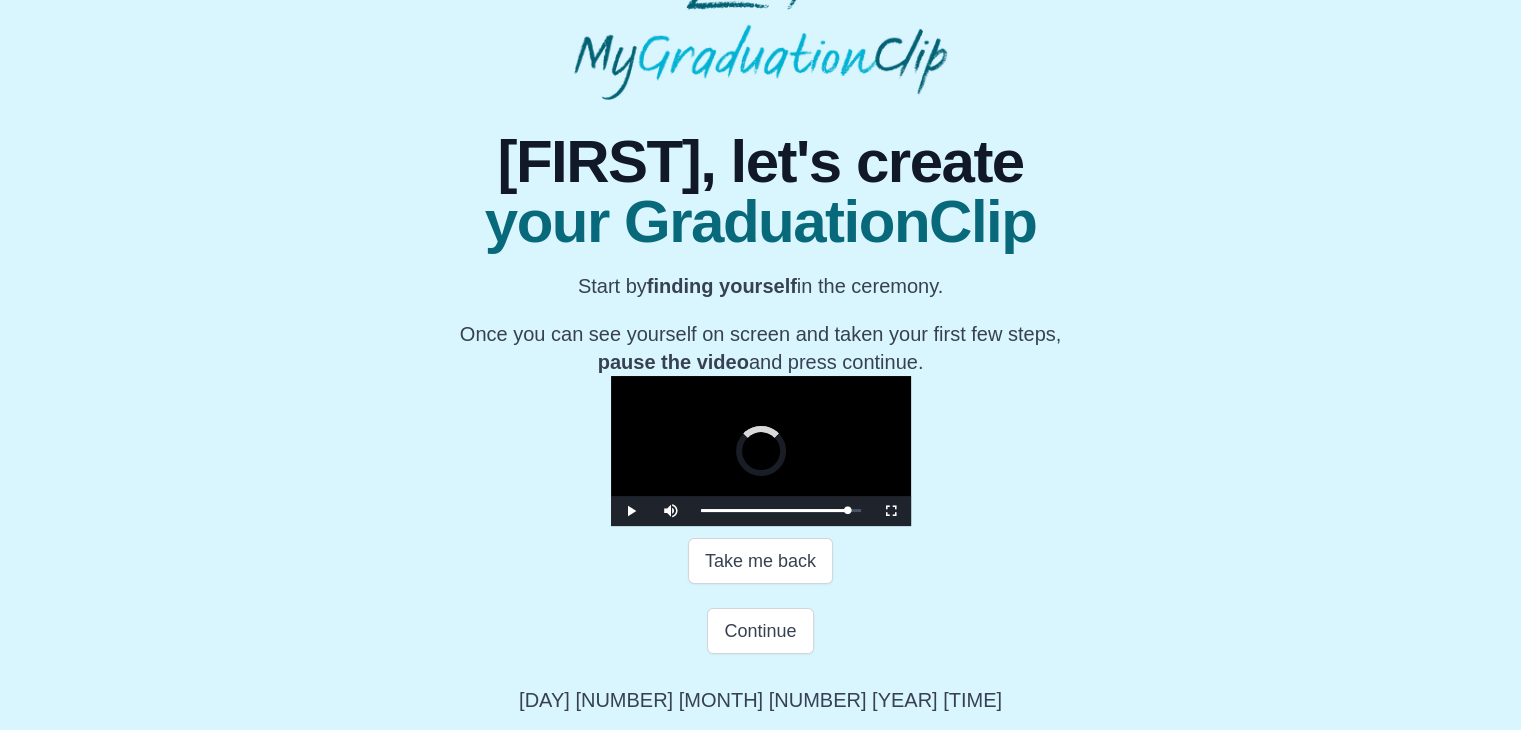 click on "39:52" at bounding box center (0, 0) 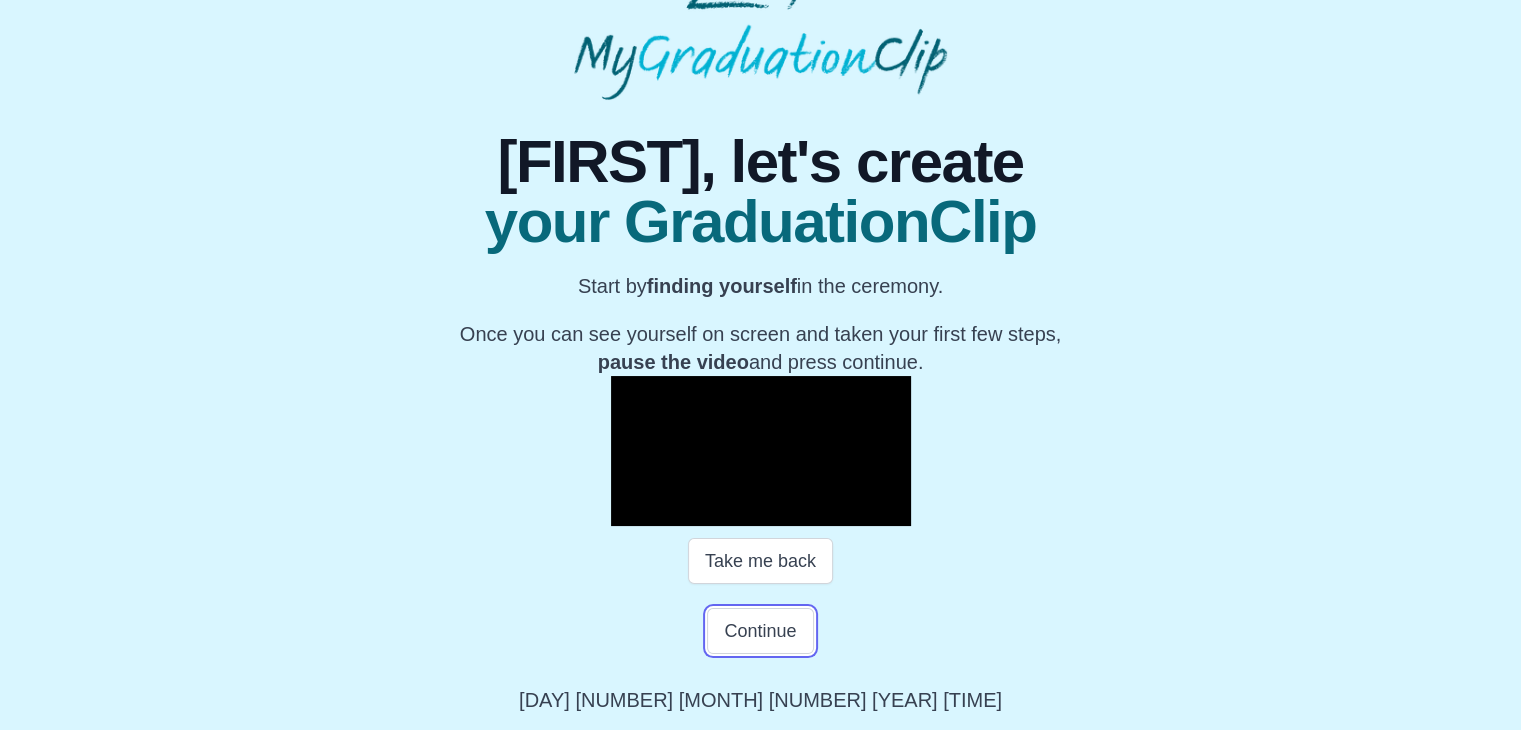 click on "Continue" at bounding box center [760, 631] 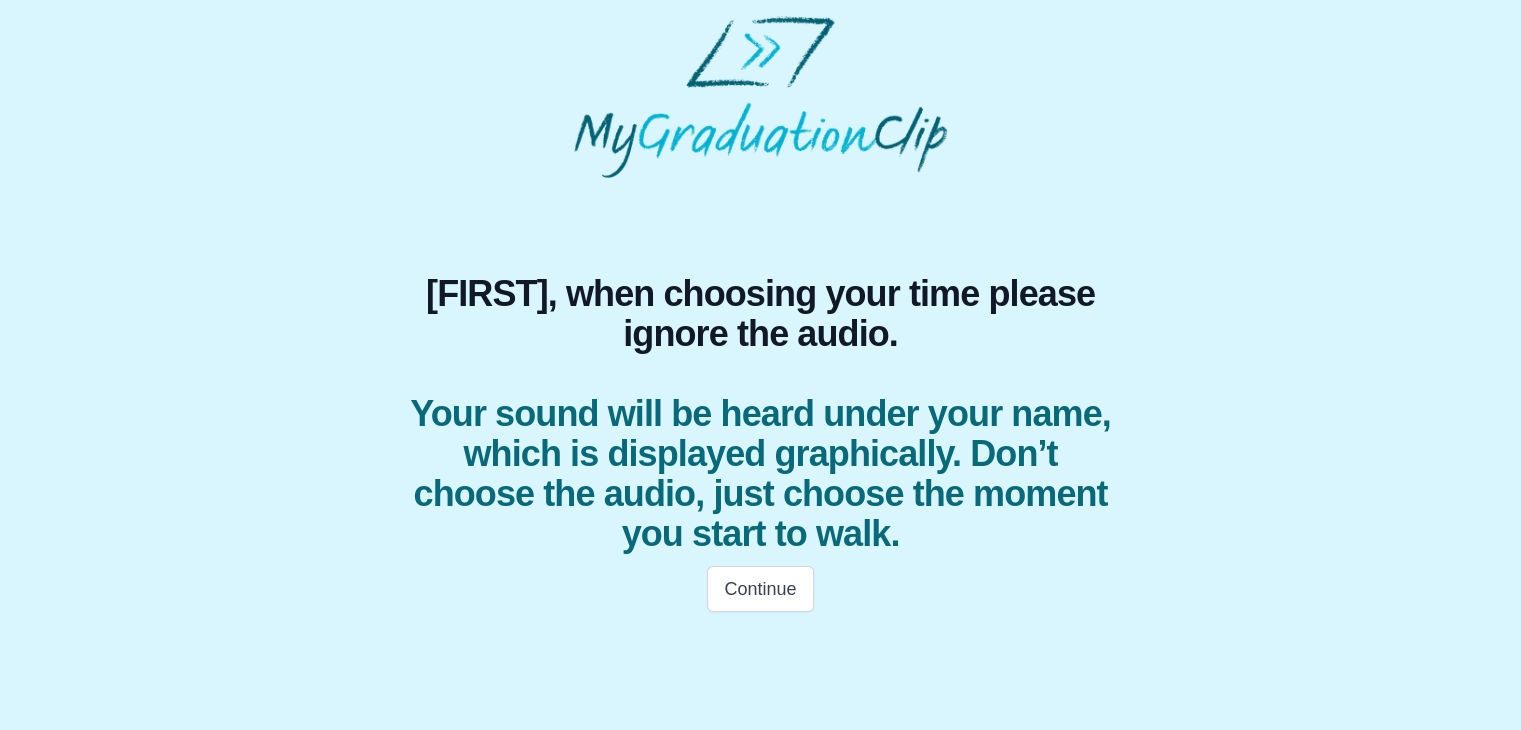 scroll, scrollTop: 0, scrollLeft: 0, axis: both 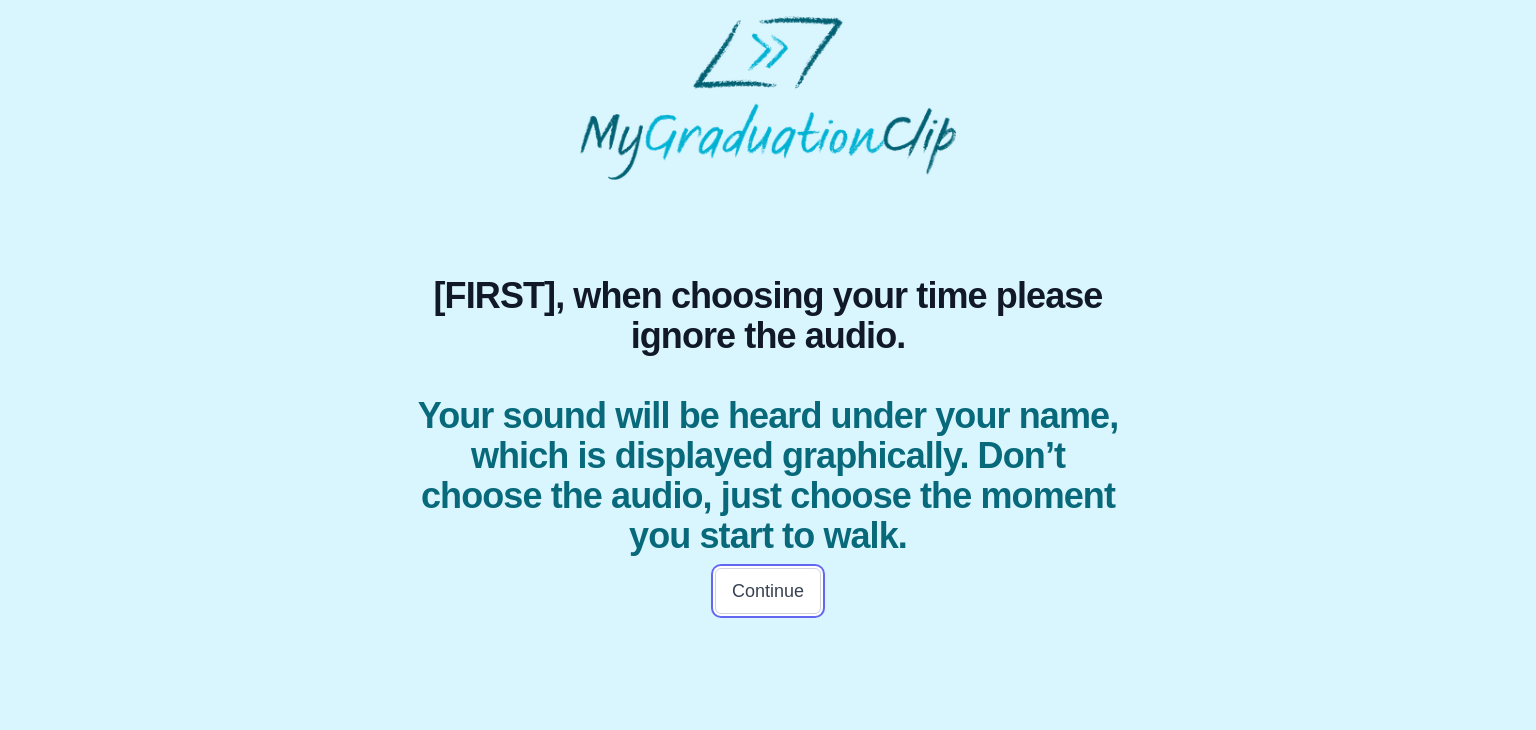 click on "Continue" at bounding box center [768, 591] 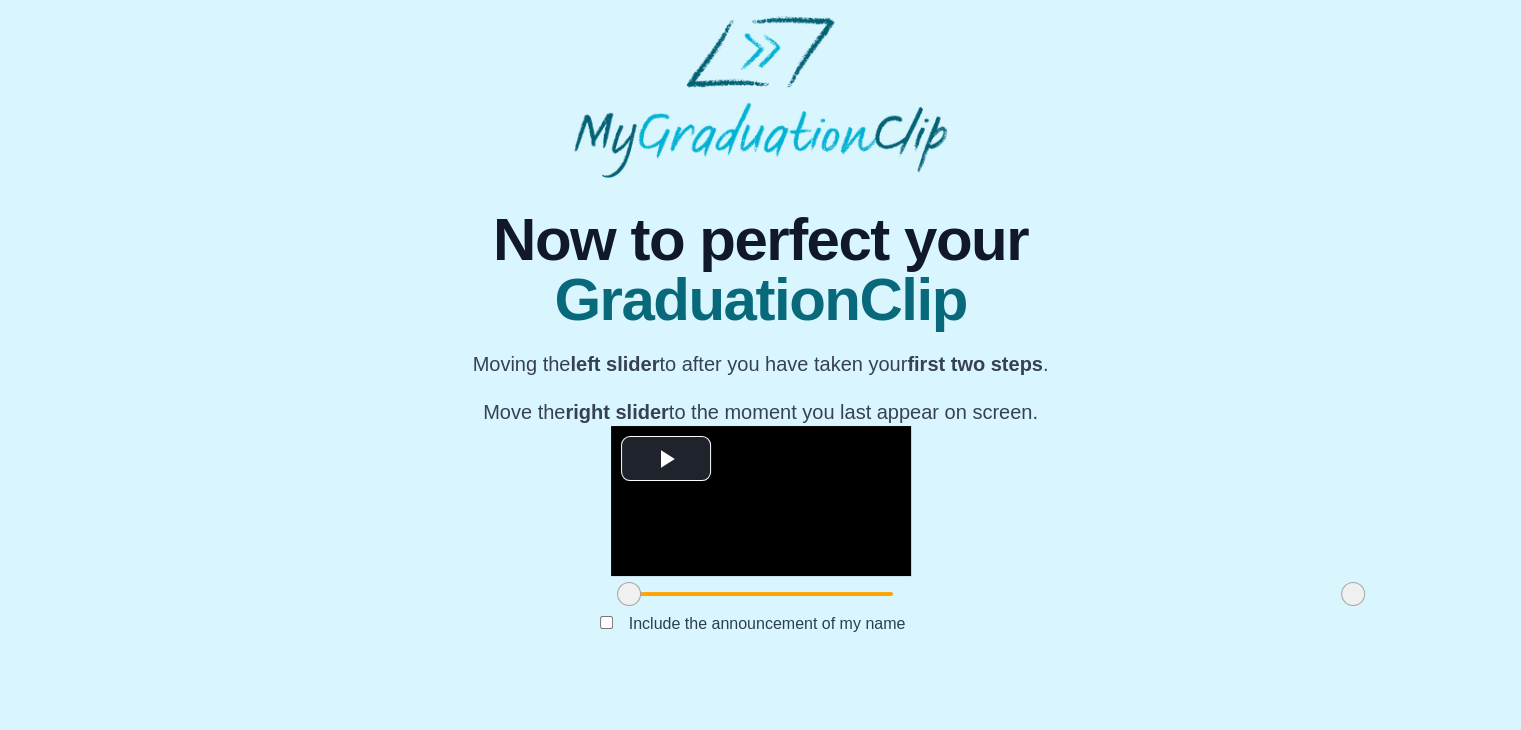 scroll, scrollTop: 236, scrollLeft: 0, axis: vertical 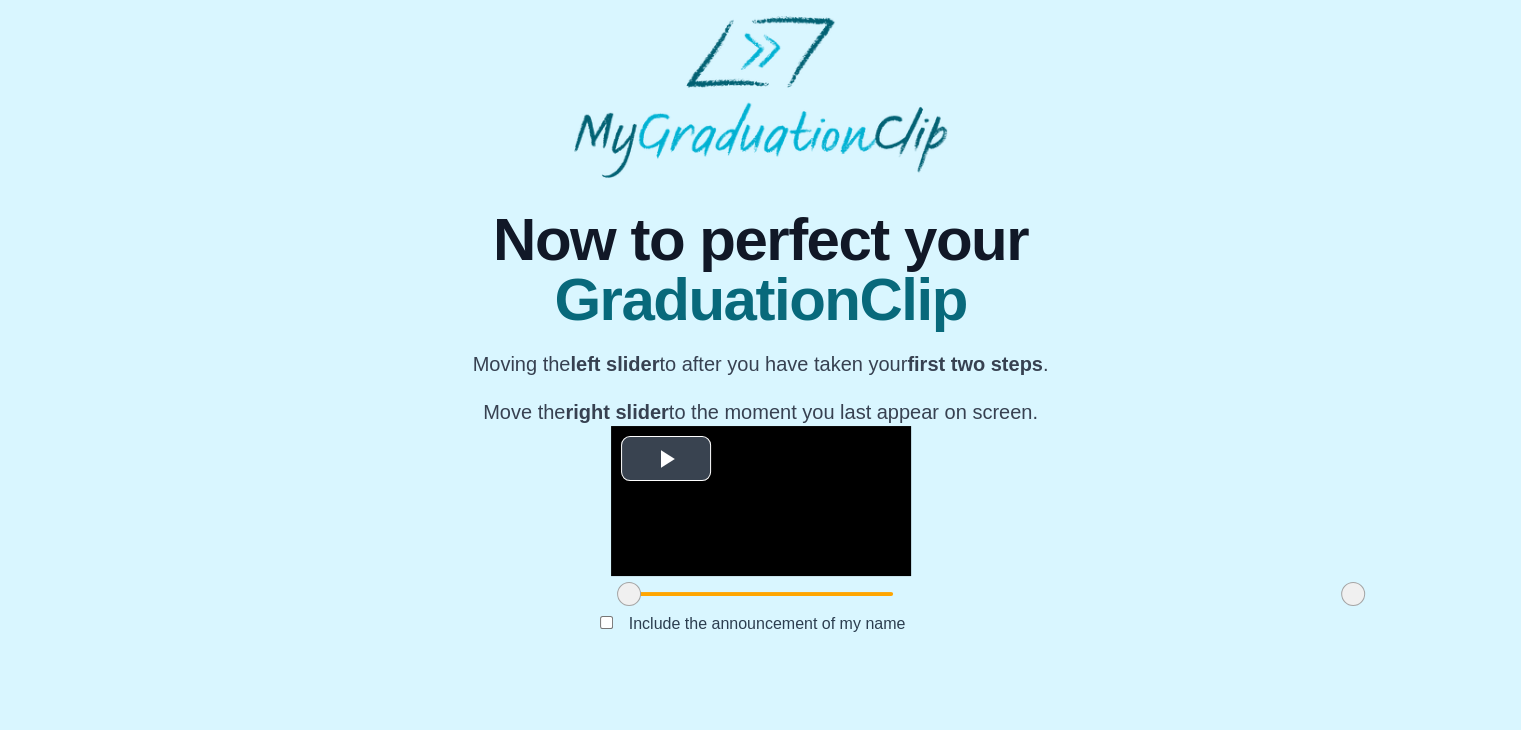 click at bounding box center [666, 458] 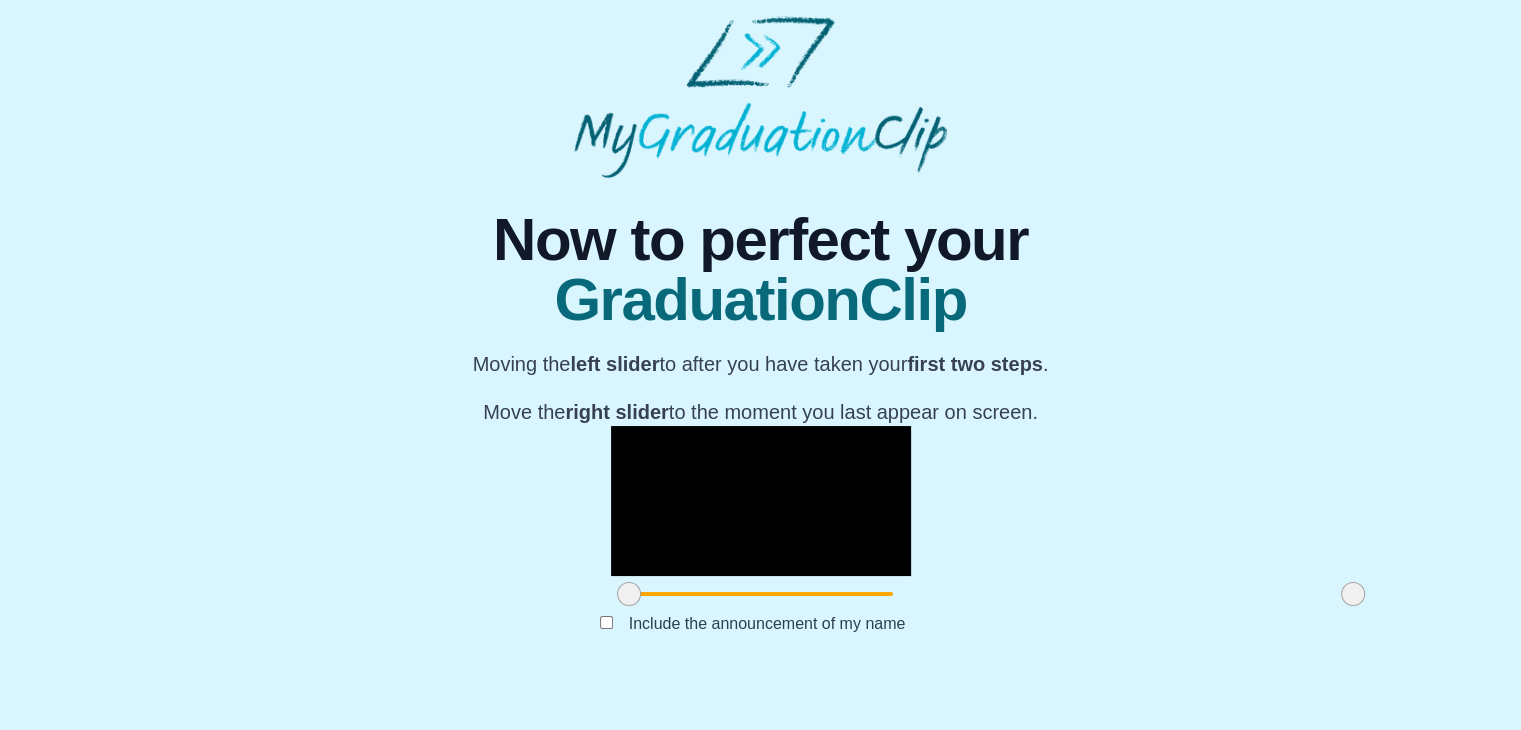 scroll, scrollTop: 238, scrollLeft: 0, axis: vertical 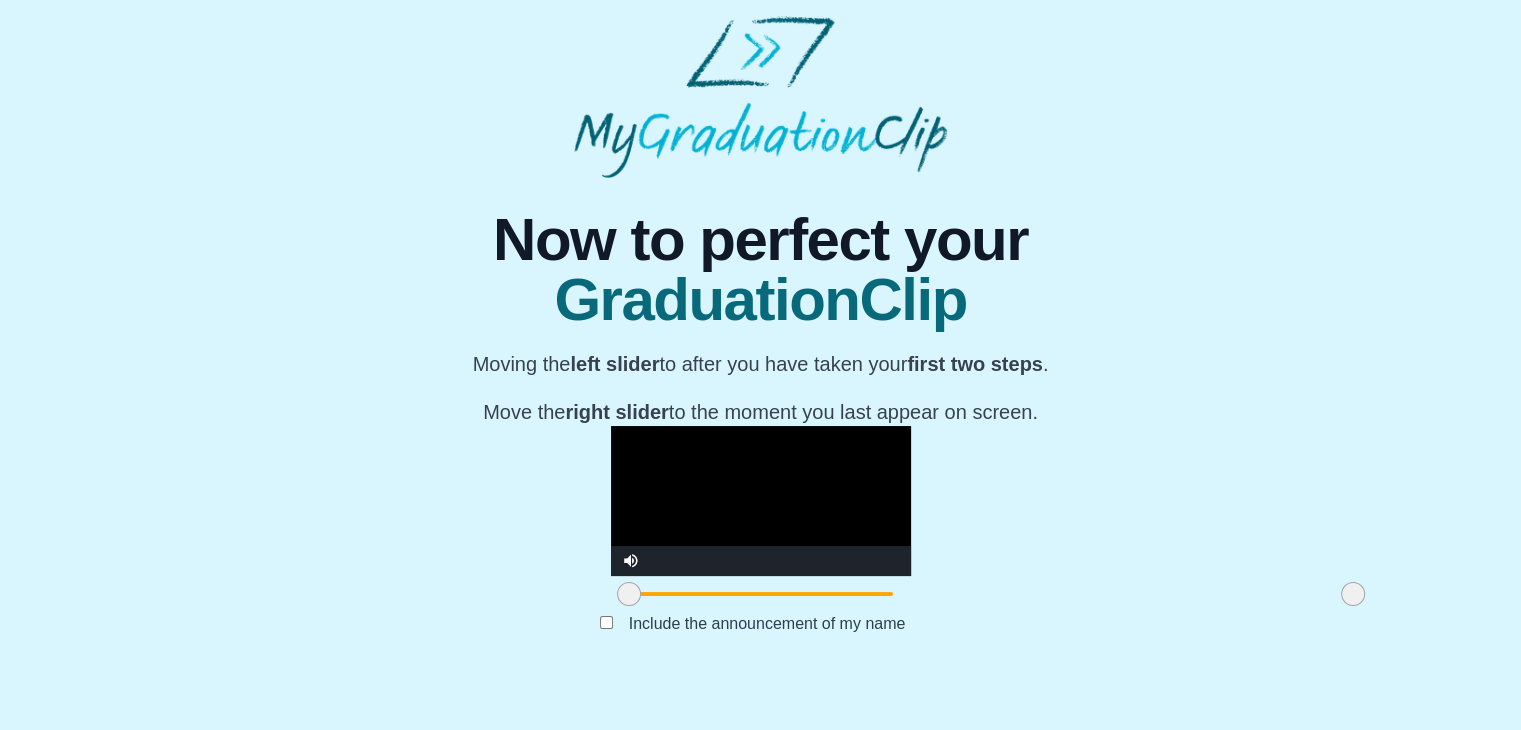 click at bounding box center (761, 501) 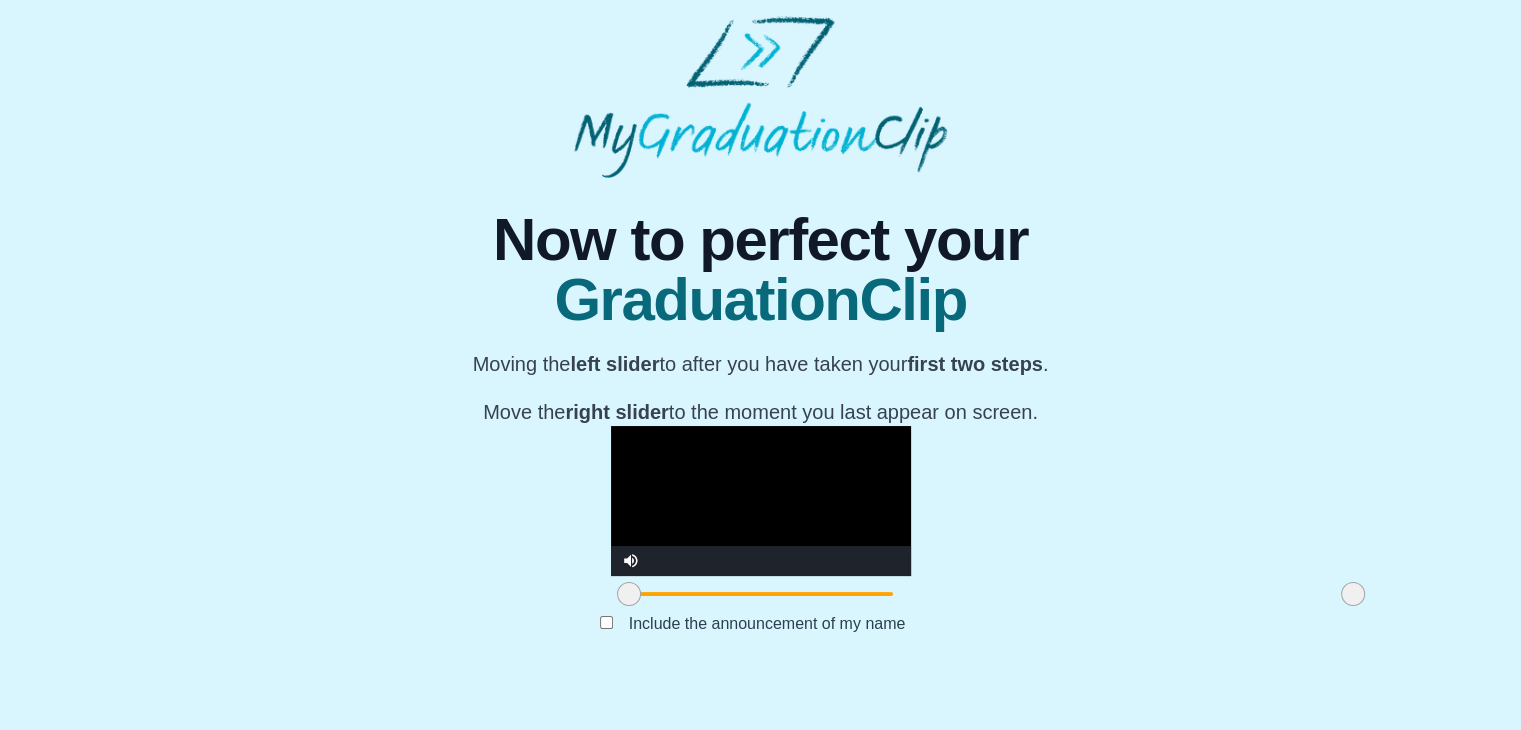 click at bounding box center (761, 501) 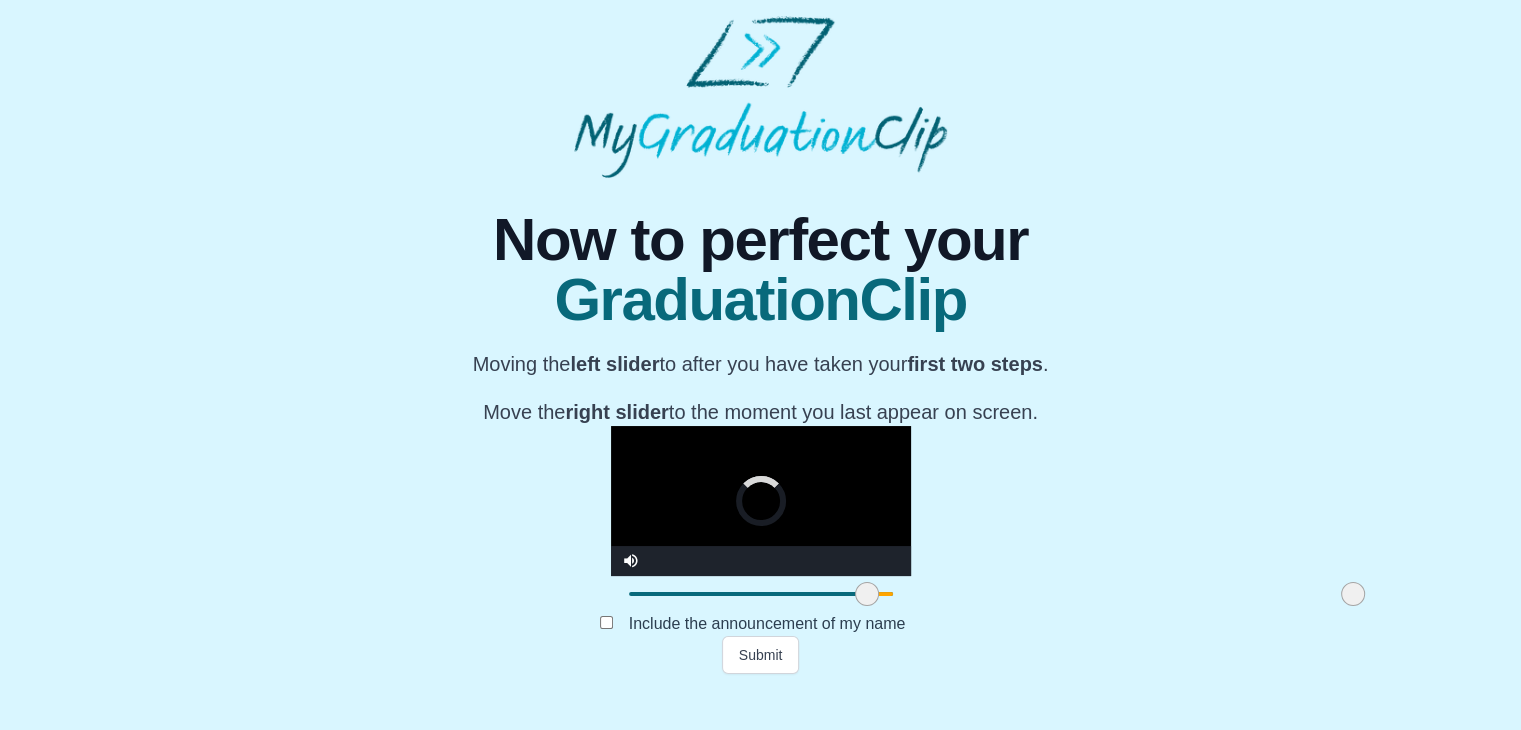 drag, startPoint x: 398, startPoint y: 639, endPoint x: 636, endPoint y: 609, distance: 239.8833 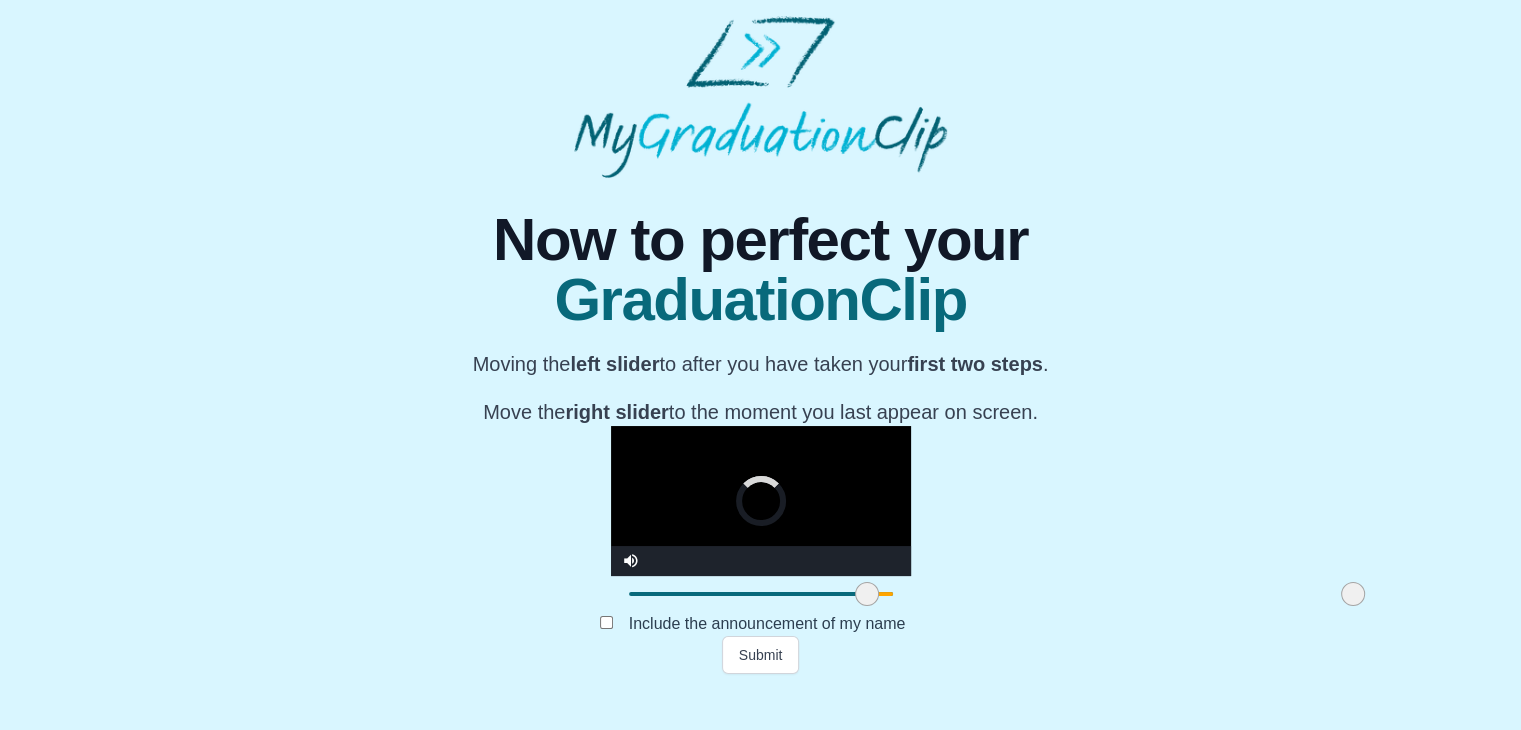 click on "**********" at bounding box center (761, 519) 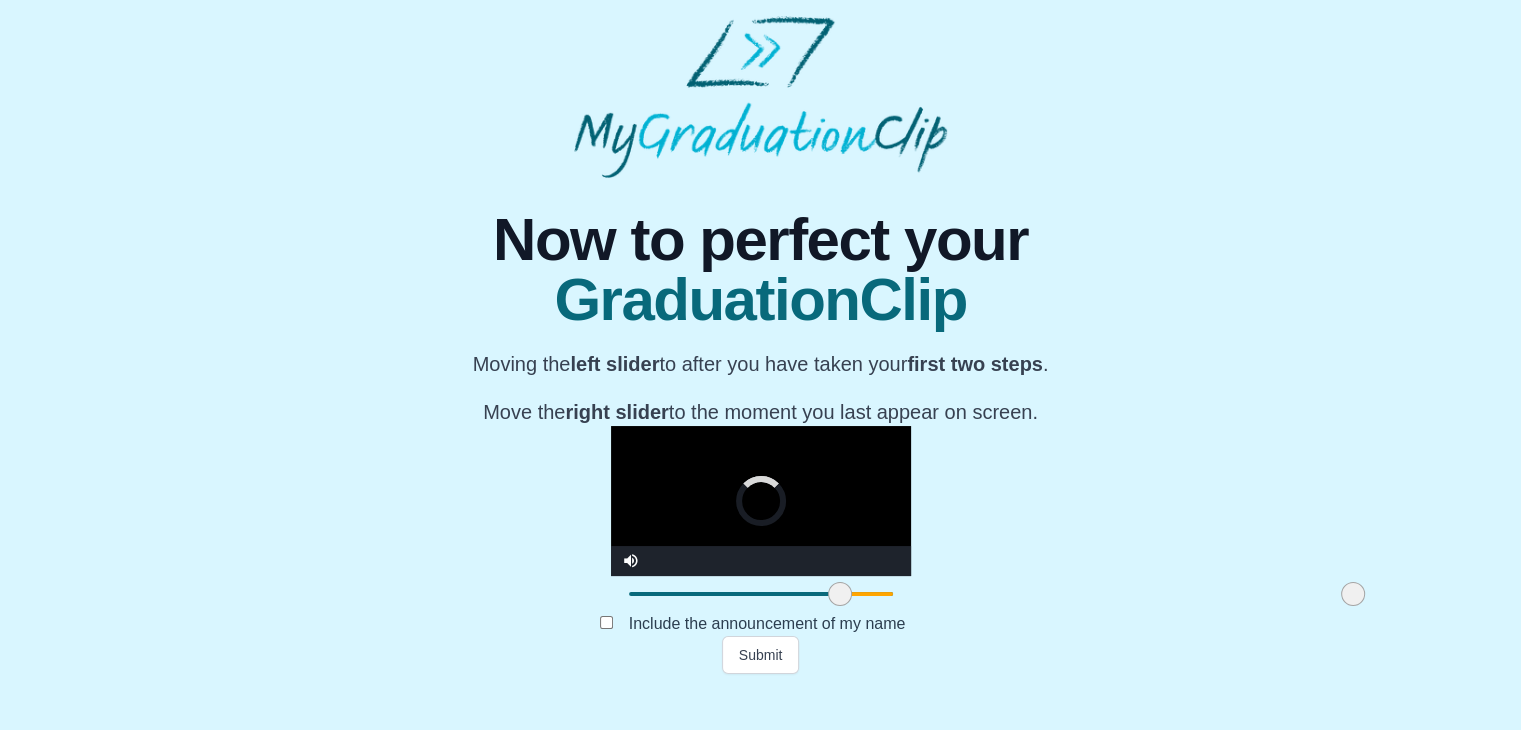drag, startPoint x: 628, startPoint y: 629, endPoint x: 601, endPoint y: 630, distance: 27.018513 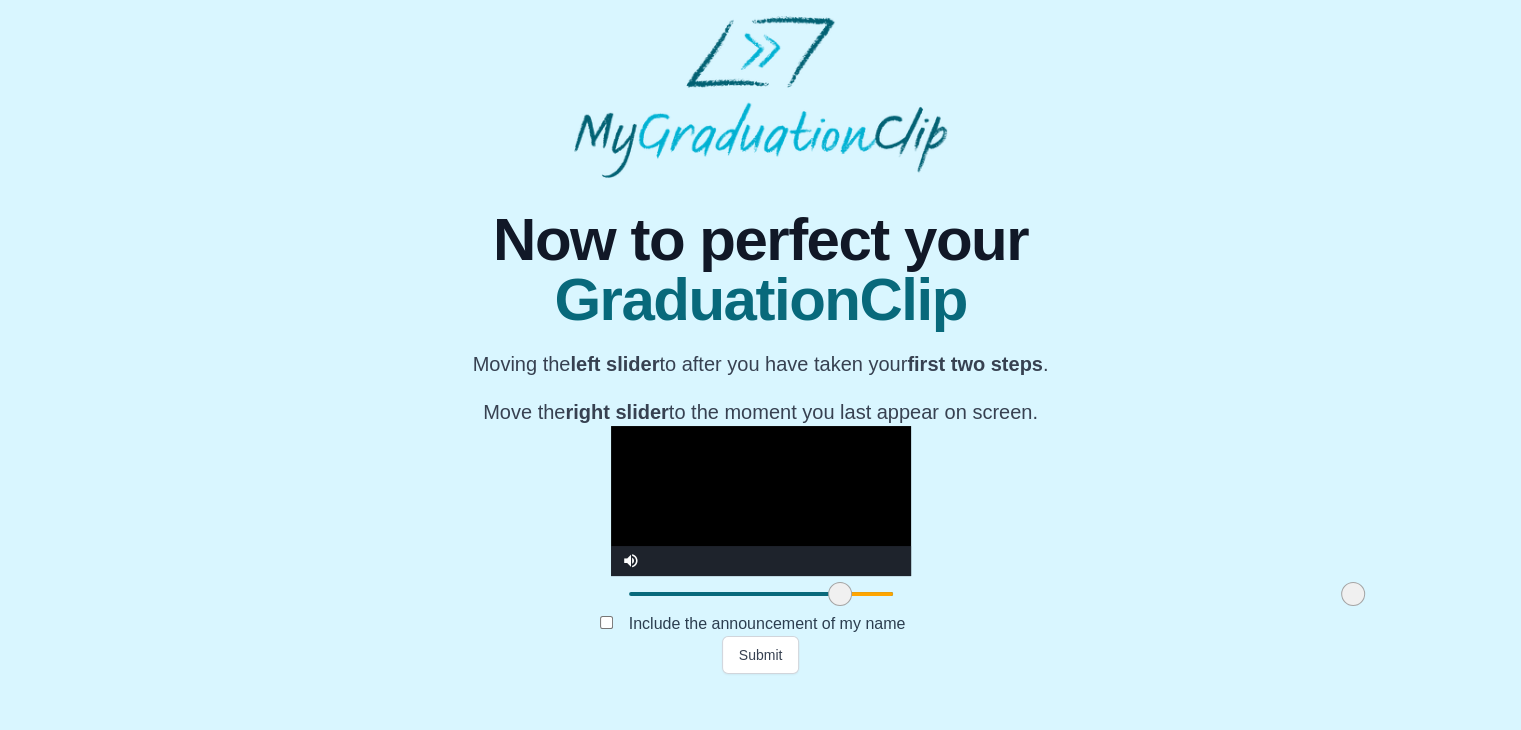 click on "**********" at bounding box center (760, 426) 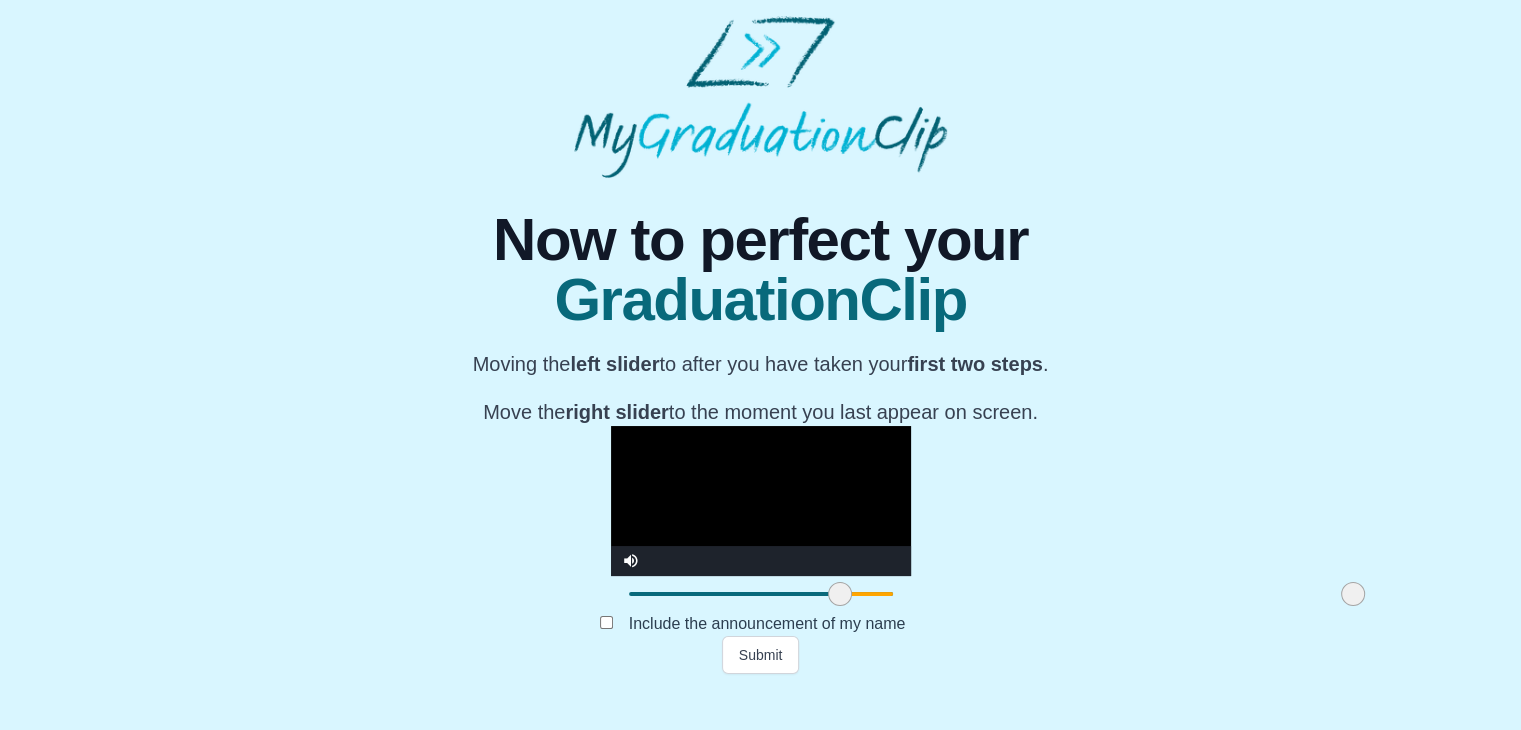 drag, startPoint x: 1121, startPoint y: 633, endPoint x: 1156, endPoint y: 657, distance: 42.43819 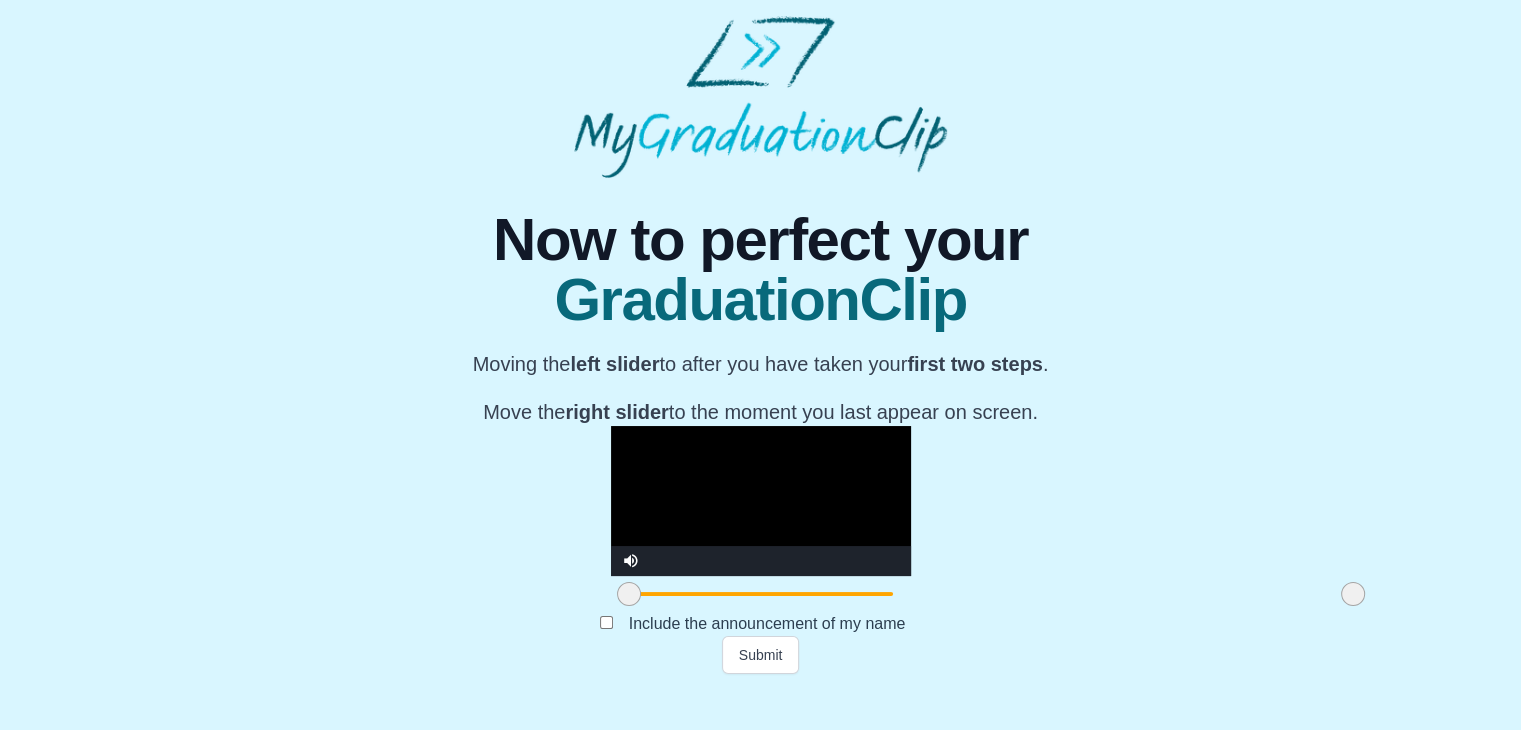 drag, startPoint x: 610, startPoint y: 636, endPoint x: 380, endPoint y: 627, distance: 230.17603 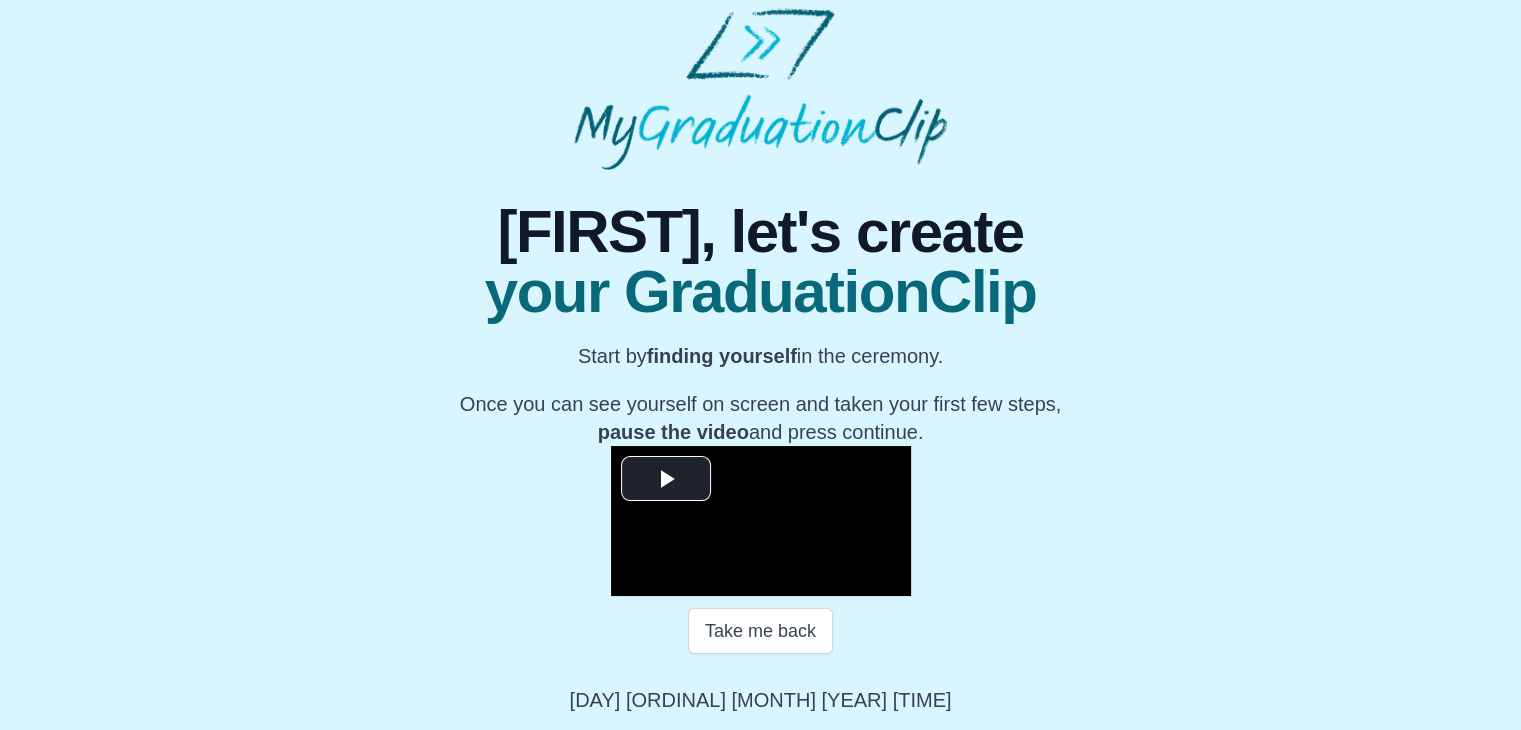 scroll, scrollTop: 286, scrollLeft: 0, axis: vertical 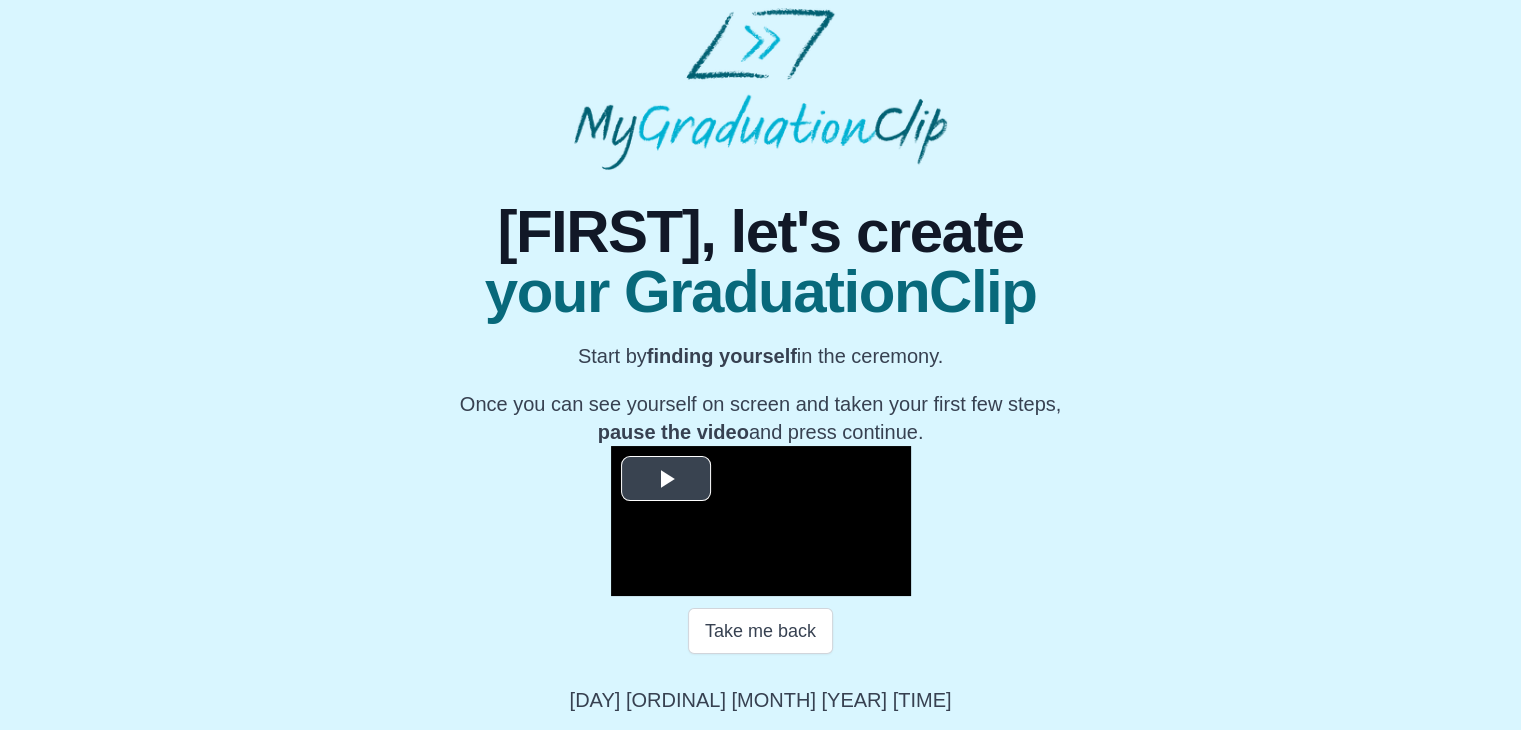 click at bounding box center (666, 478) 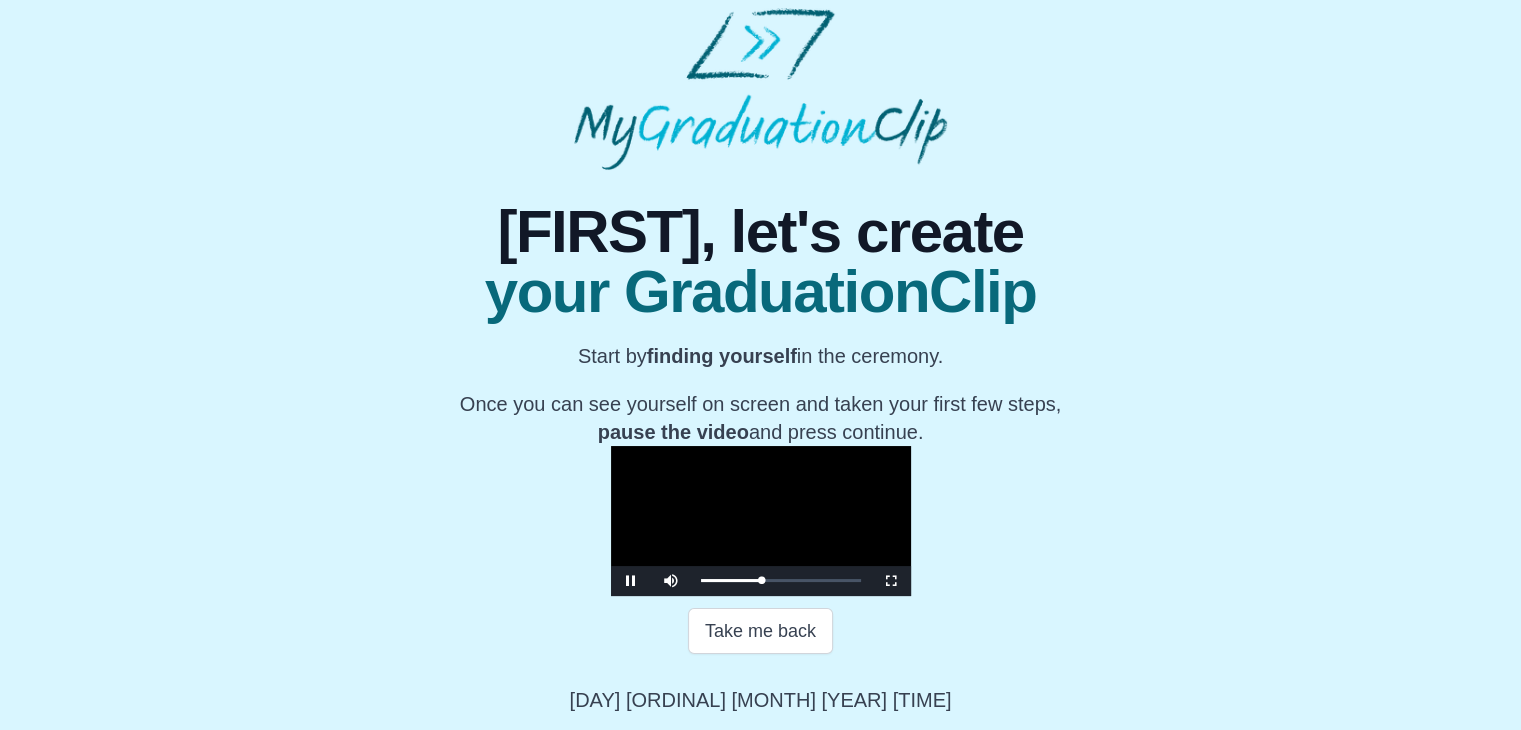 click on "Loaded : 0% 37:18 16:45 Progress : 0%" at bounding box center [781, 581] 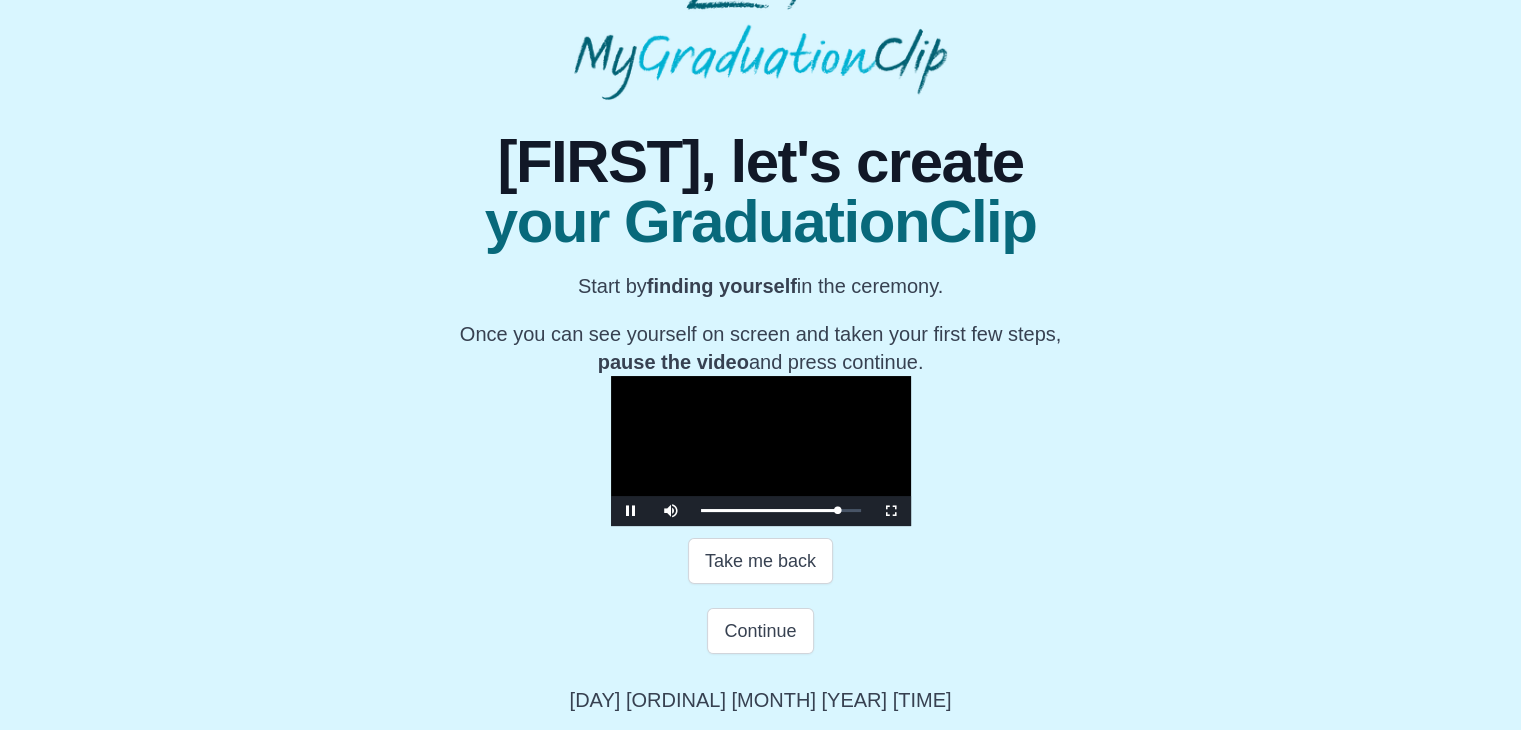 click on "Loaded : 0% 40:34 37:37 Progress : 0%" at bounding box center [781, 510] 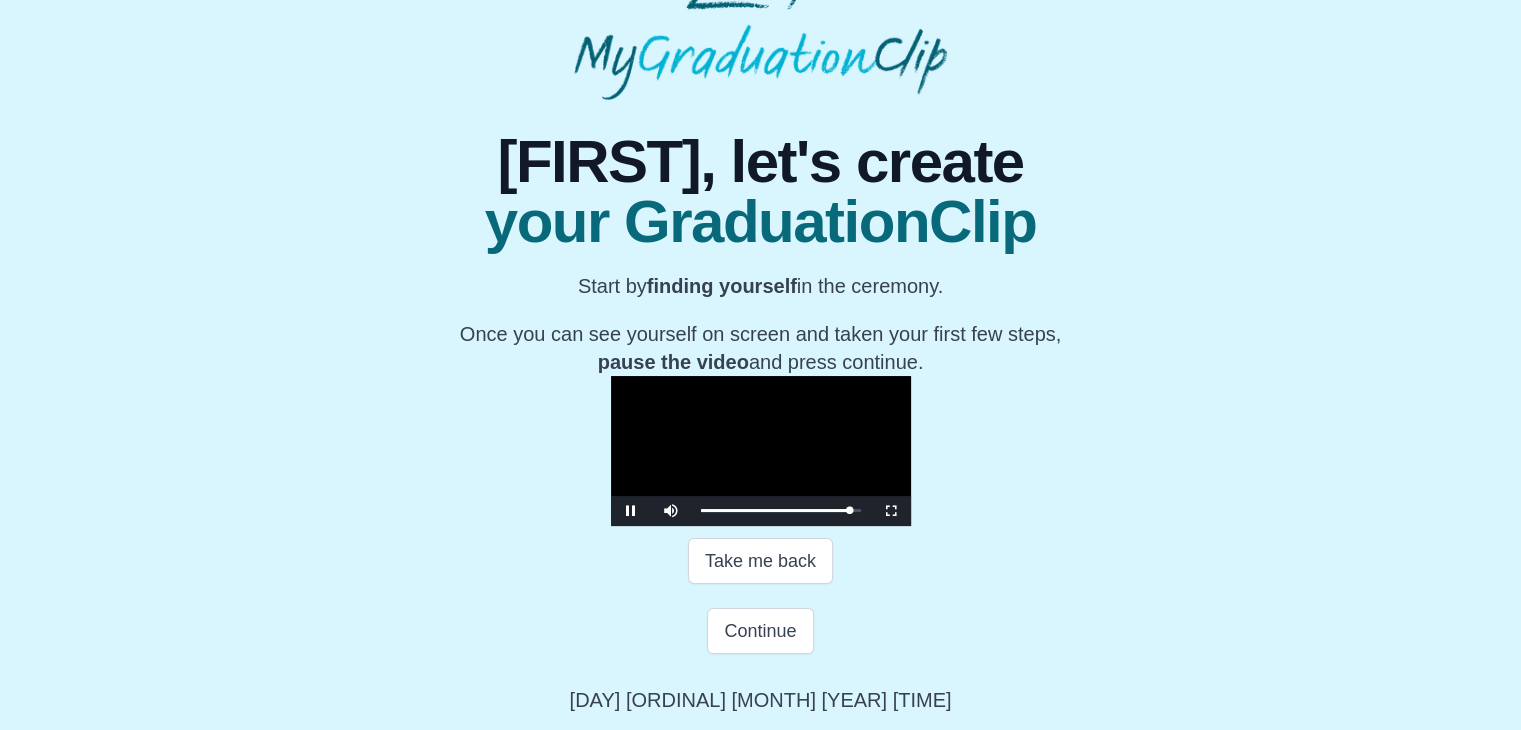 click on "Loaded : 0% 02:46 40:50 Progress : 0%" at bounding box center [781, 511] 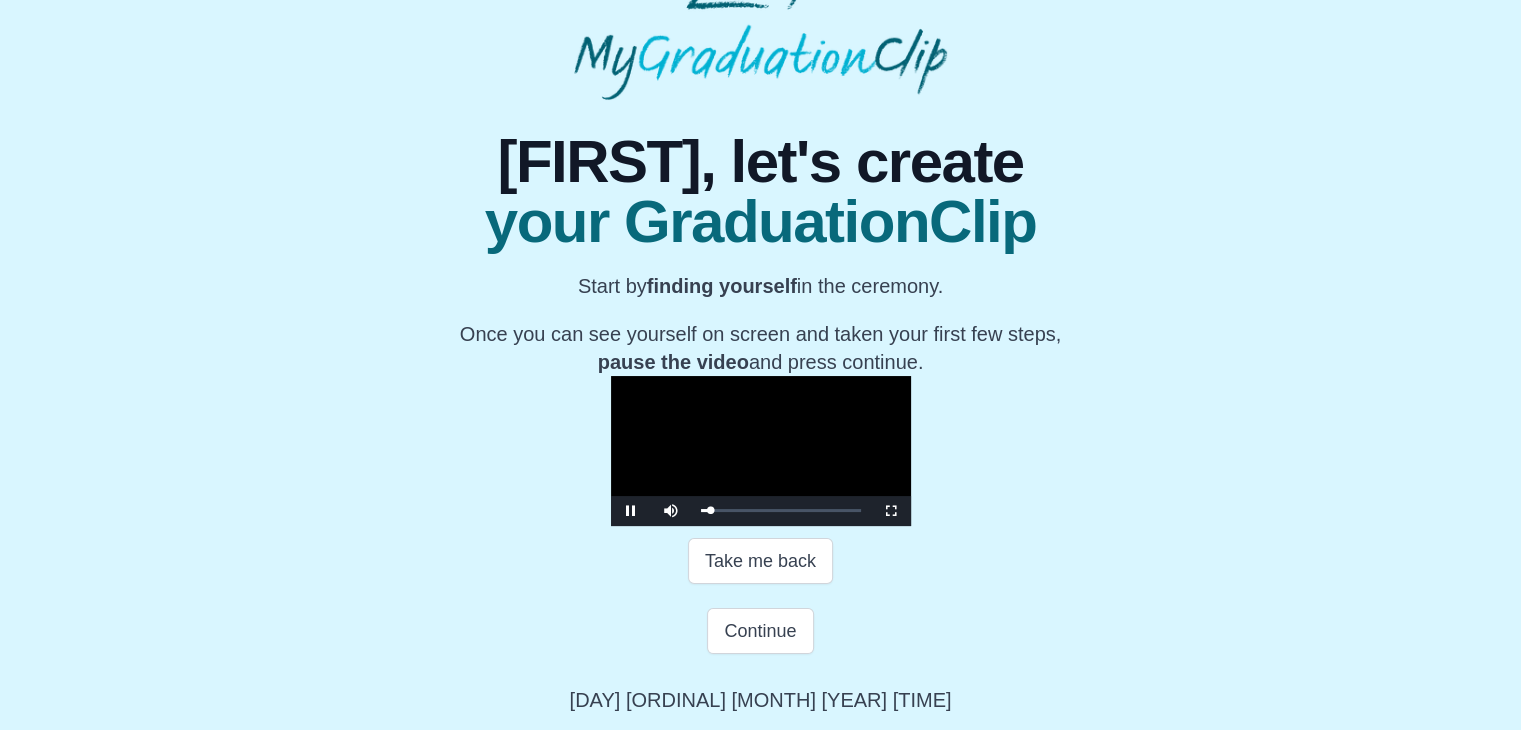 click on "Loaded : 0% 04:32 02:46 Progress : 0%" at bounding box center (781, 511) 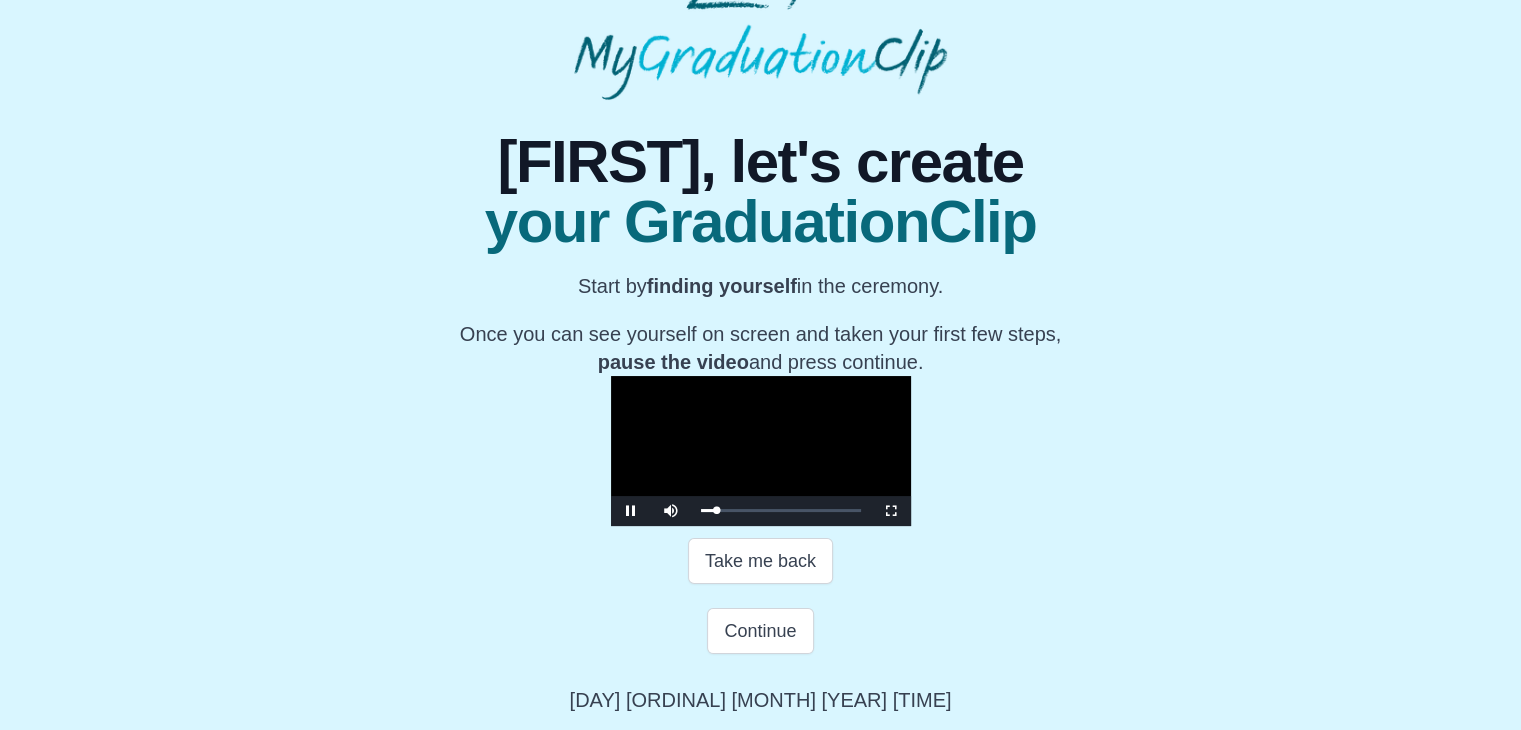 click on "06:18" at bounding box center (0, 0) 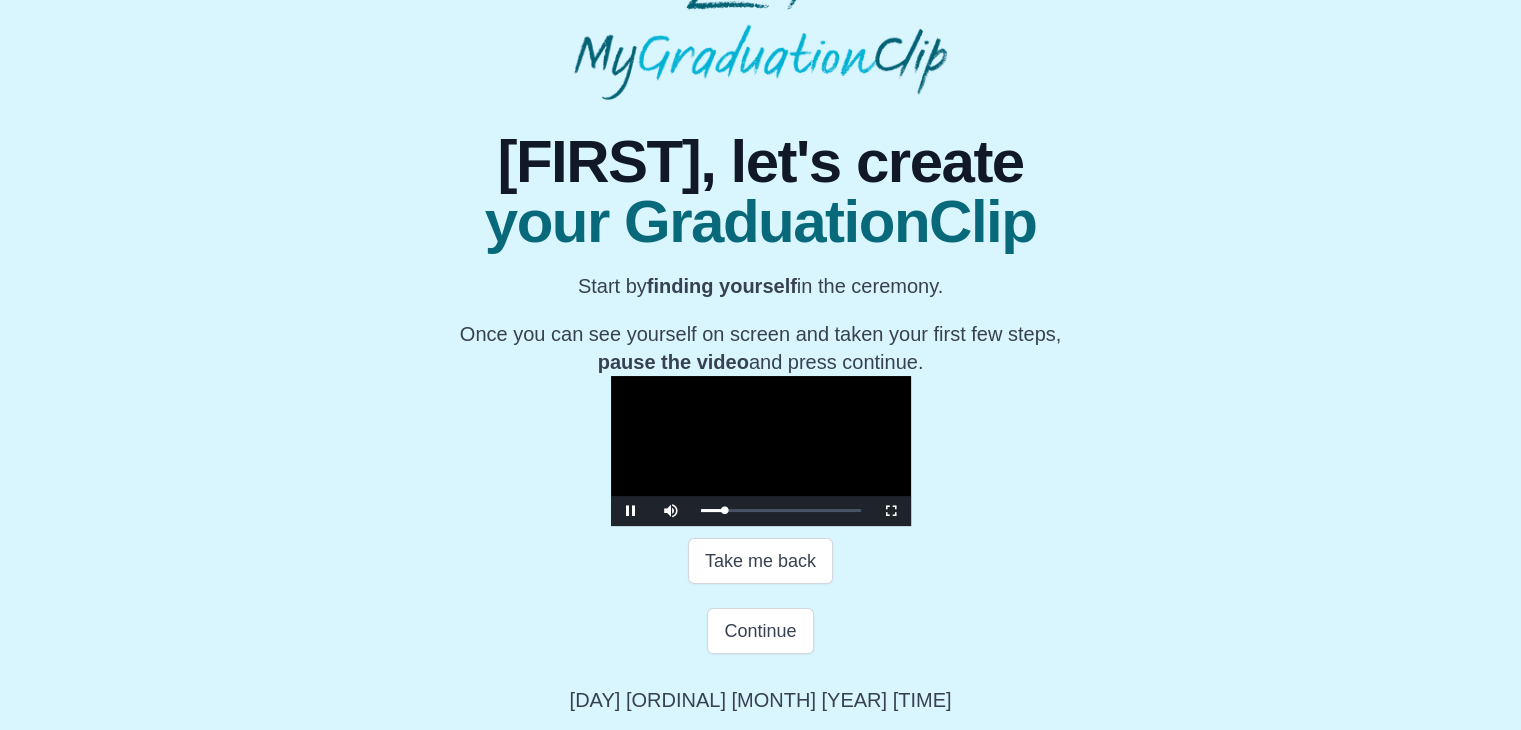 click on "Loaded : 0% 30:21 06:41 Progress : 0%" at bounding box center (781, 511) 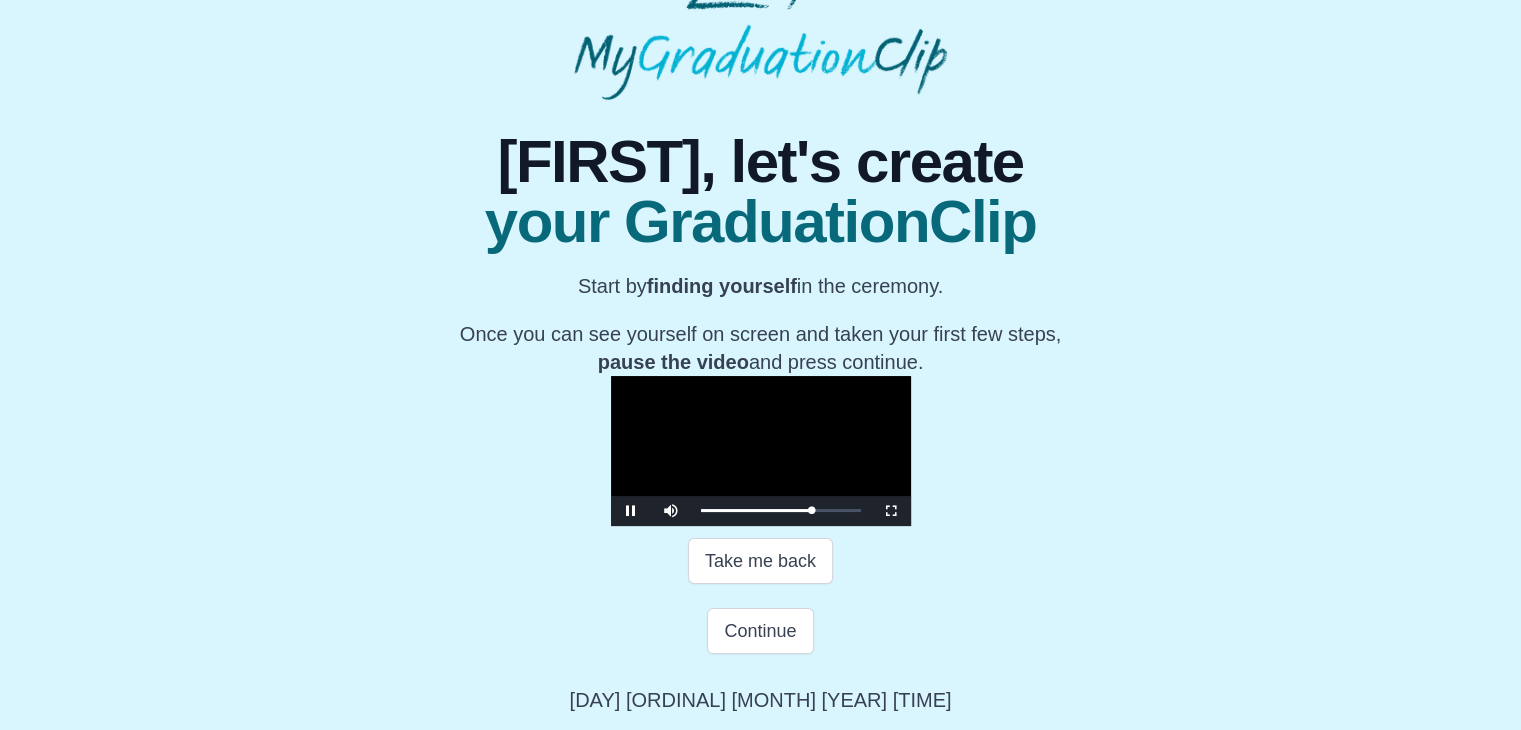 click on "38:35" at bounding box center [0, 0] 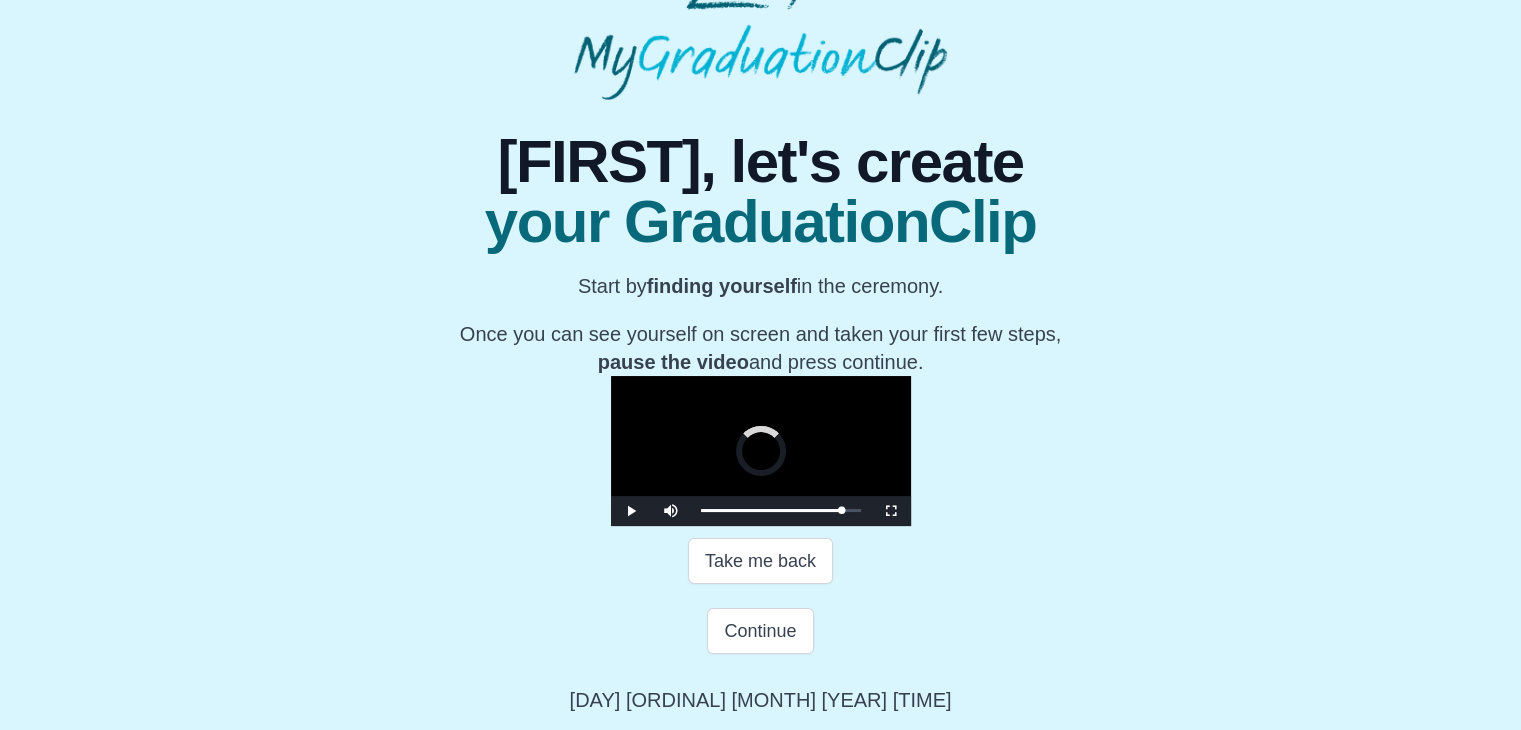 drag, startPoint x: 1015, startPoint y: 581, endPoint x: 865, endPoint y: 457, distance: 194.61757 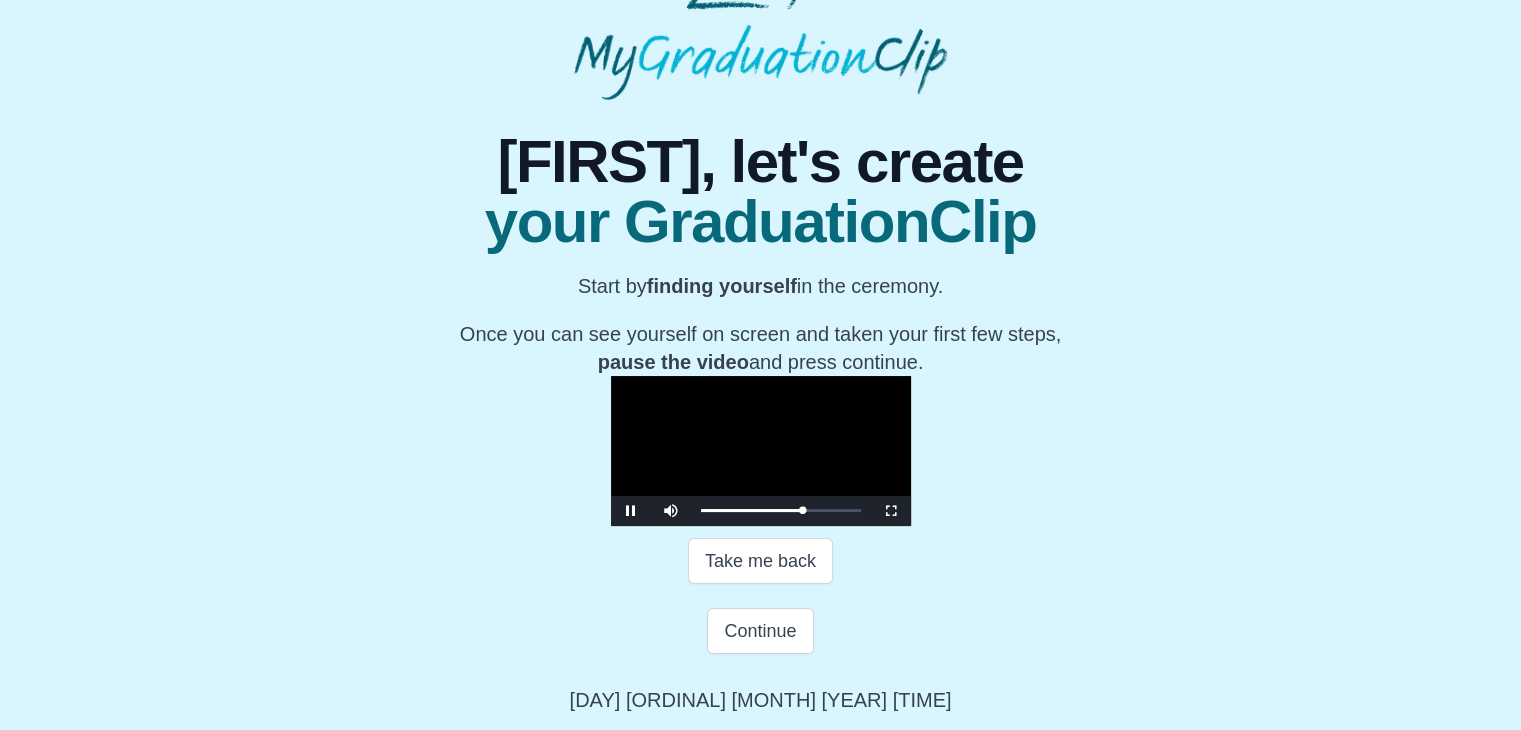 click on "Loaded : 0% 38:48 28:03 Progress : 0%" at bounding box center [781, 511] 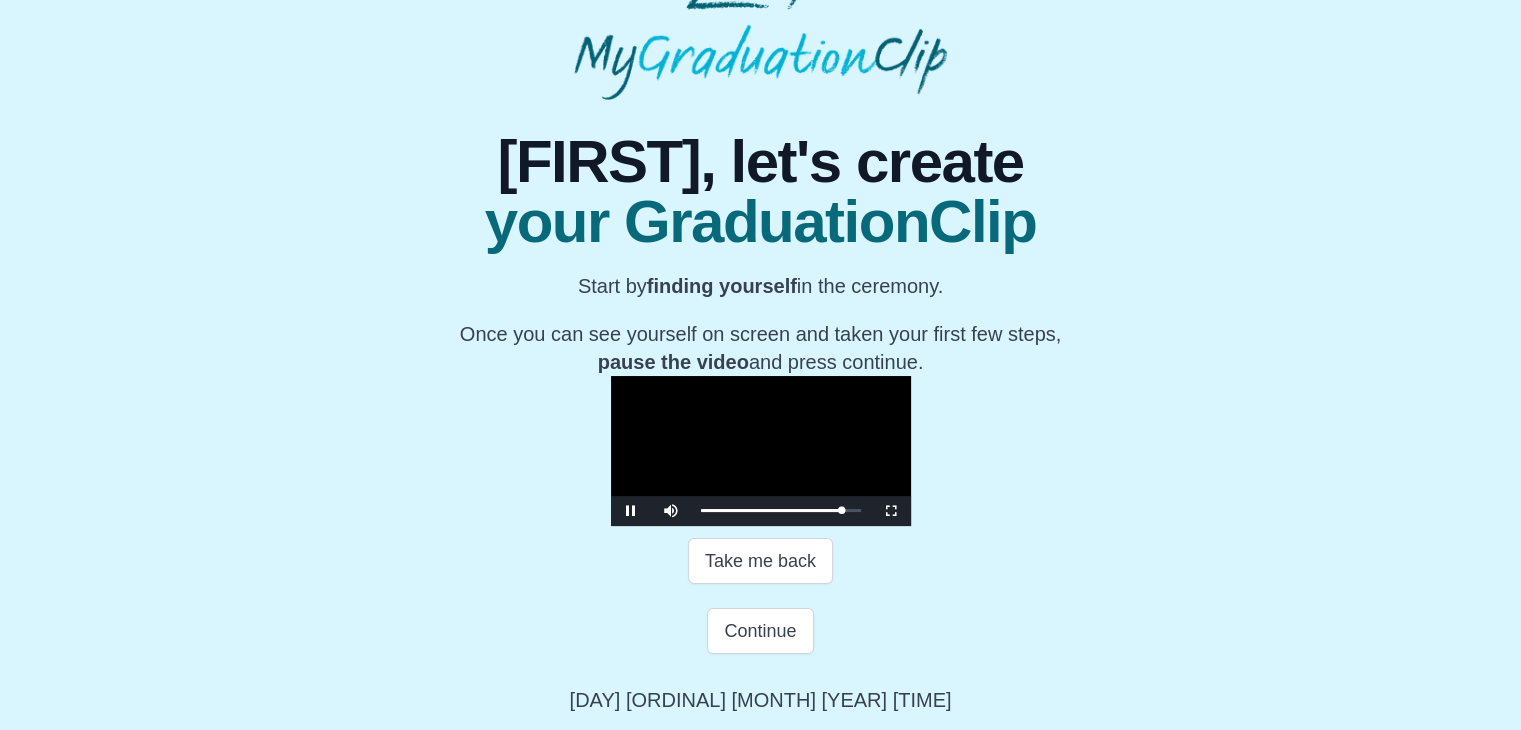 scroll, scrollTop: 332, scrollLeft: 0, axis: vertical 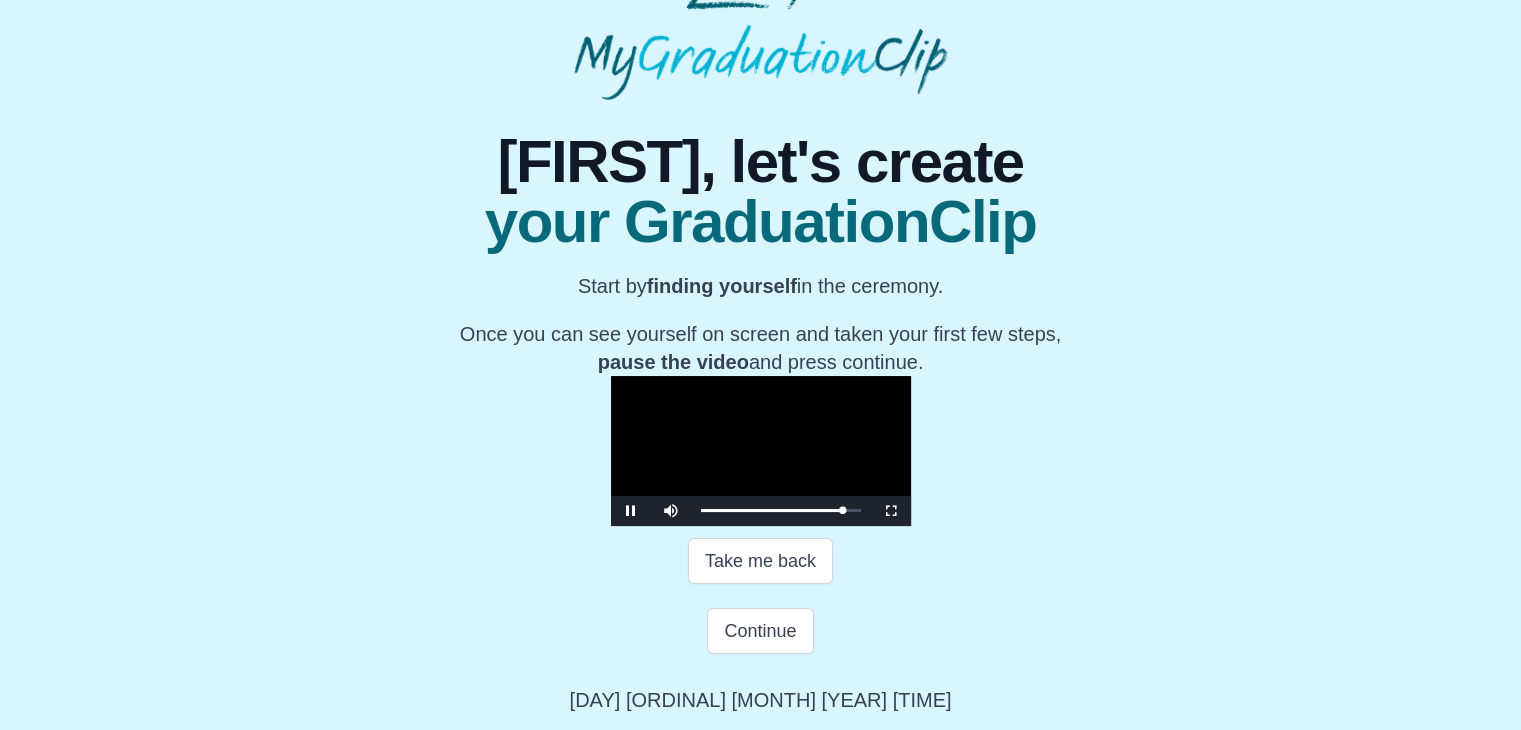 click at bounding box center [761, 451] 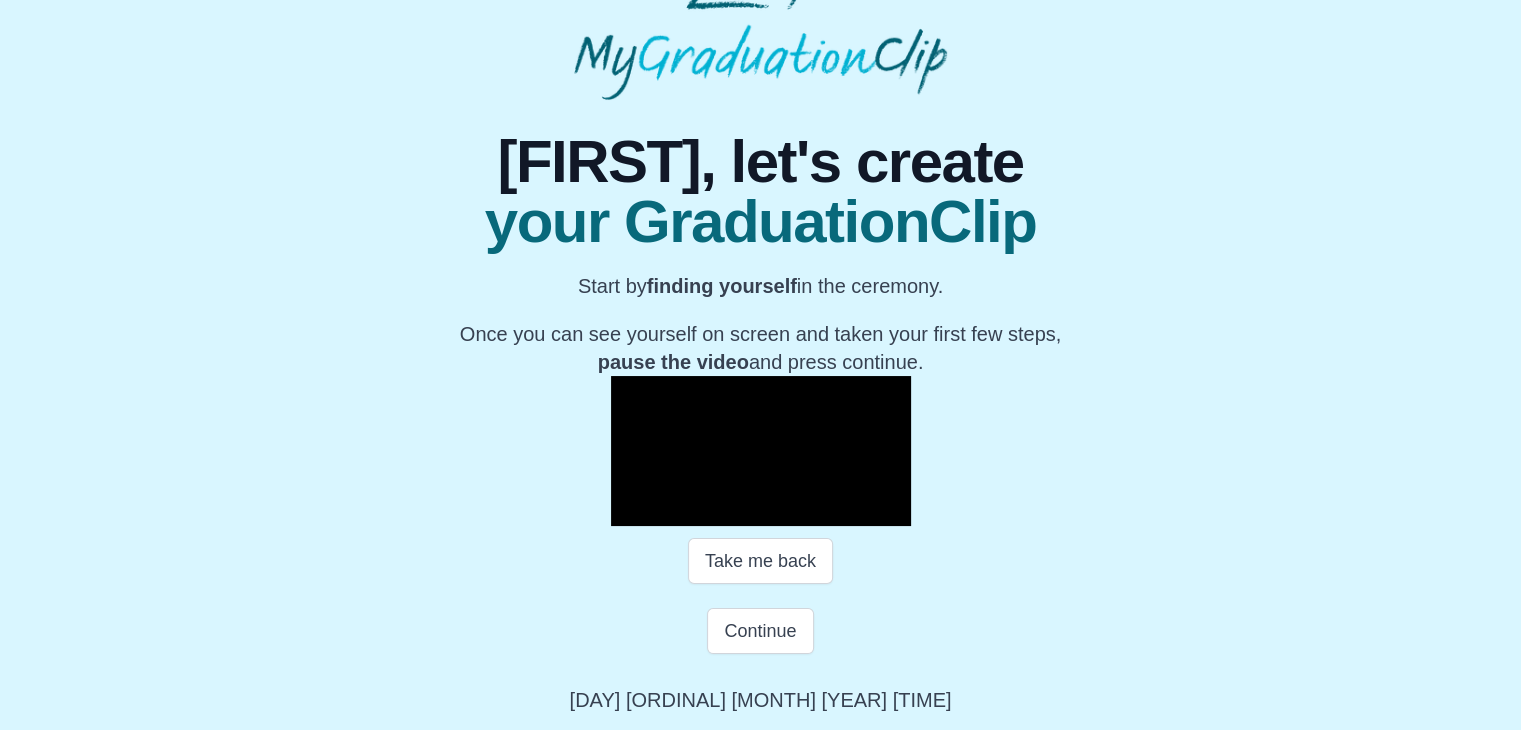 click at bounding box center (631, 511) 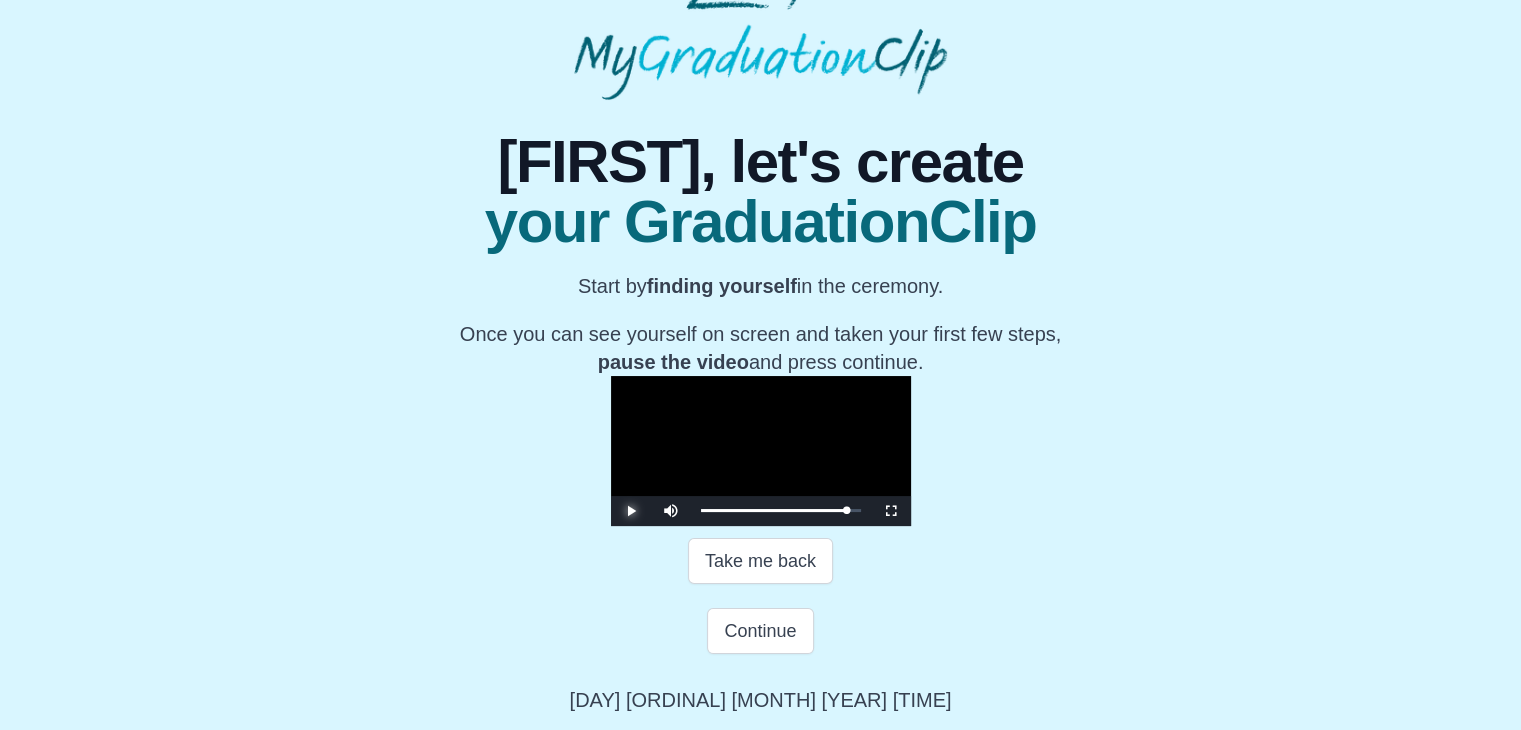 click at bounding box center (631, 511) 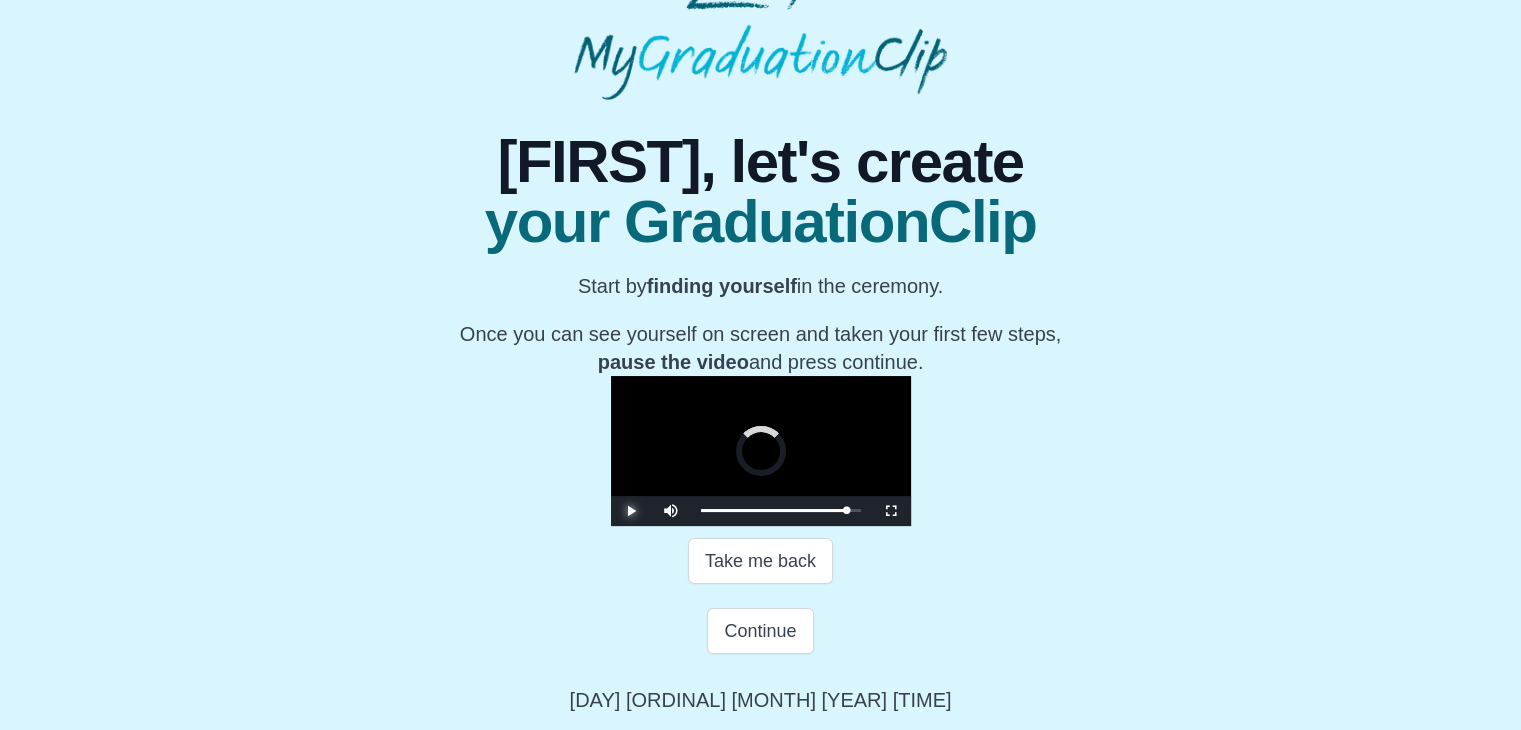 click on "Loaded : 0% 38:48 38:48 Progress : 0%" at bounding box center [781, 511] 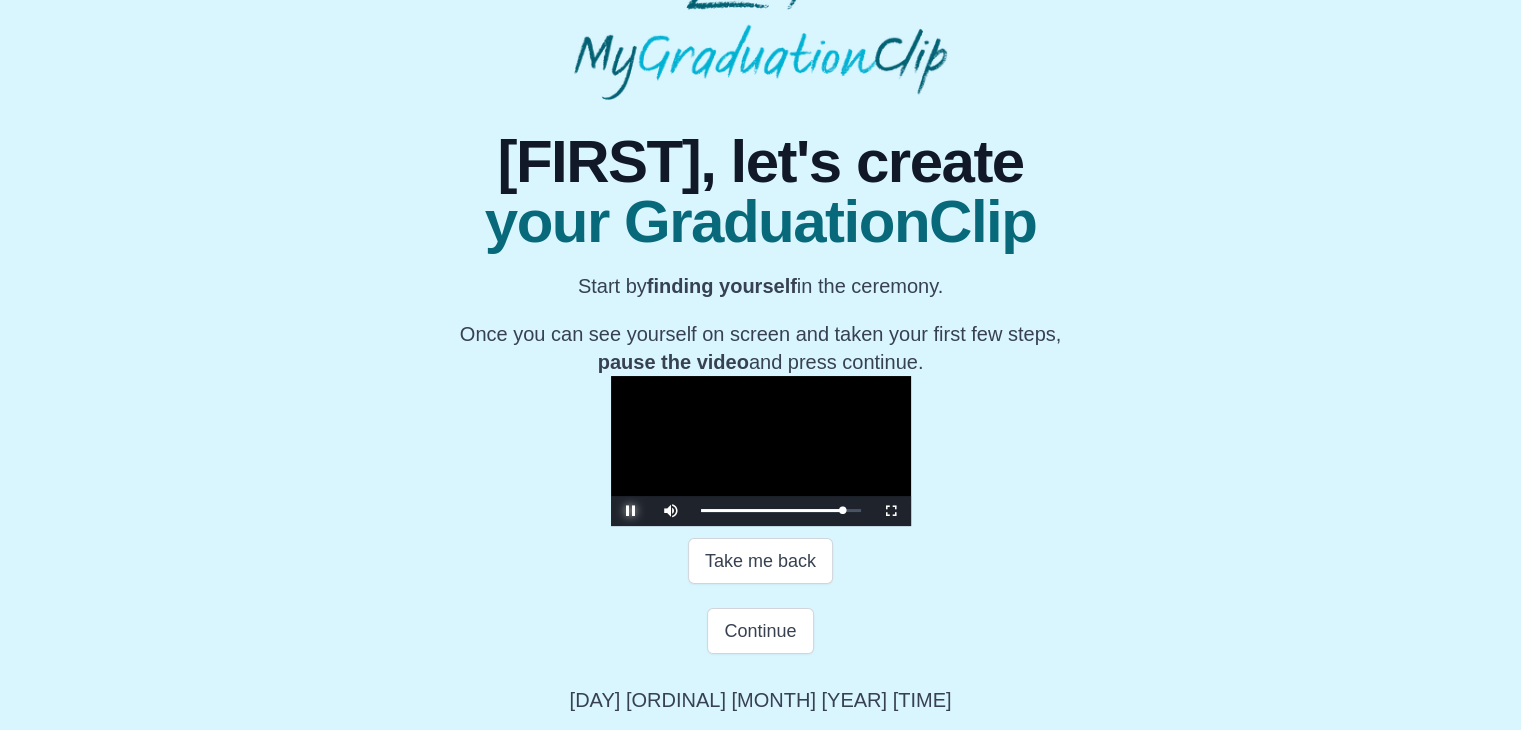 click at bounding box center (631, 511) 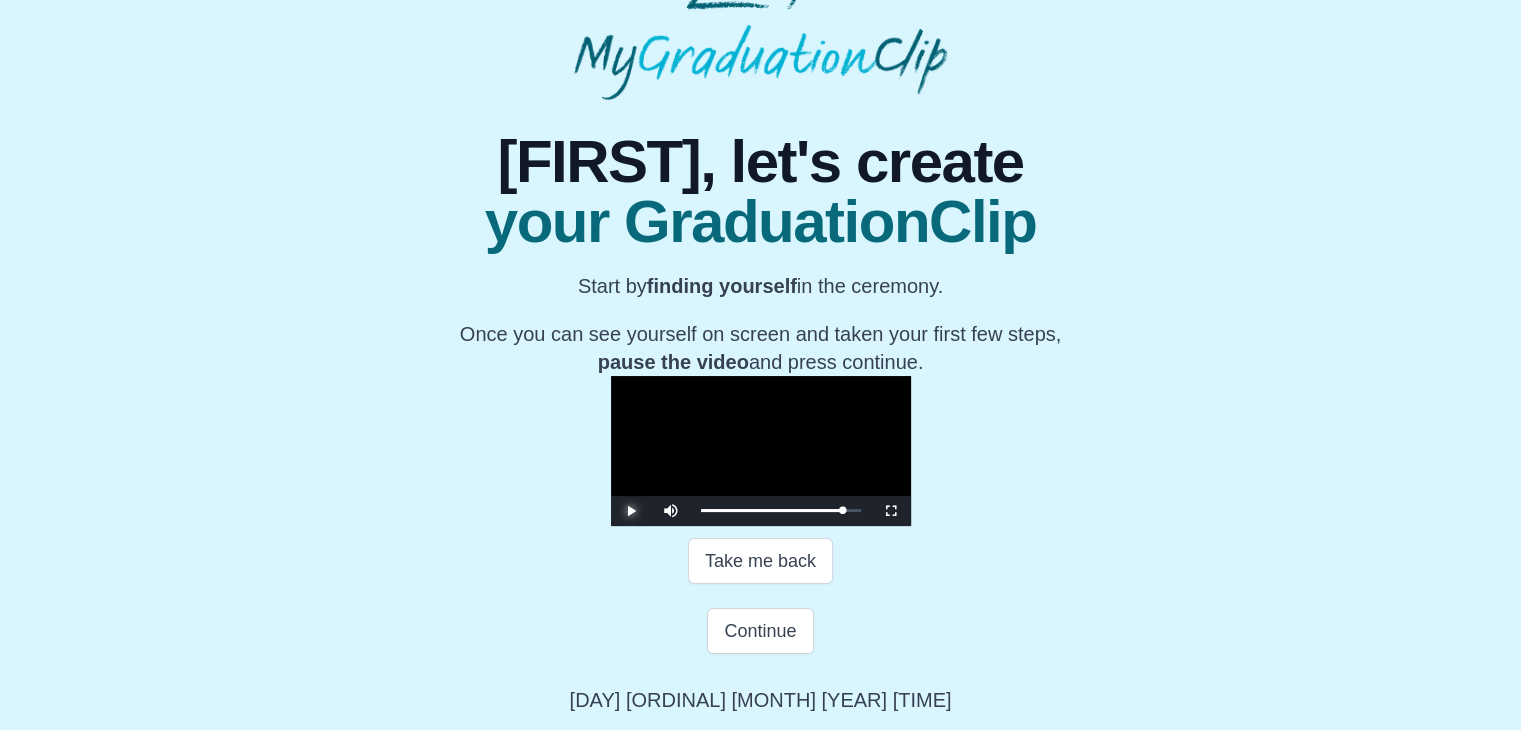 click at bounding box center (631, 511) 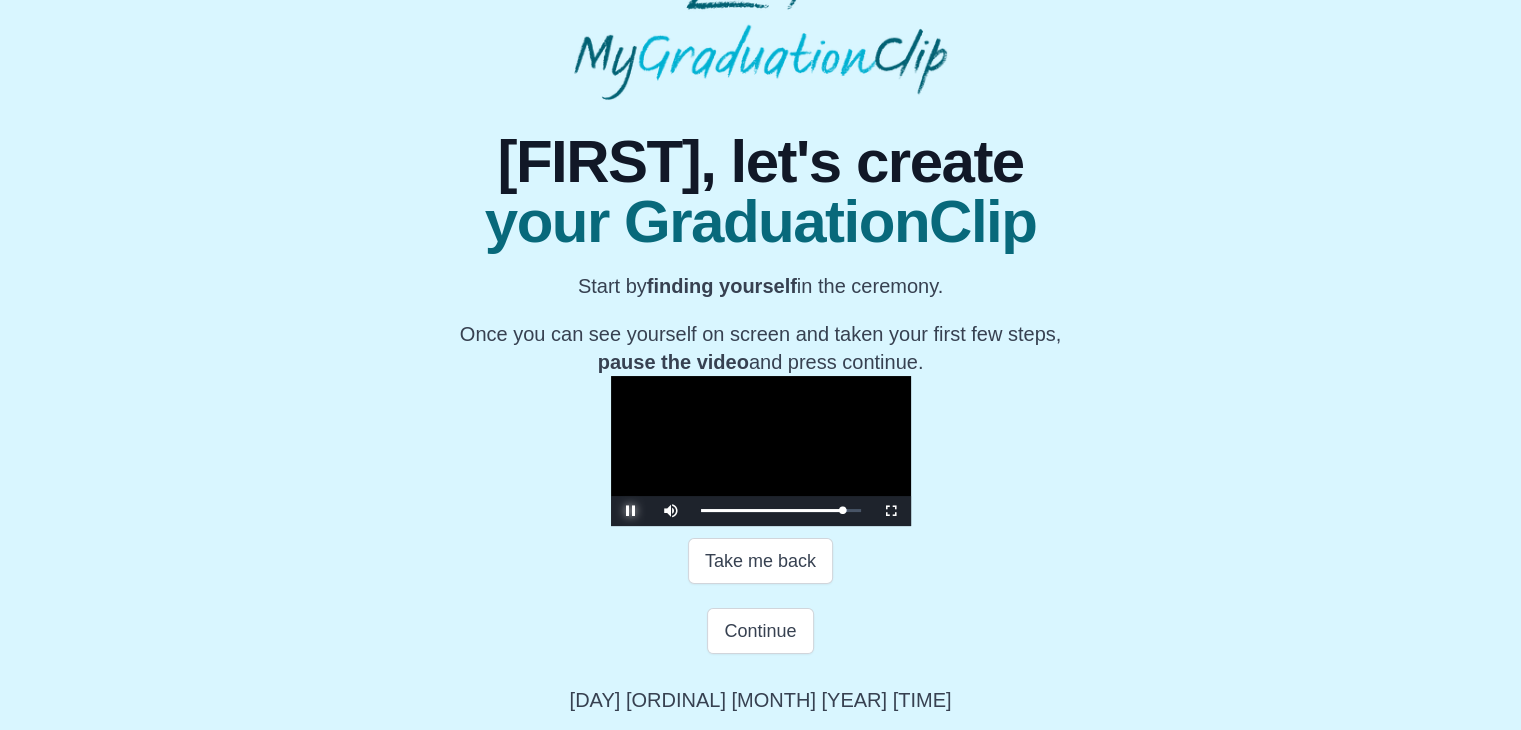 click on "39:06 Progress : 0%" at bounding box center [772, 510] 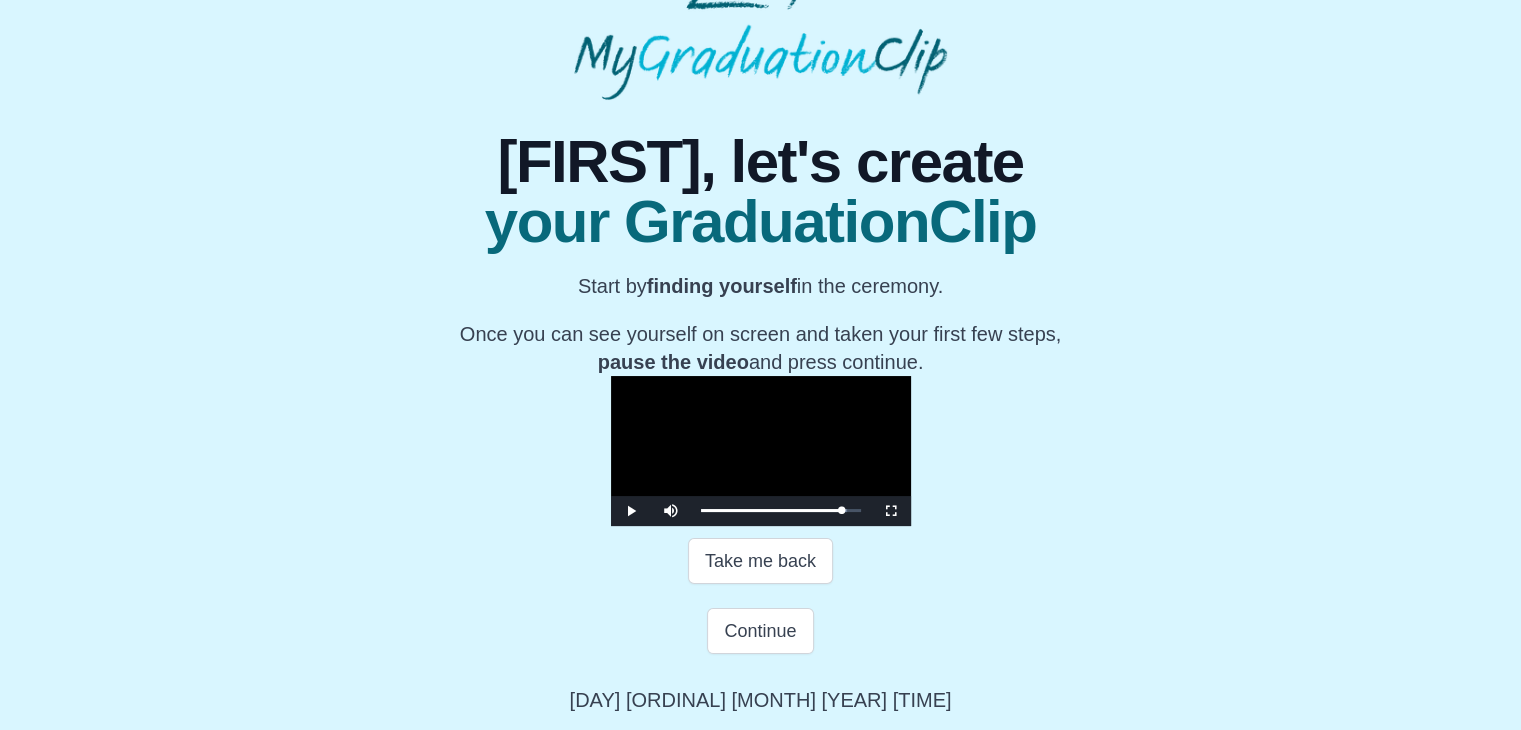 click at bounding box center (761, 451) 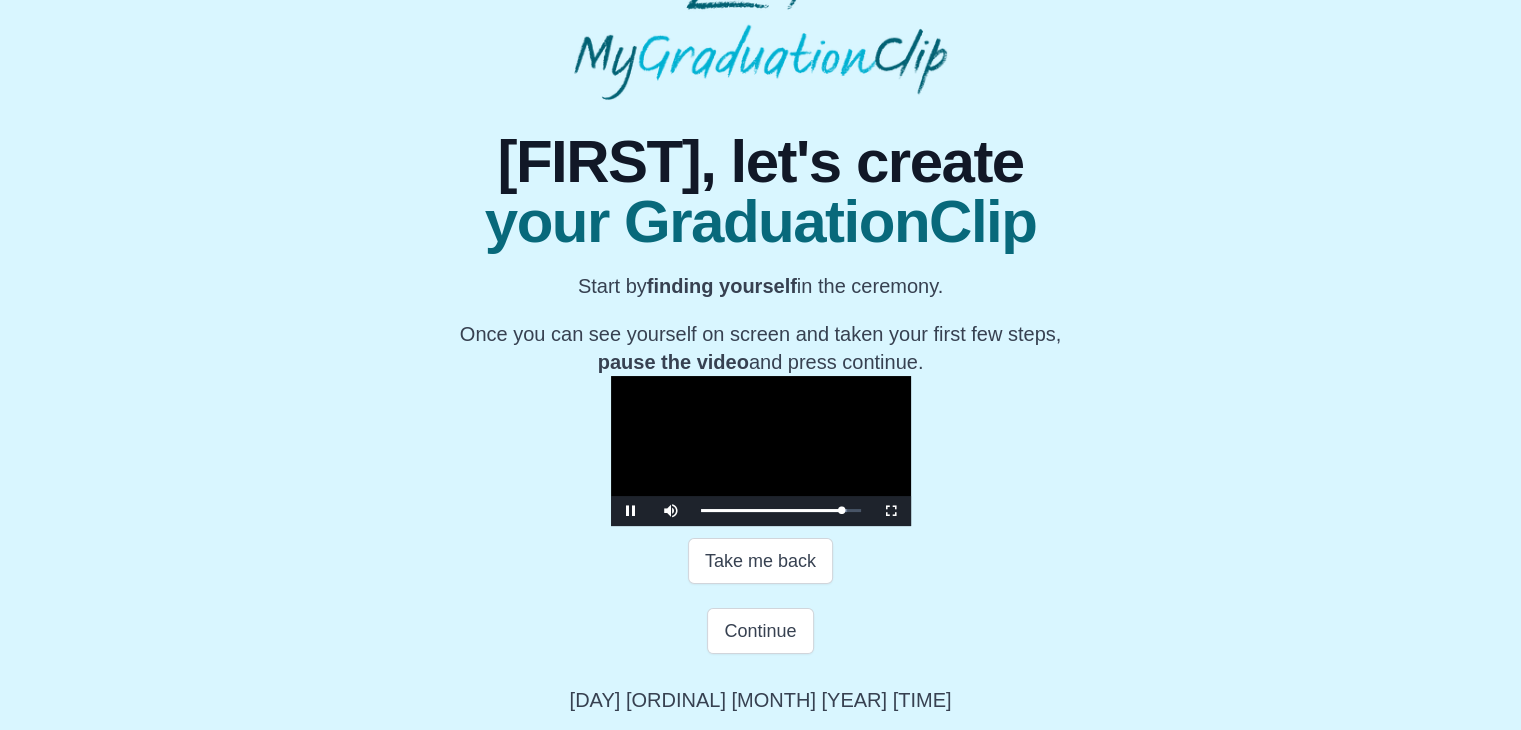 click at bounding box center (761, 451) 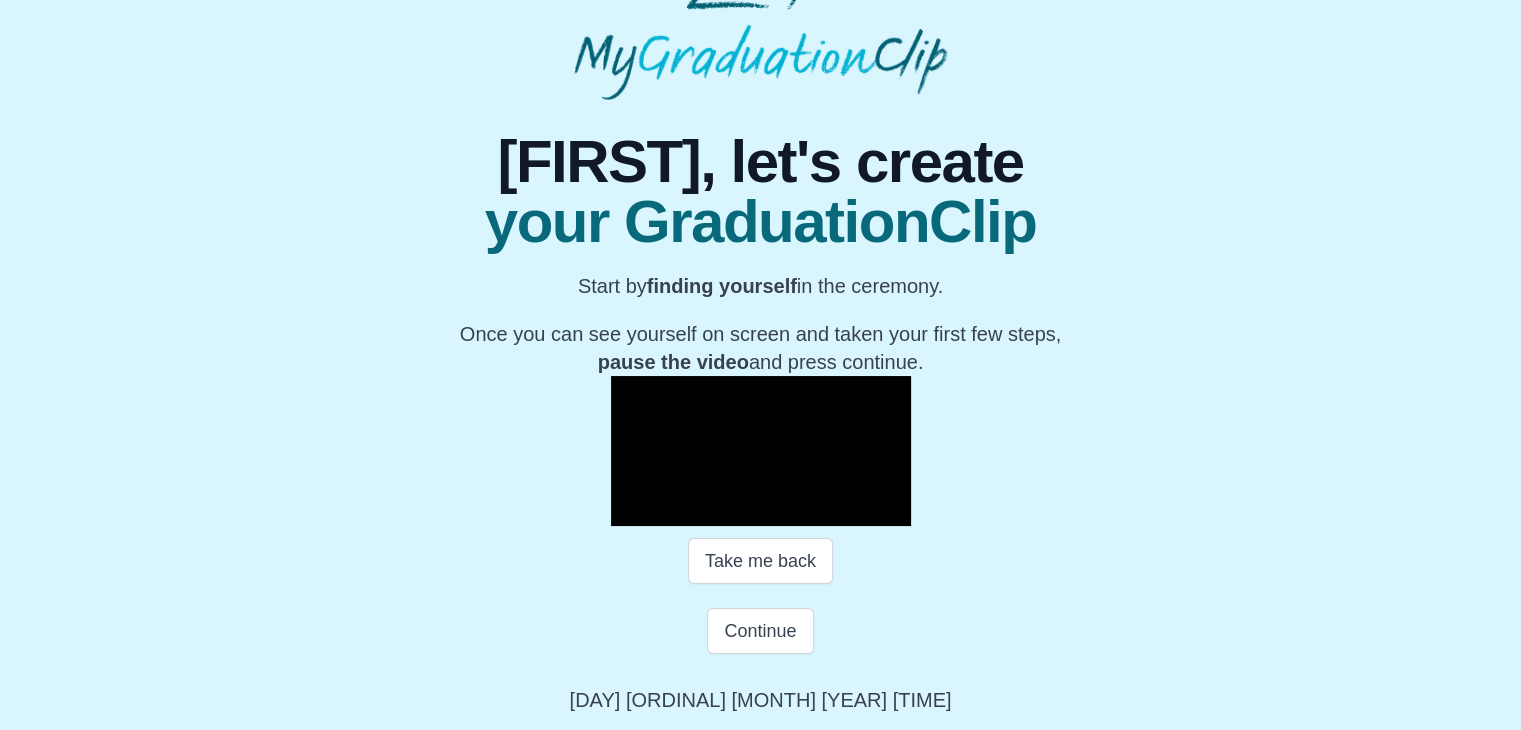 click at bounding box center (761, 451) 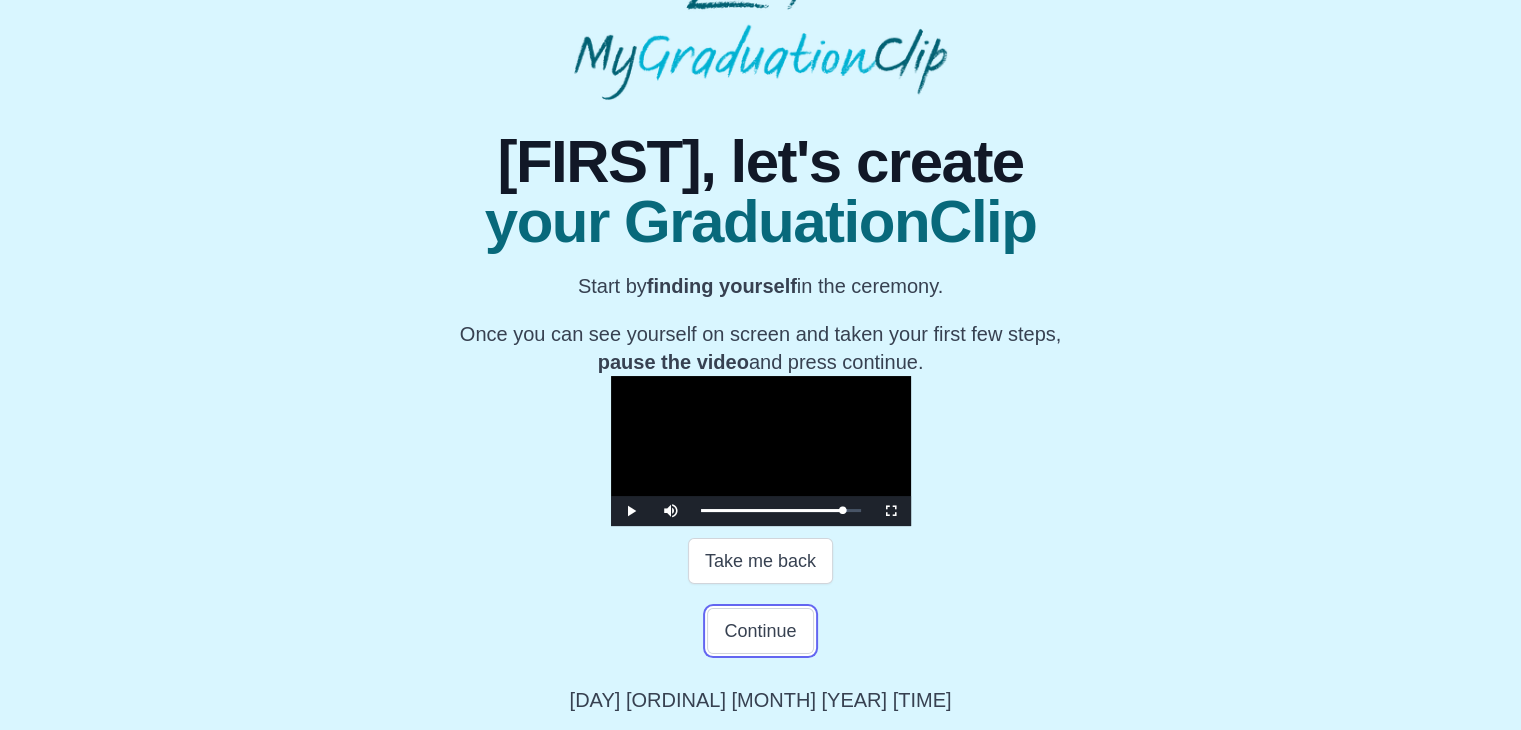 click on "Continue" at bounding box center (760, 631) 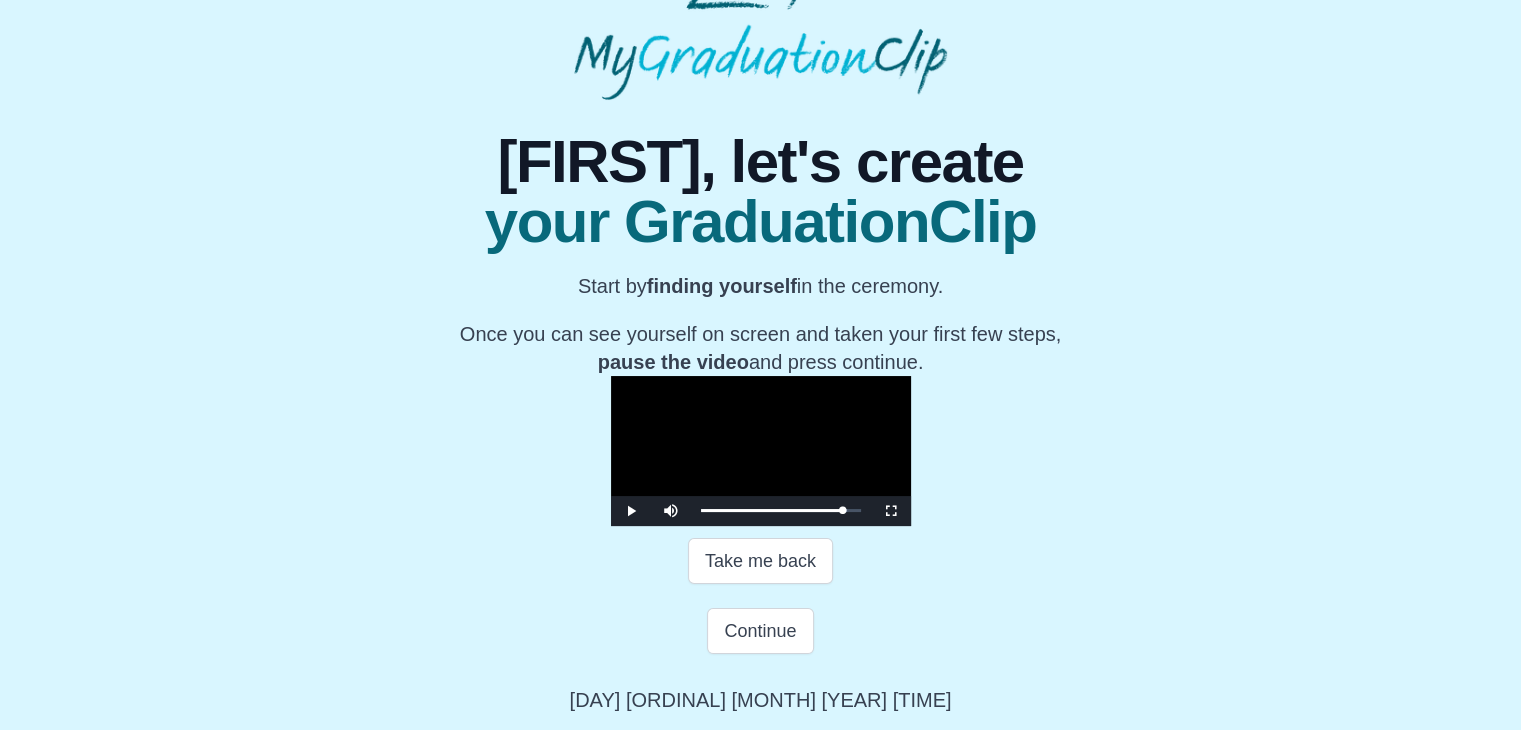 scroll, scrollTop: 0, scrollLeft: 0, axis: both 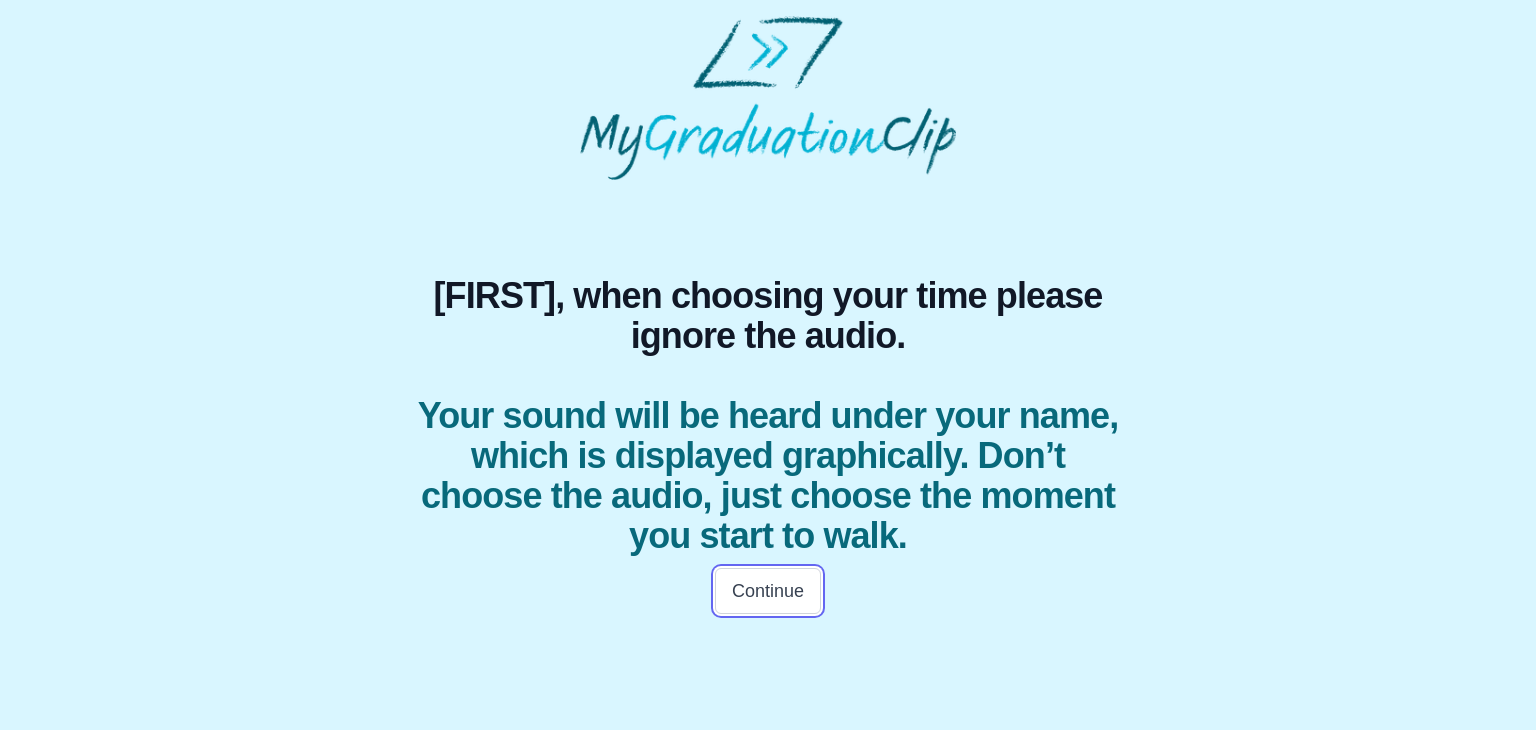 click on "Continue" at bounding box center (768, 591) 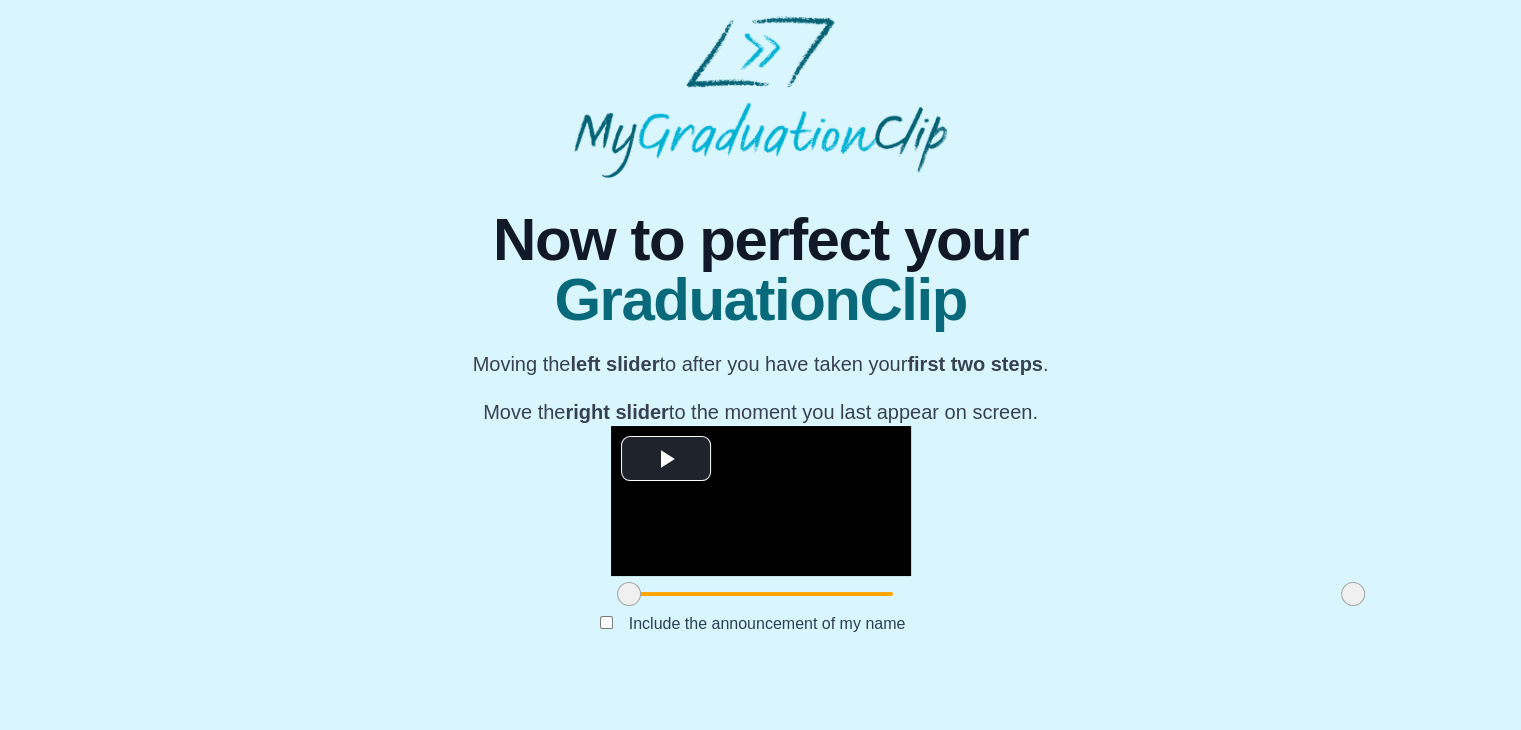 scroll, scrollTop: 176, scrollLeft: 0, axis: vertical 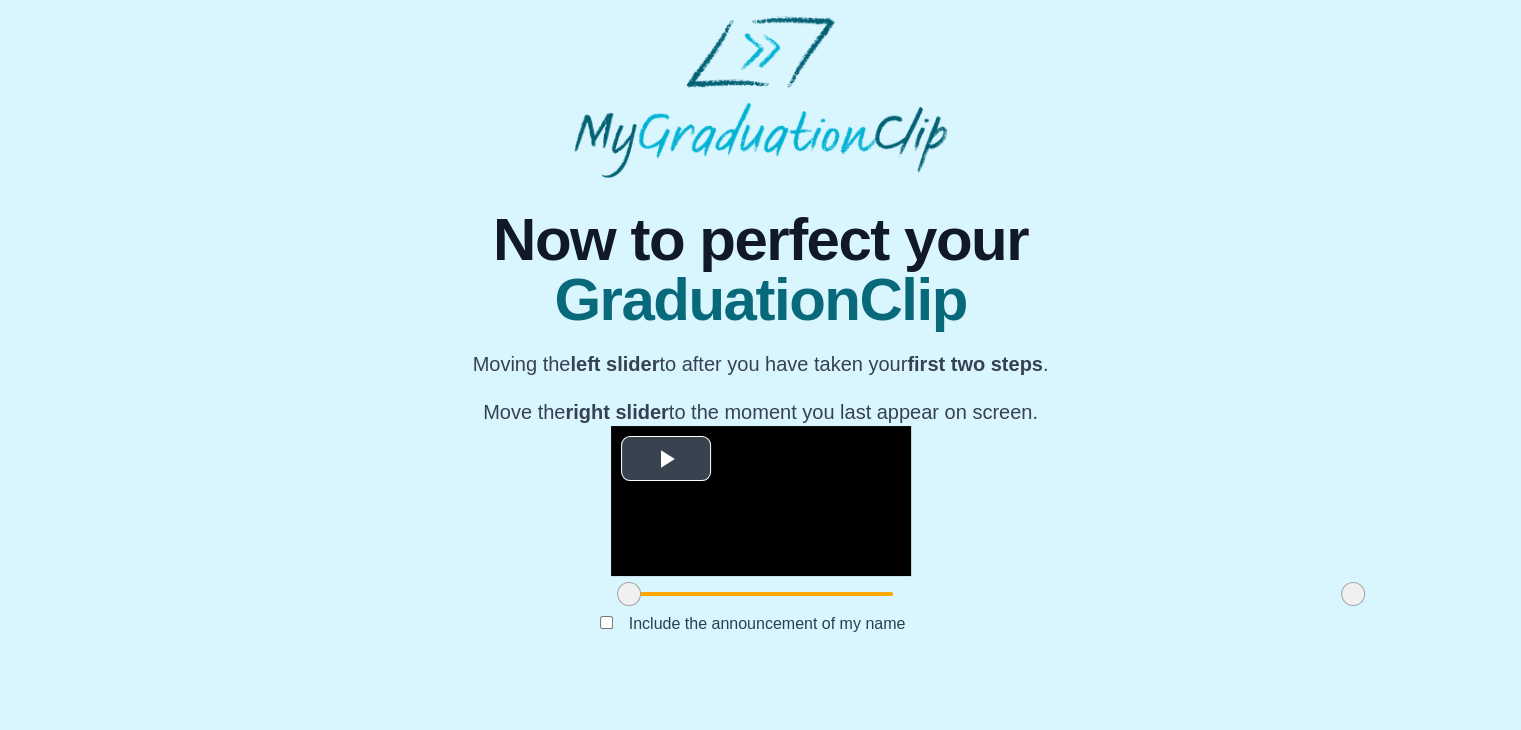 click at bounding box center [666, 458] 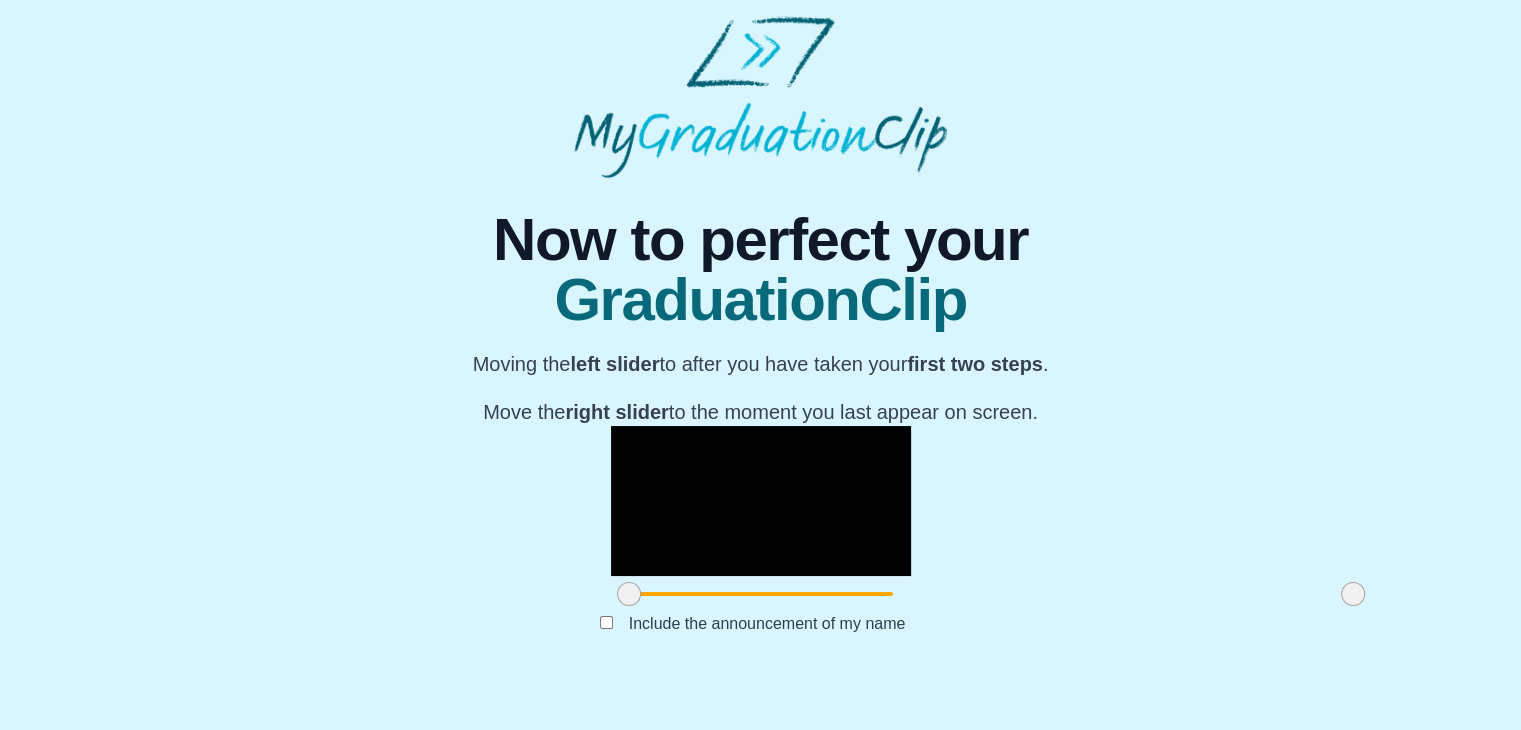 click at bounding box center (781, 561) 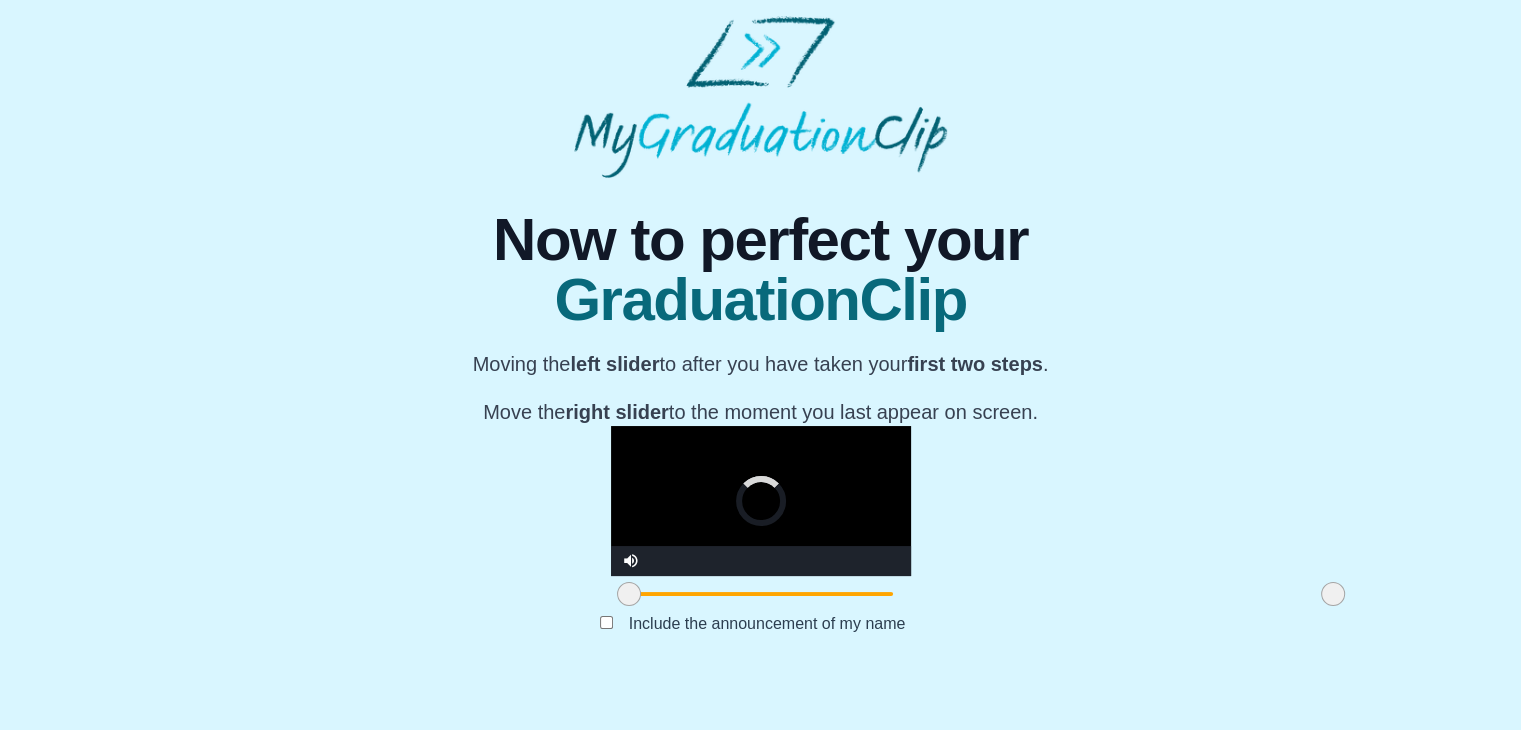 drag, startPoint x: 1125, startPoint y: 696, endPoint x: 1105, endPoint y: 696, distance: 20 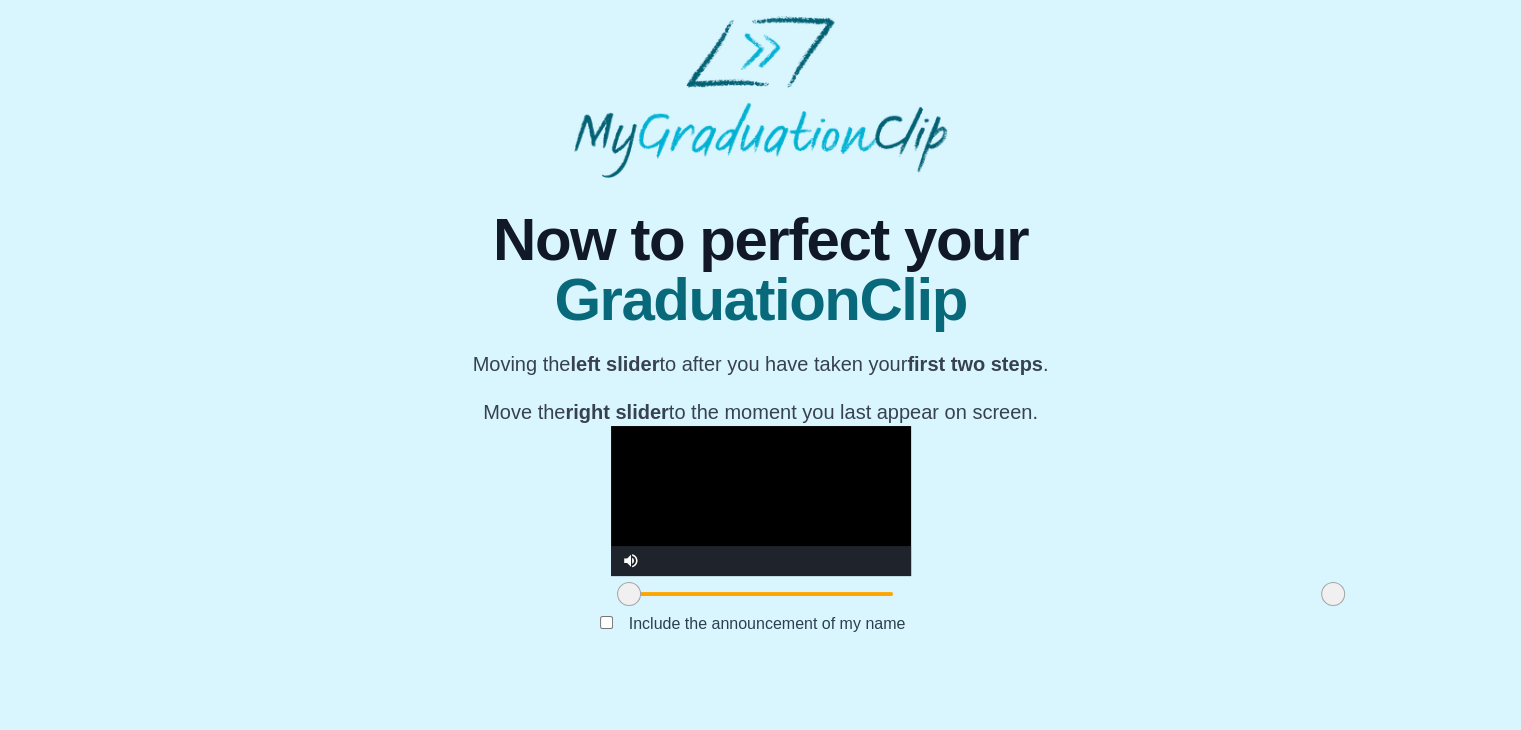 scroll, scrollTop: 238, scrollLeft: 0, axis: vertical 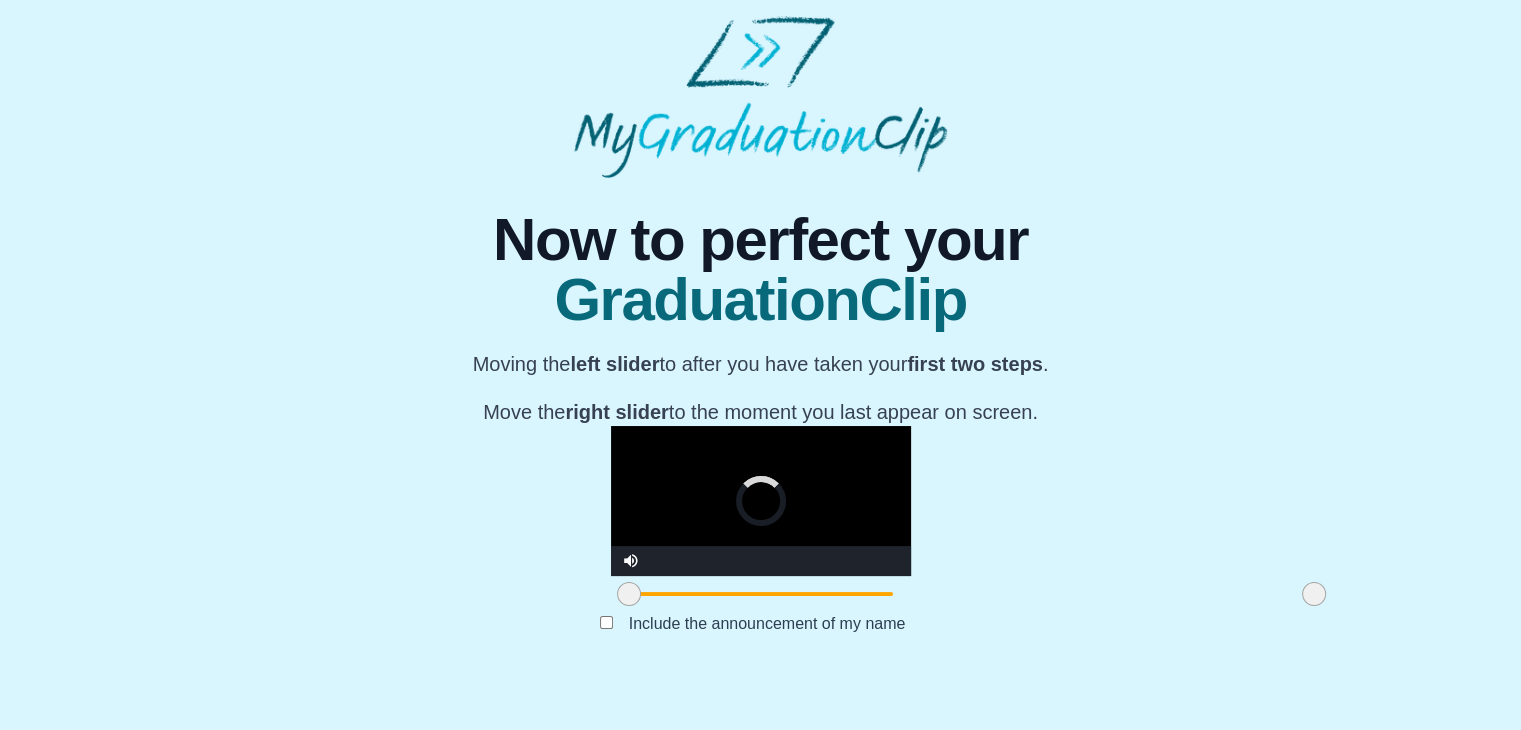 drag, startPoint x: 1095, startPoint y: 633, endPoint x: 1075, endPoint y: 633, distance: 20 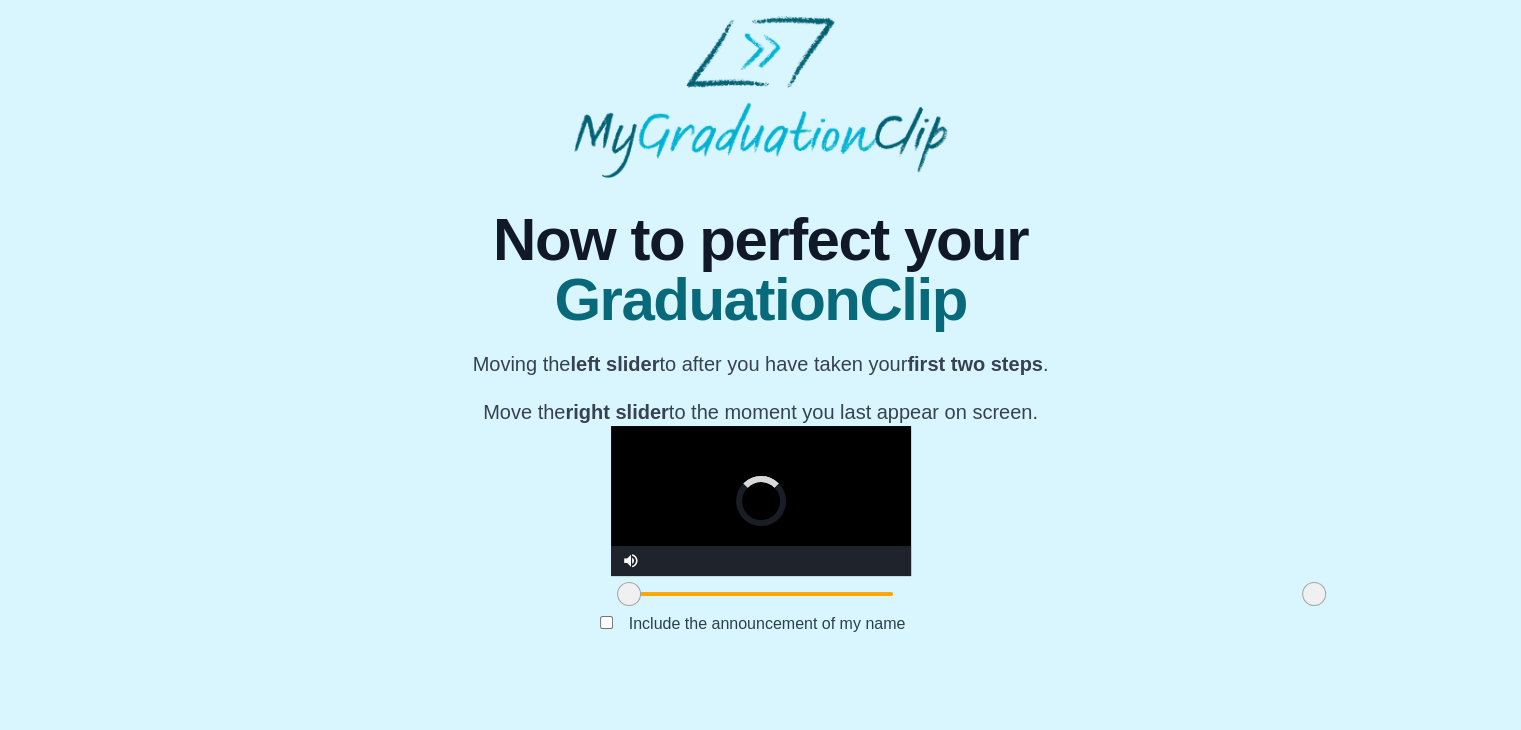 click at bounding box center [1314, 594] 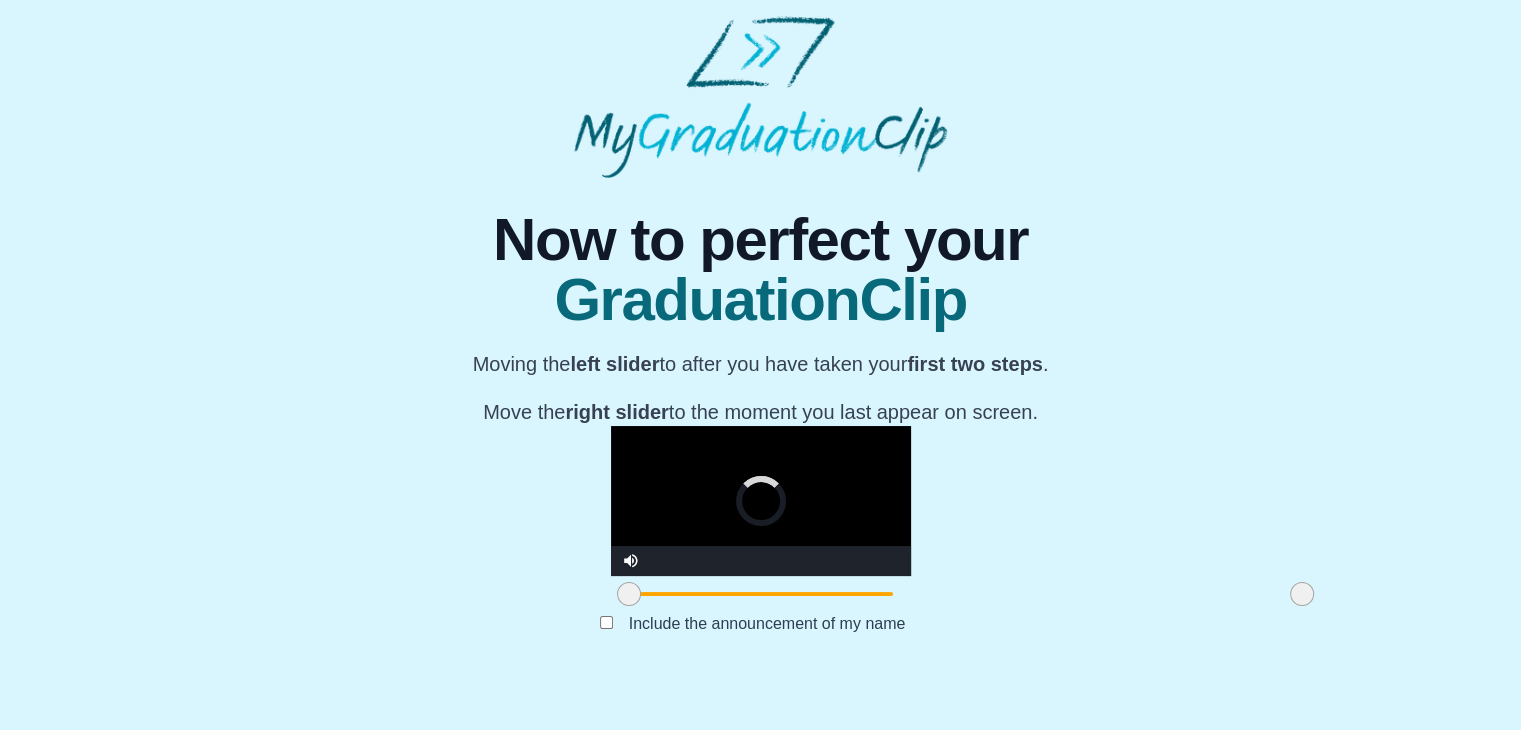 drag, startPoint x: 1075, startPoint y: 633, endPoint x: 1061, endPoint y: 633, distance: 14 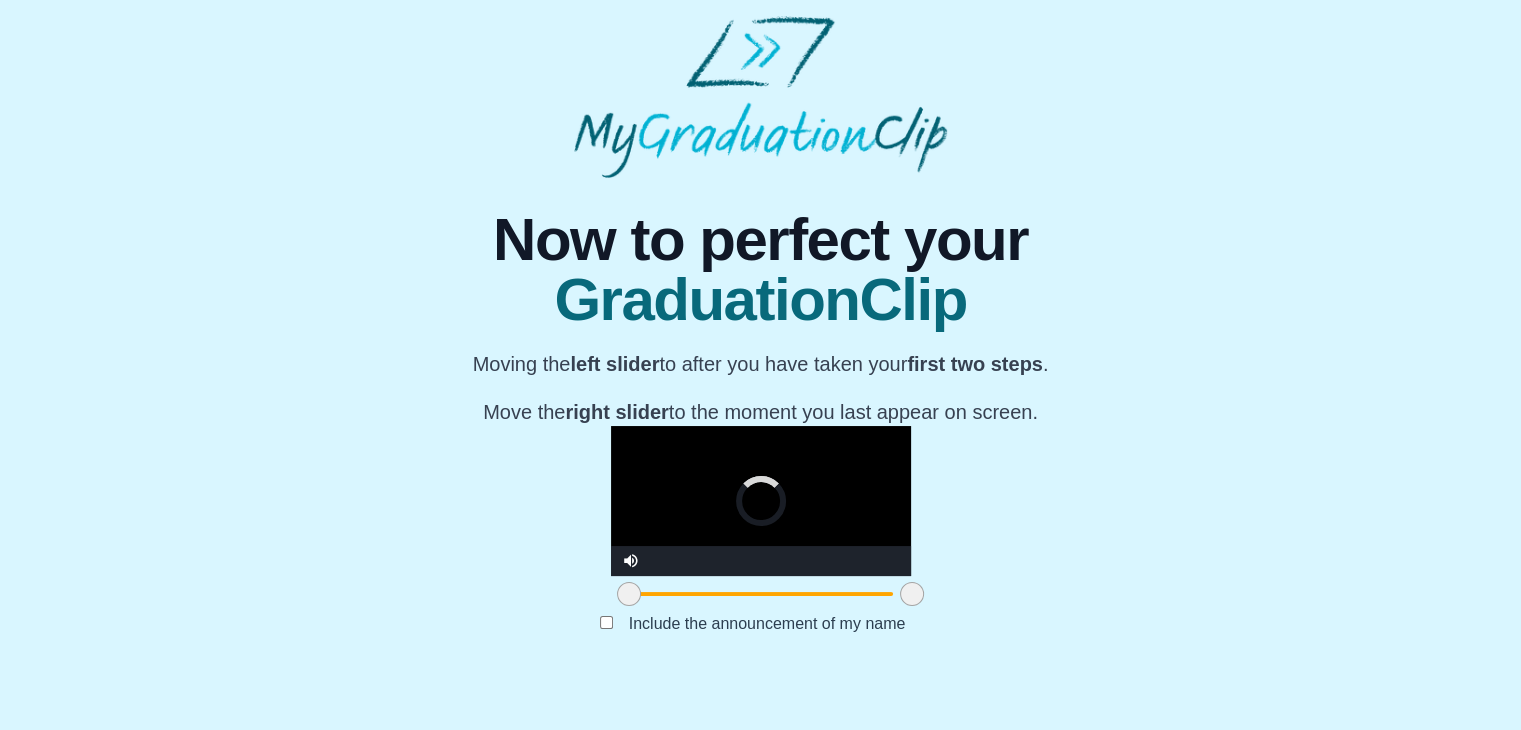 drag, startPoint x: 1061, startPoint y: 633, endPoint x: 554, endPoint y: 606, distance: 507.7184 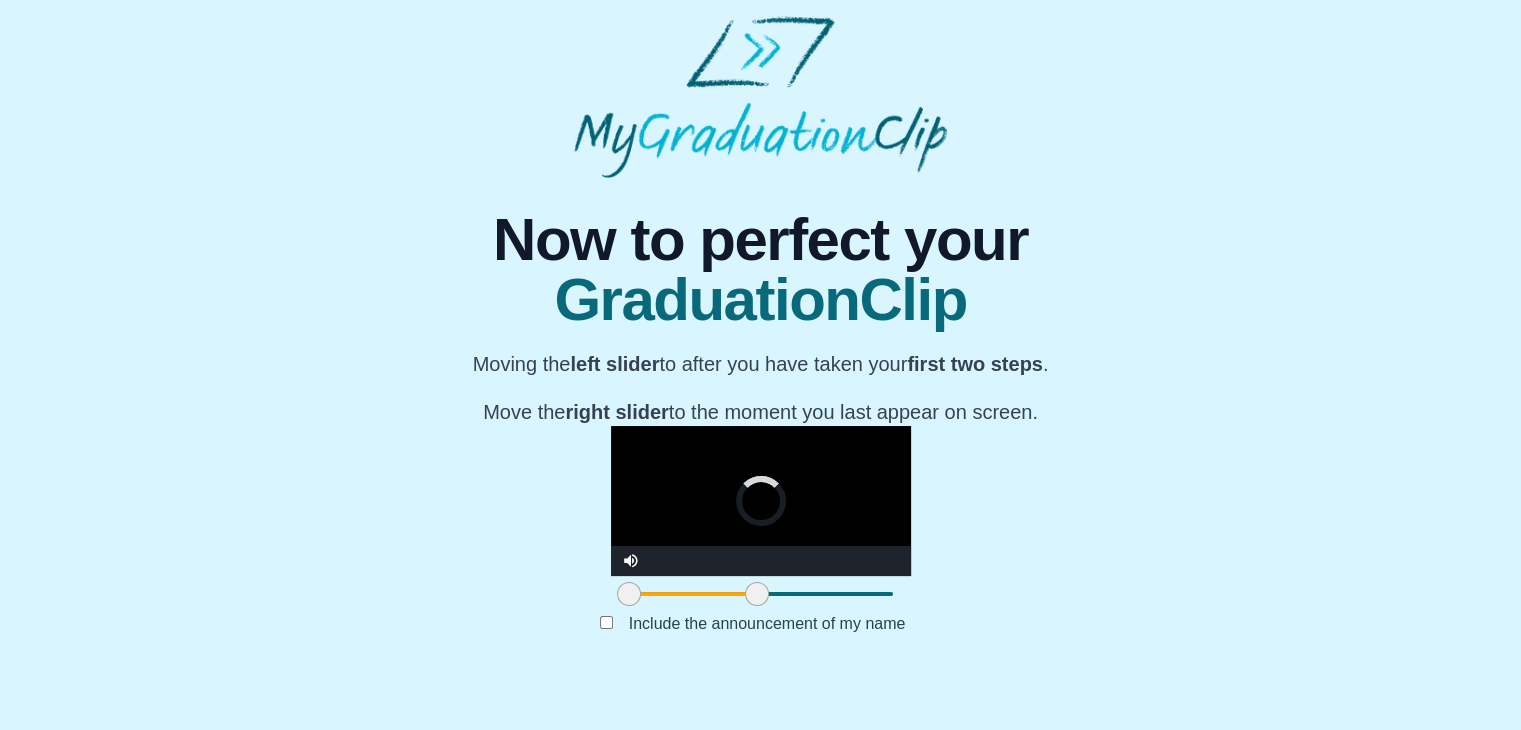 drag, startPoint x: 557, startPoint y: 623, endPoint x: 522, endPoint y: 623, distance: 35 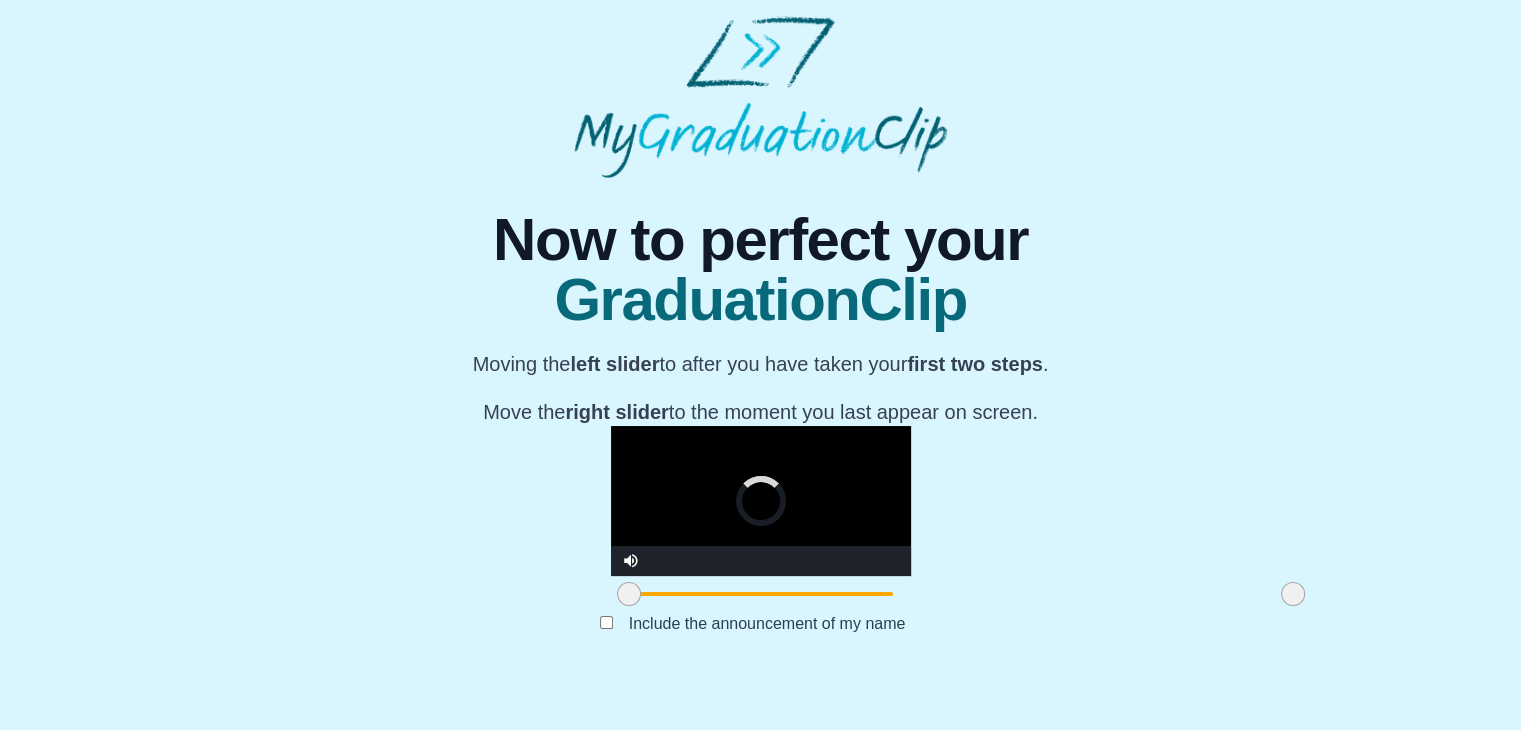drag, startPoint x: 522, startPoint y: 623, endPoint x: 1057, endPoint y: 601, distance: 535.45215 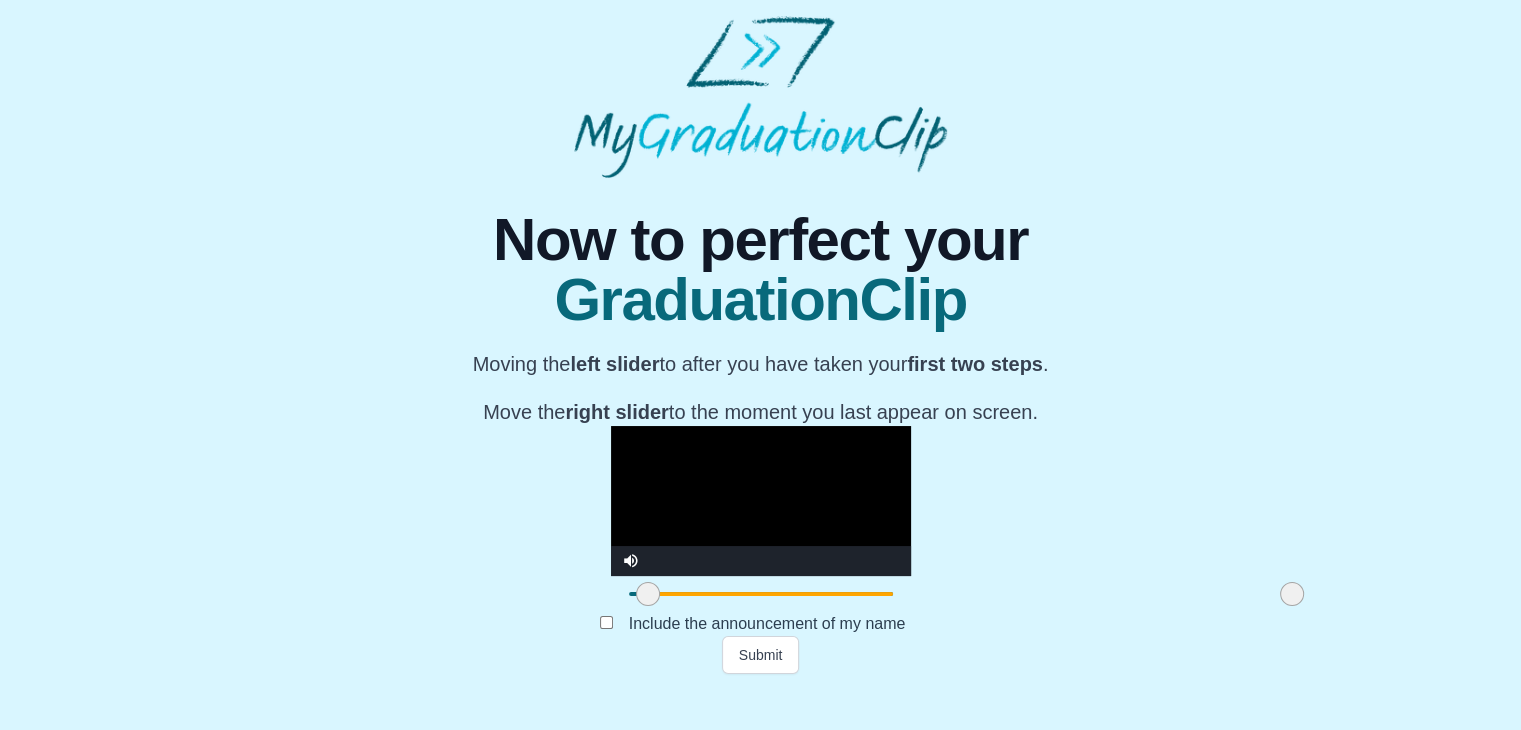 drag, startPoint x: 385, startPoint y: 630, endPoint x: 404, endPoint y: 632, distance: 19.104973 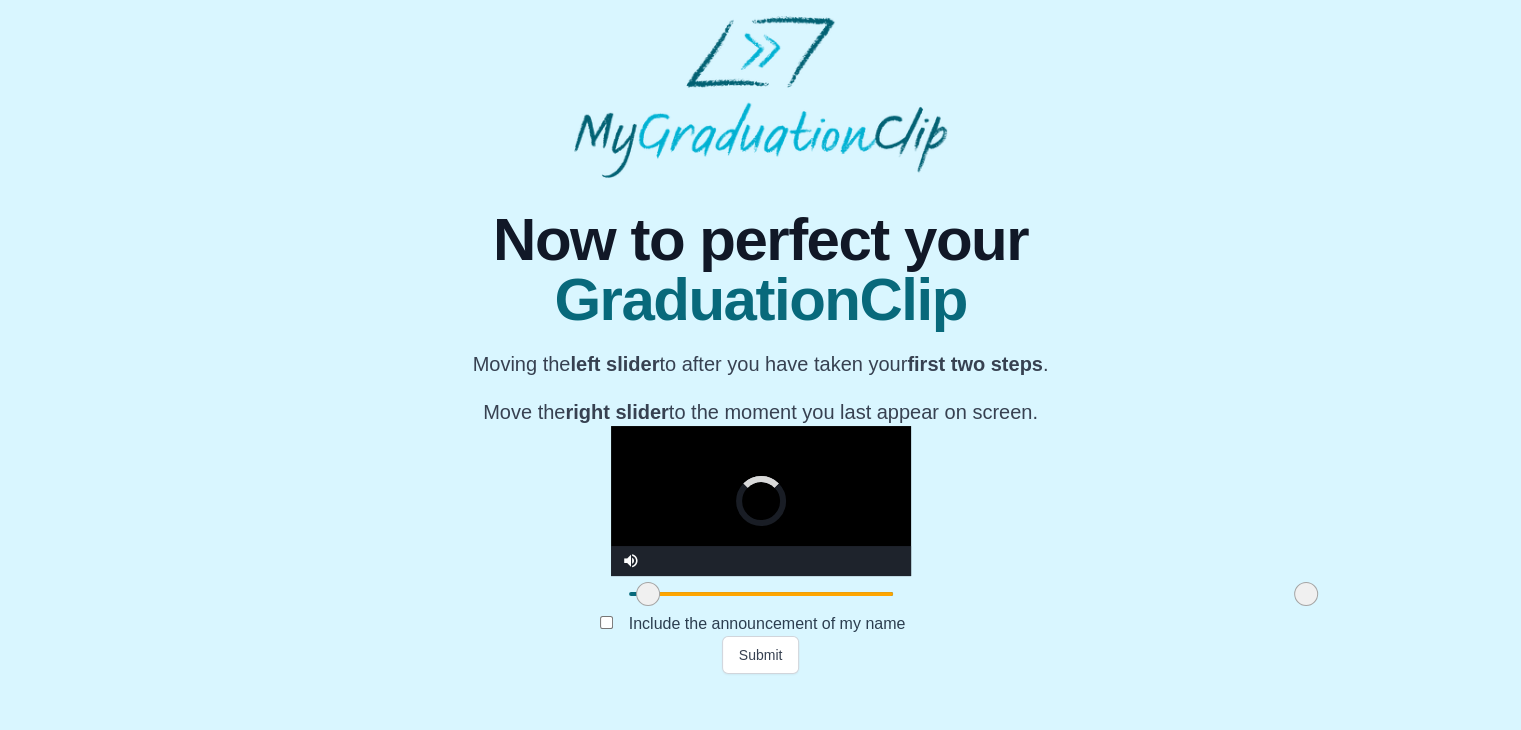 drag, startPoint x: 1066, startPoint y: 631, endPoint x: 1080, endPoint y: 630, distance: 14.035668 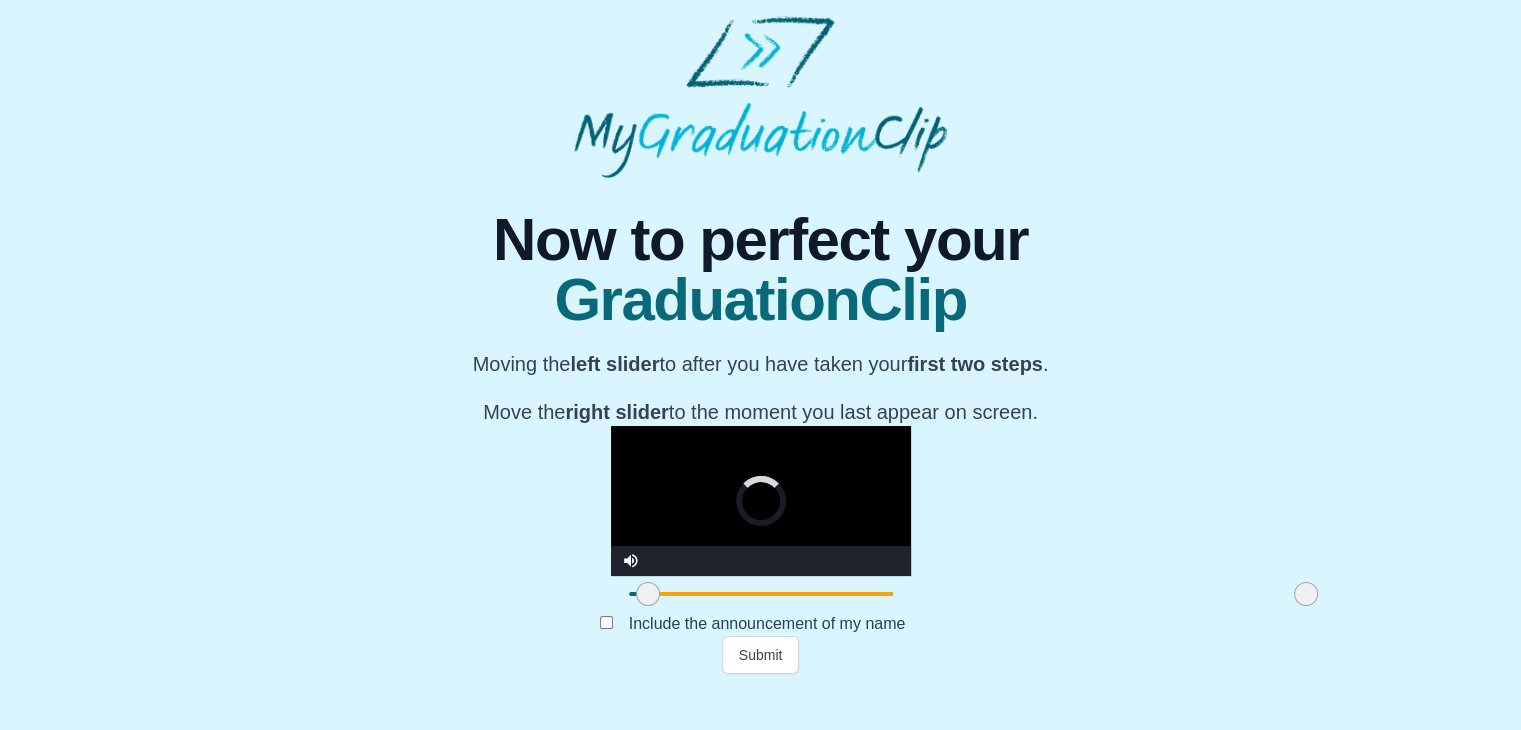 click at bounding box center (1306, 594) 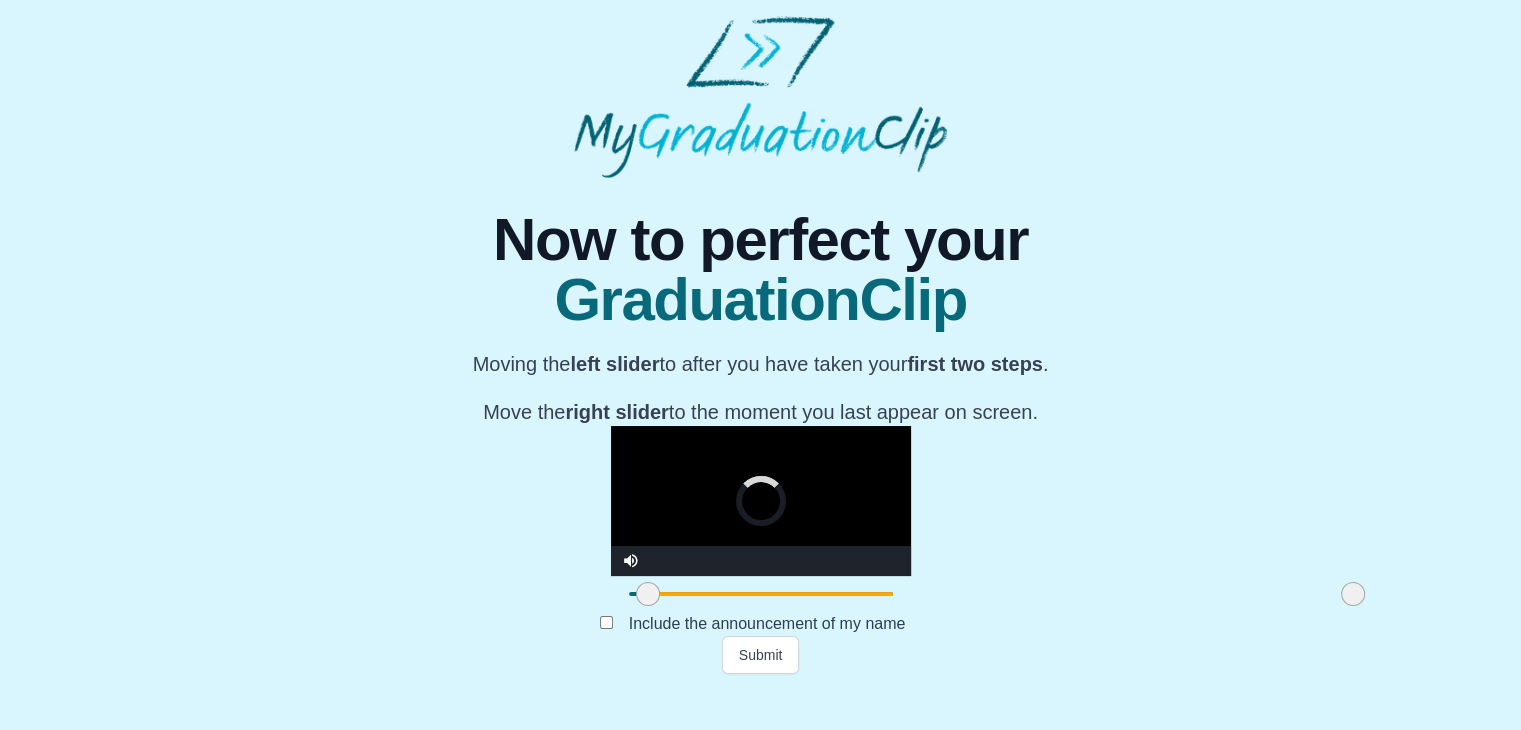 drag, startPoint x: 1084, startPoint y: 629, endPoint x: 1132, endPoint y: 626, distance: 48.09366 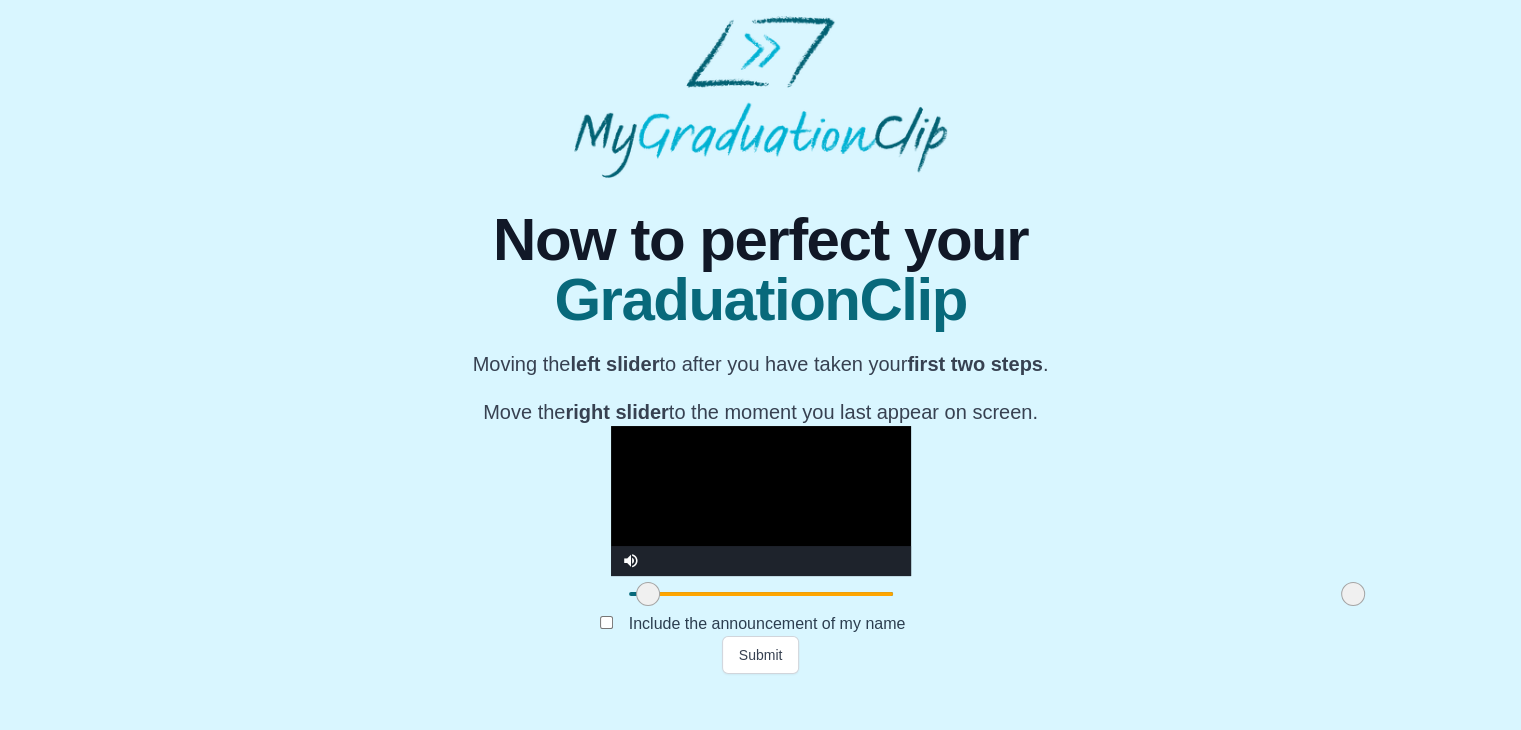 click at bounding box center (761, 501) 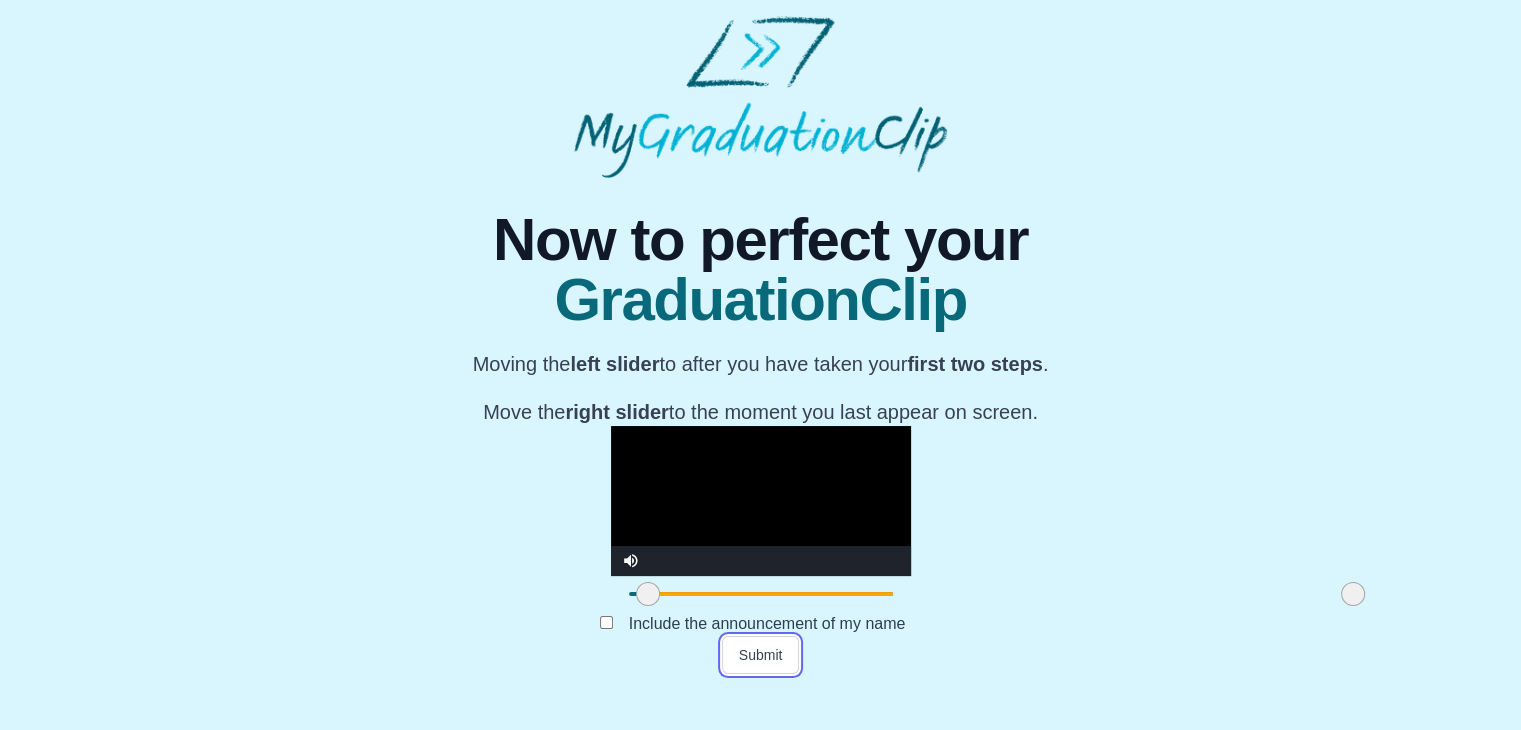 click on "Submit" at bounding box center [761, 655] 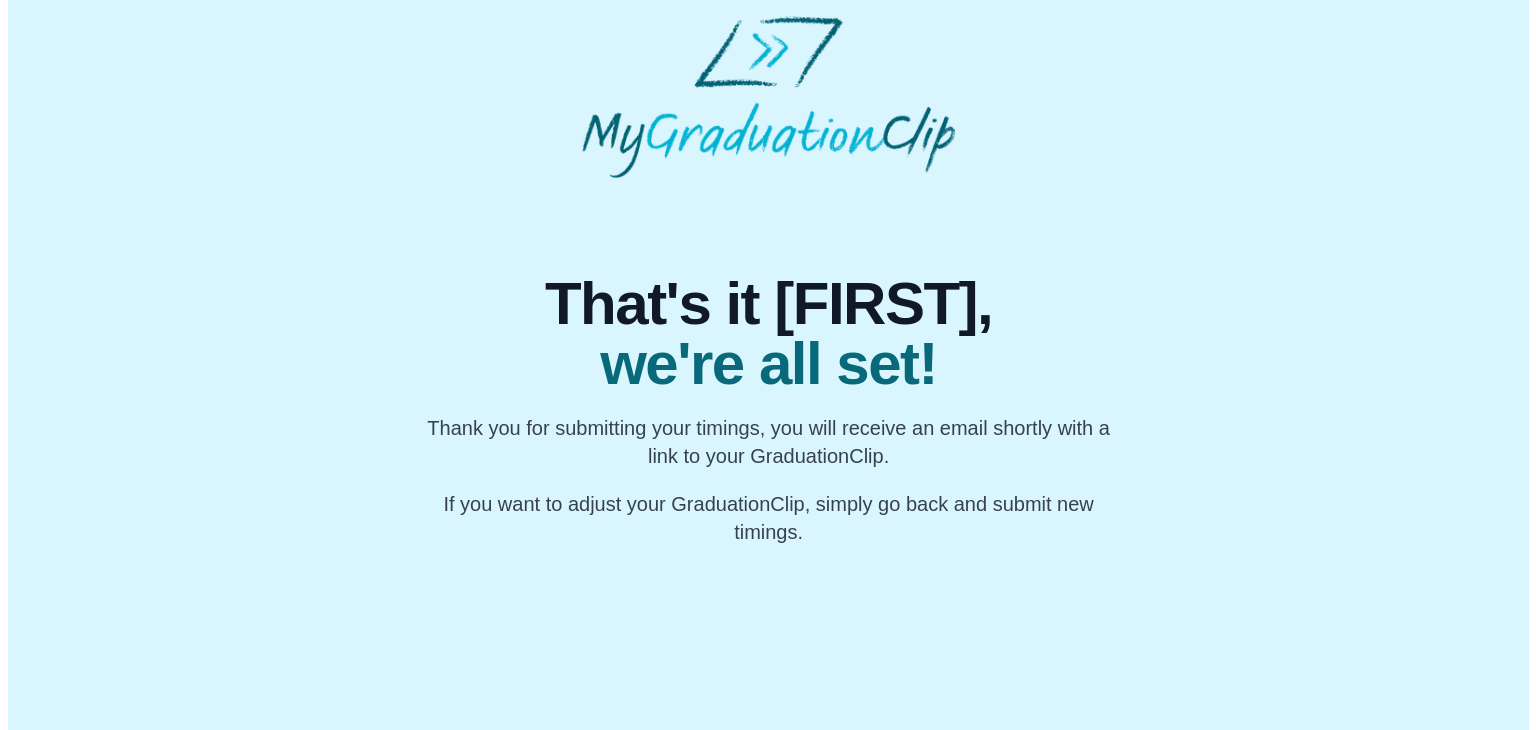 scroll, scrollTop: 0, scrollLeft: 0, axis: both 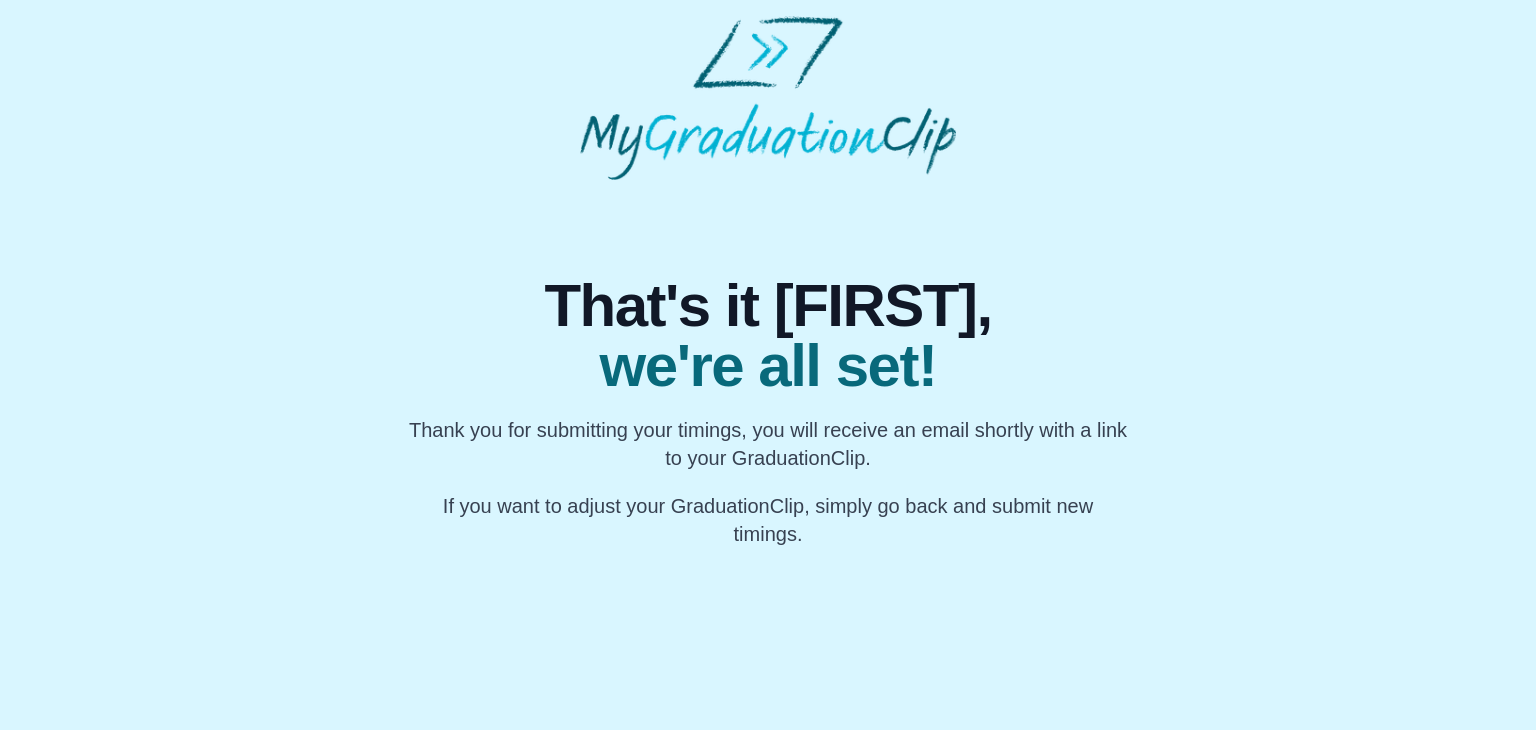 drag, startPoint x: 775, startPoint y: 698, endPoint x: 623, endPoint y: 369, distance: 362.4155 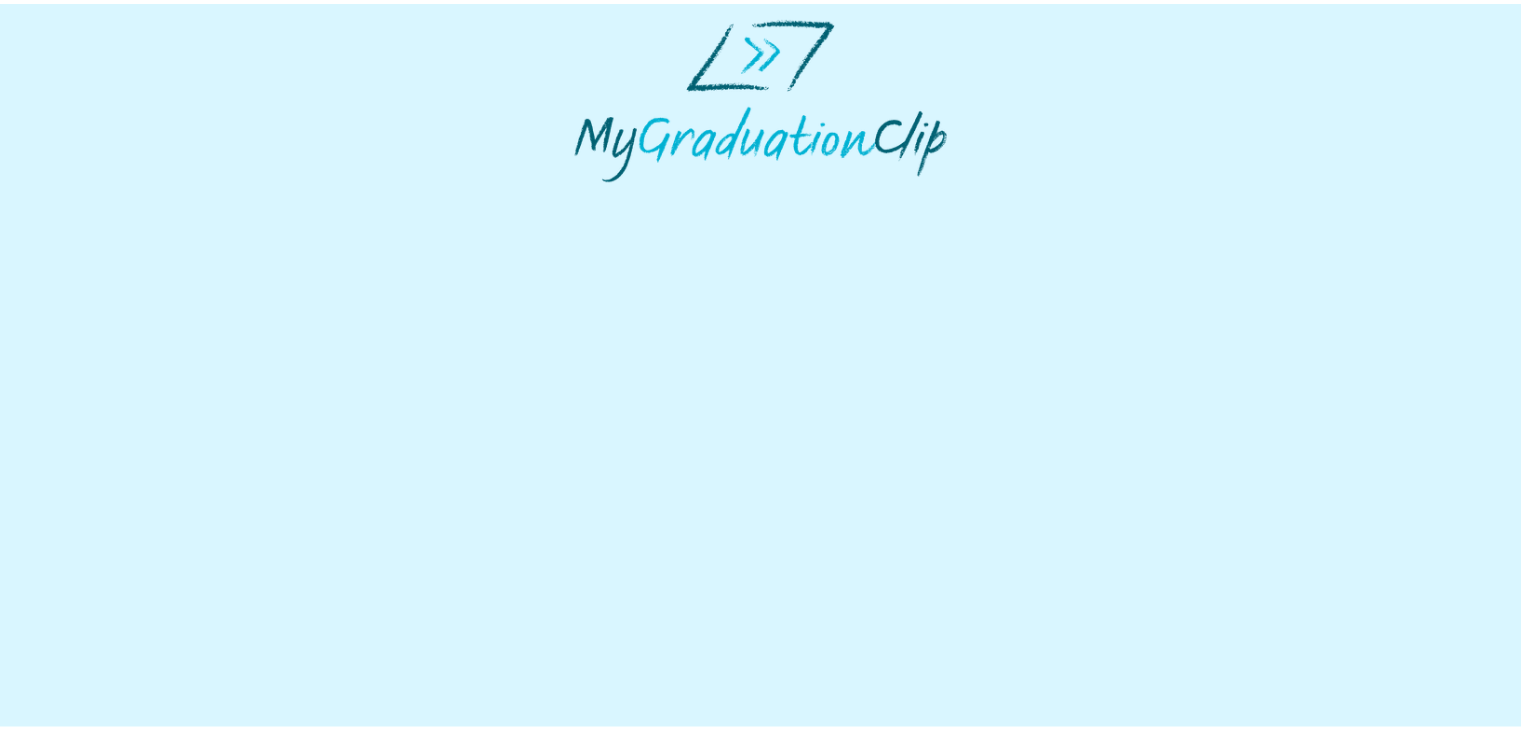 scroll, scrollTop: 0, scrollLeft: 0, axis: both 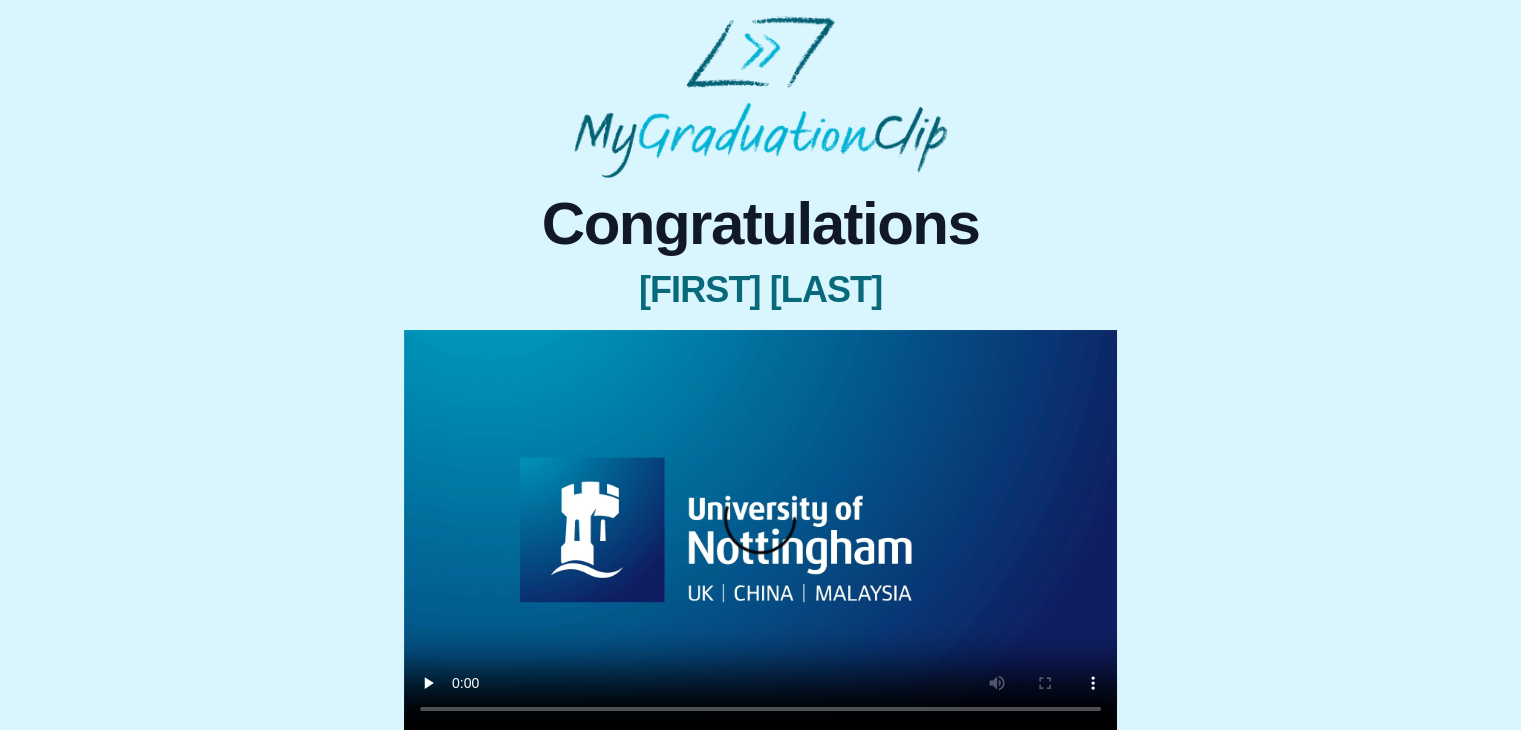 type 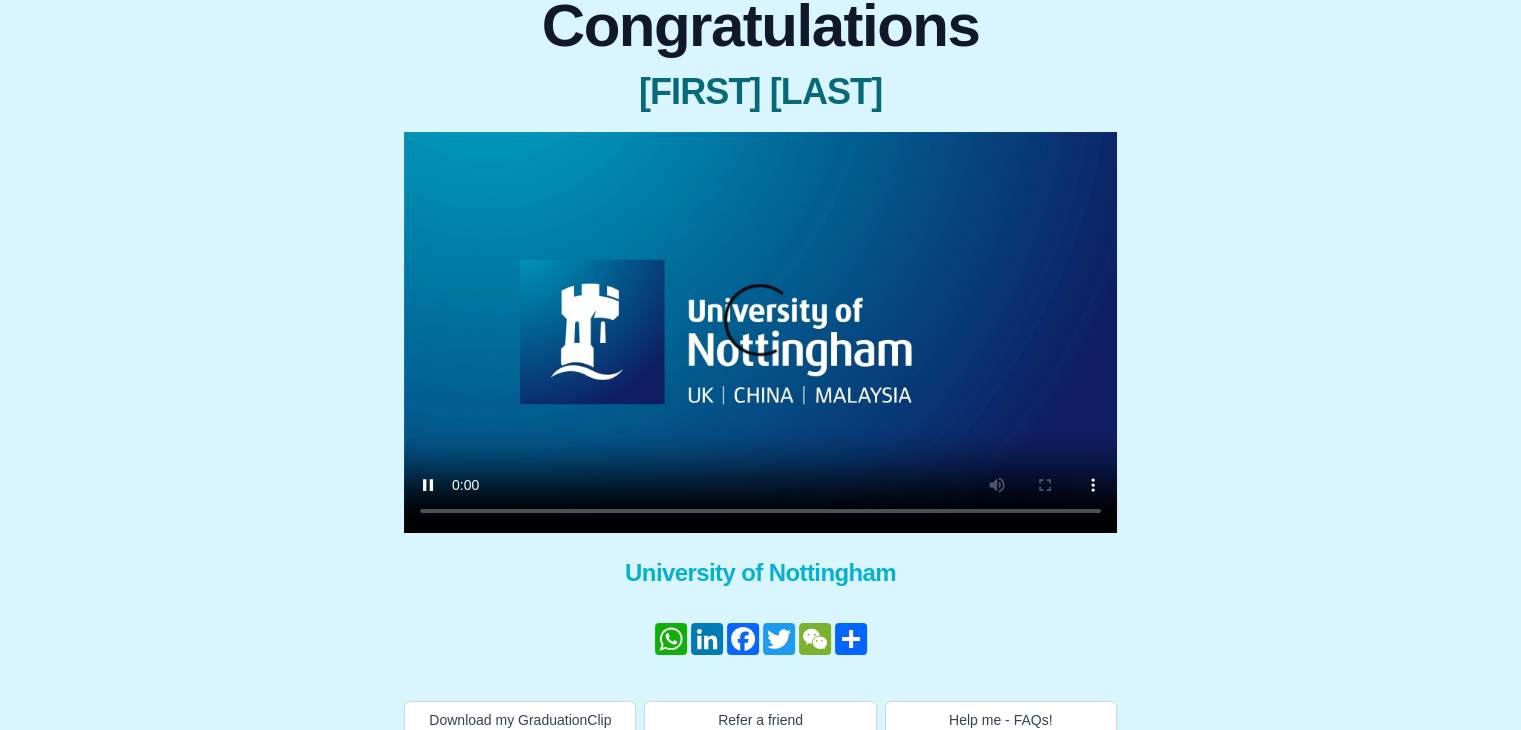 scroll, scrollTop: 222, scrollLeft: 0, axis: vertical 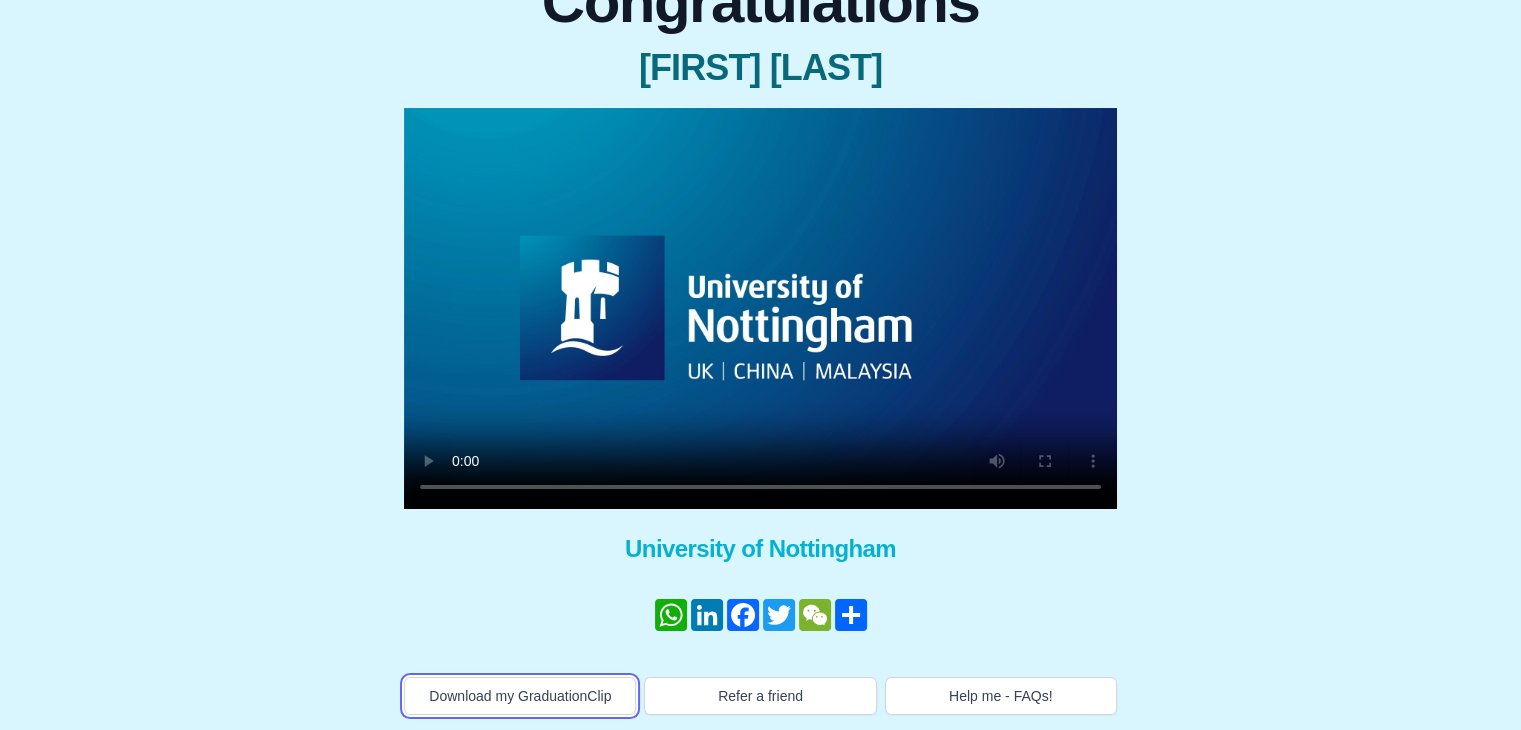 click on "Download my GraduationClip" at bounding box center (520, 696) 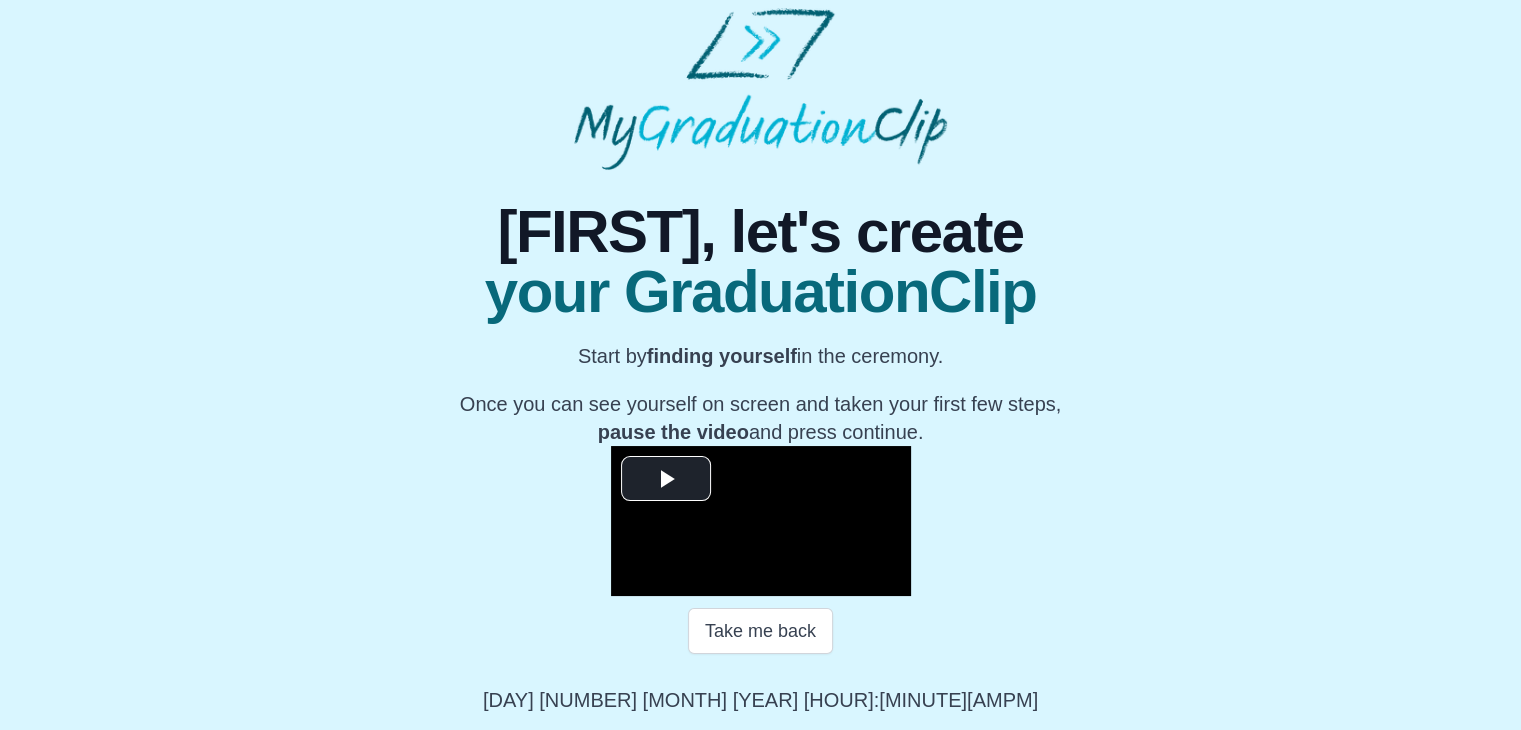 scroll, scrollTop: 286, scrollLeft: 0, axis: vertical 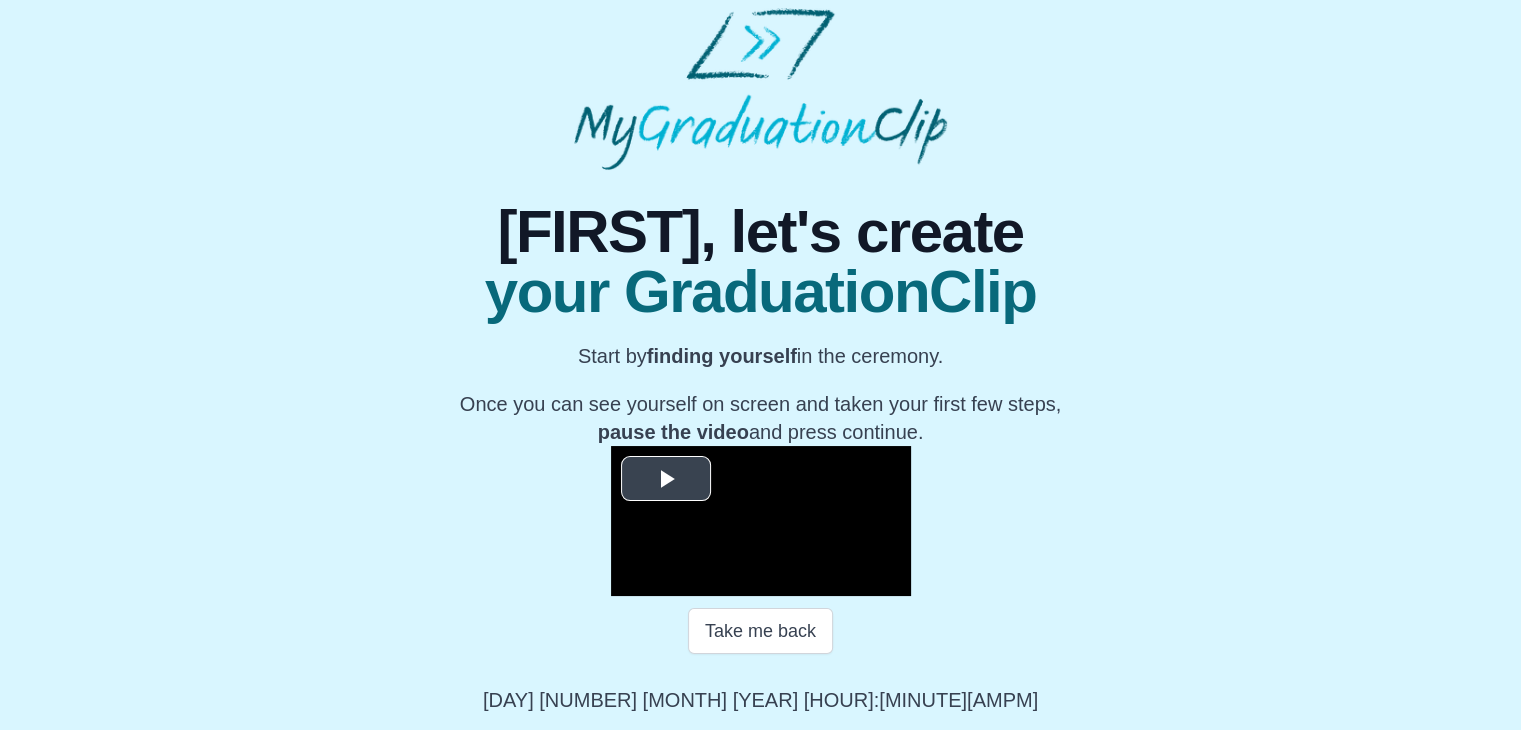 click at bounding box center (666, 478) 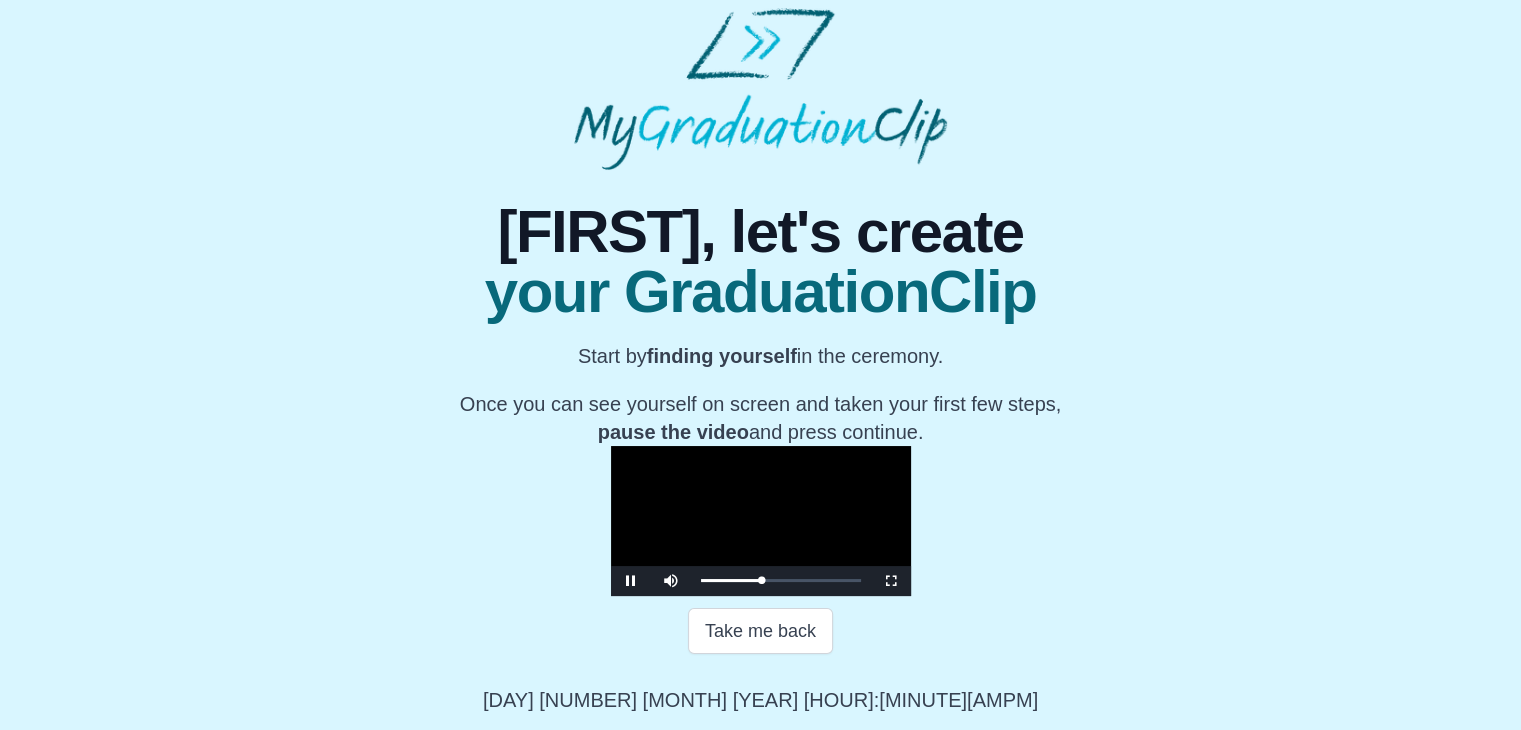 click on "36:53" at bounding box center (0, 0) 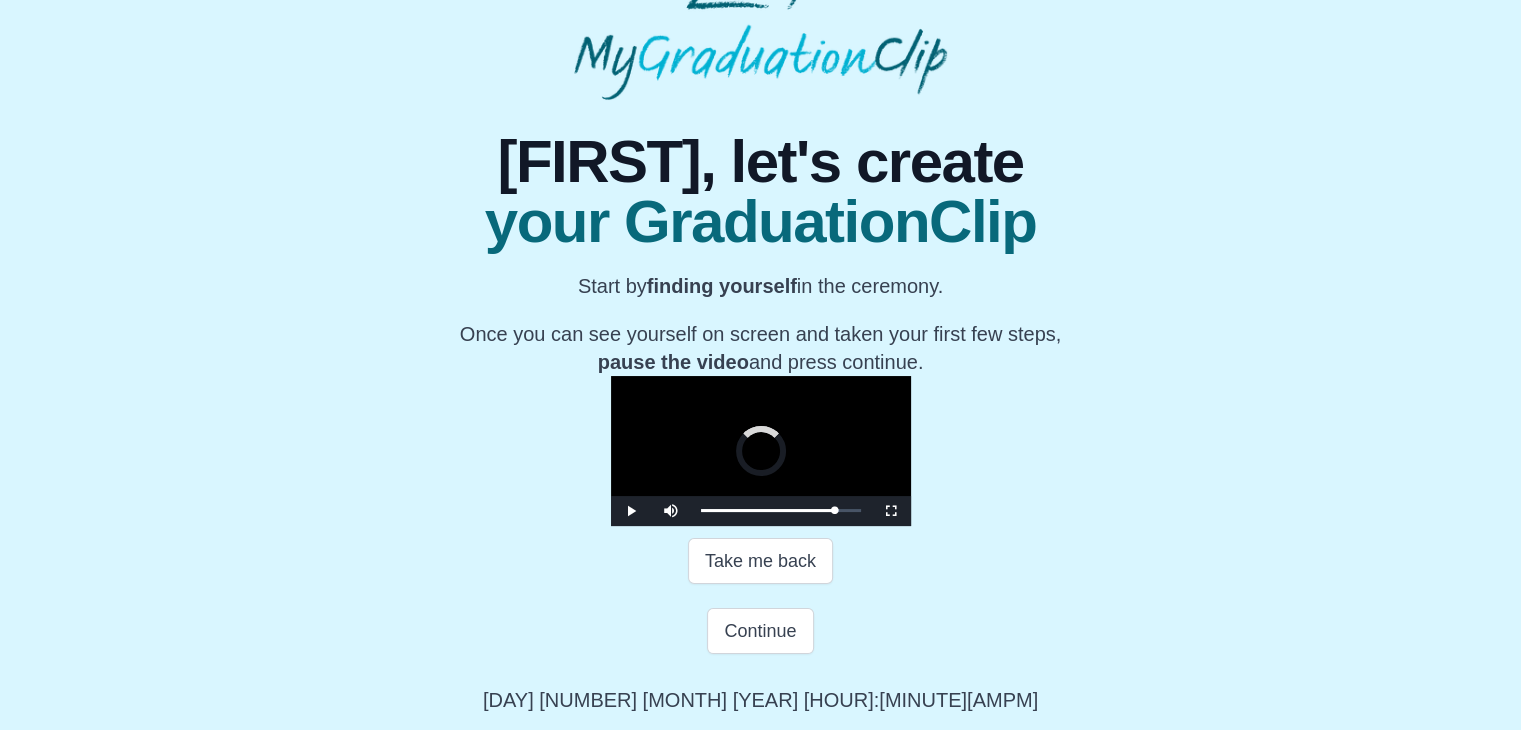 click on "Loaded : 0% 38:44 36:55 Progress : 0%" at bounding box center (781, 511) 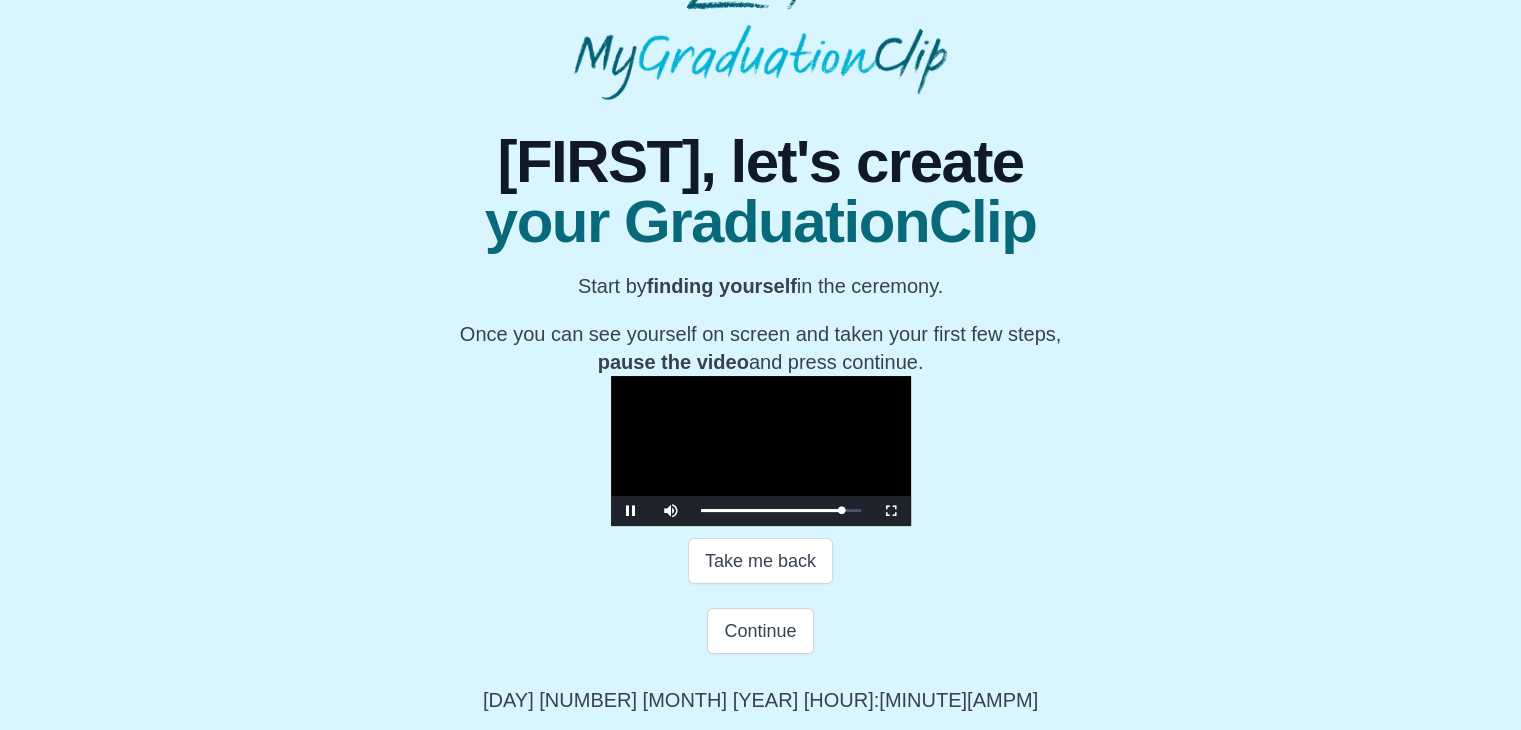 click on "Loaded : 0% 39:43 38:46 Progress : 0%" at bounding box center [781, 511] 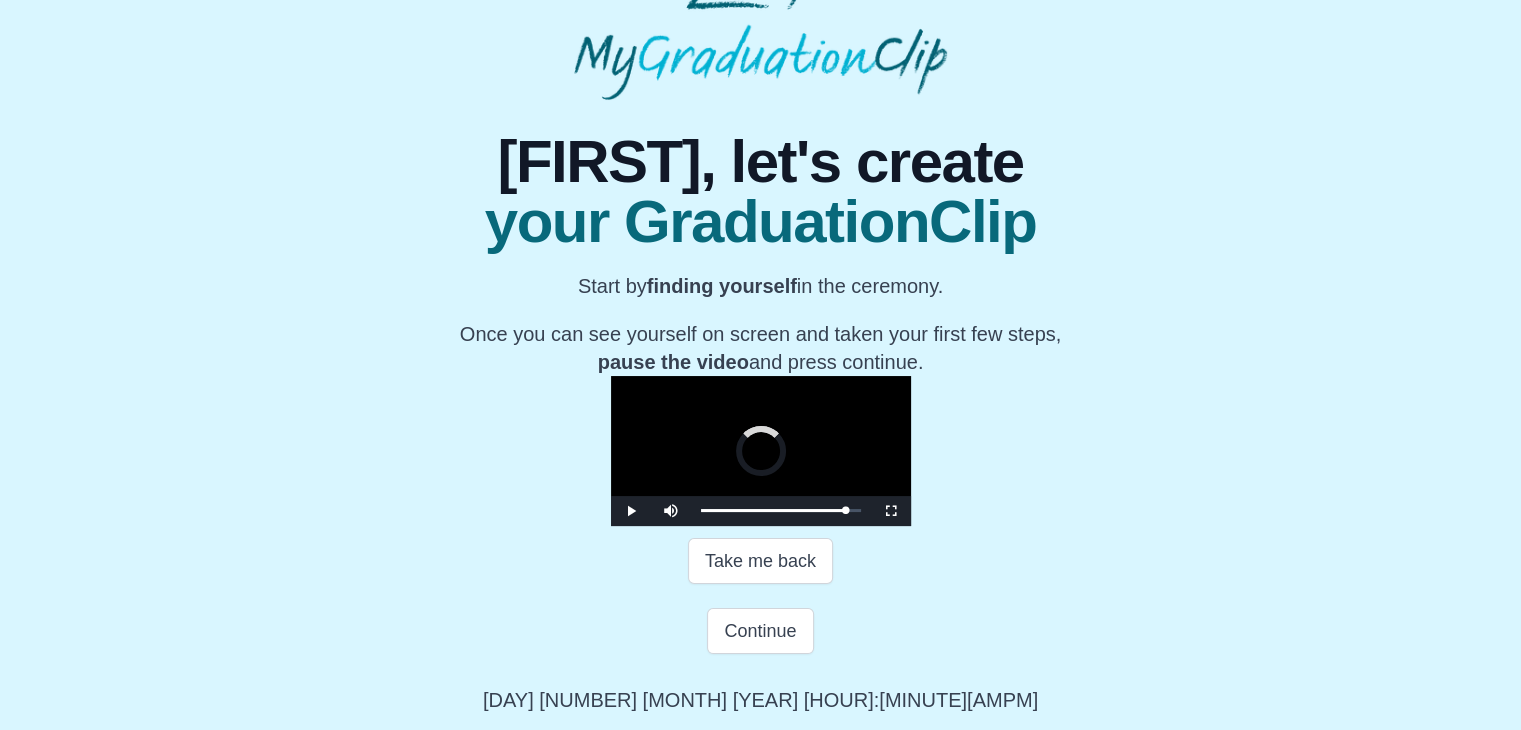 click on "38:35" at bounding box center (0, 0) 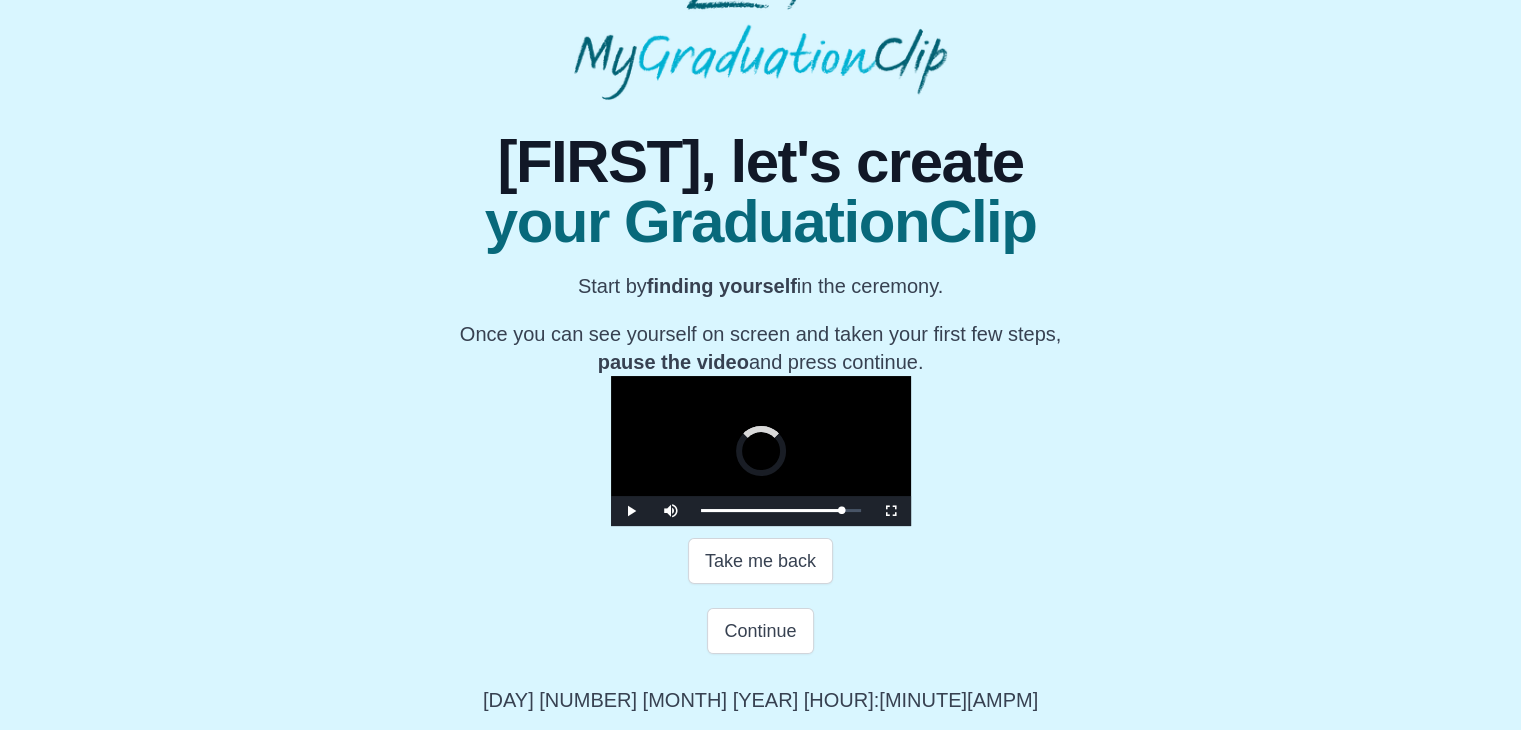 click on "38:05 Progress : 0%" at bounding box center (771, 510) 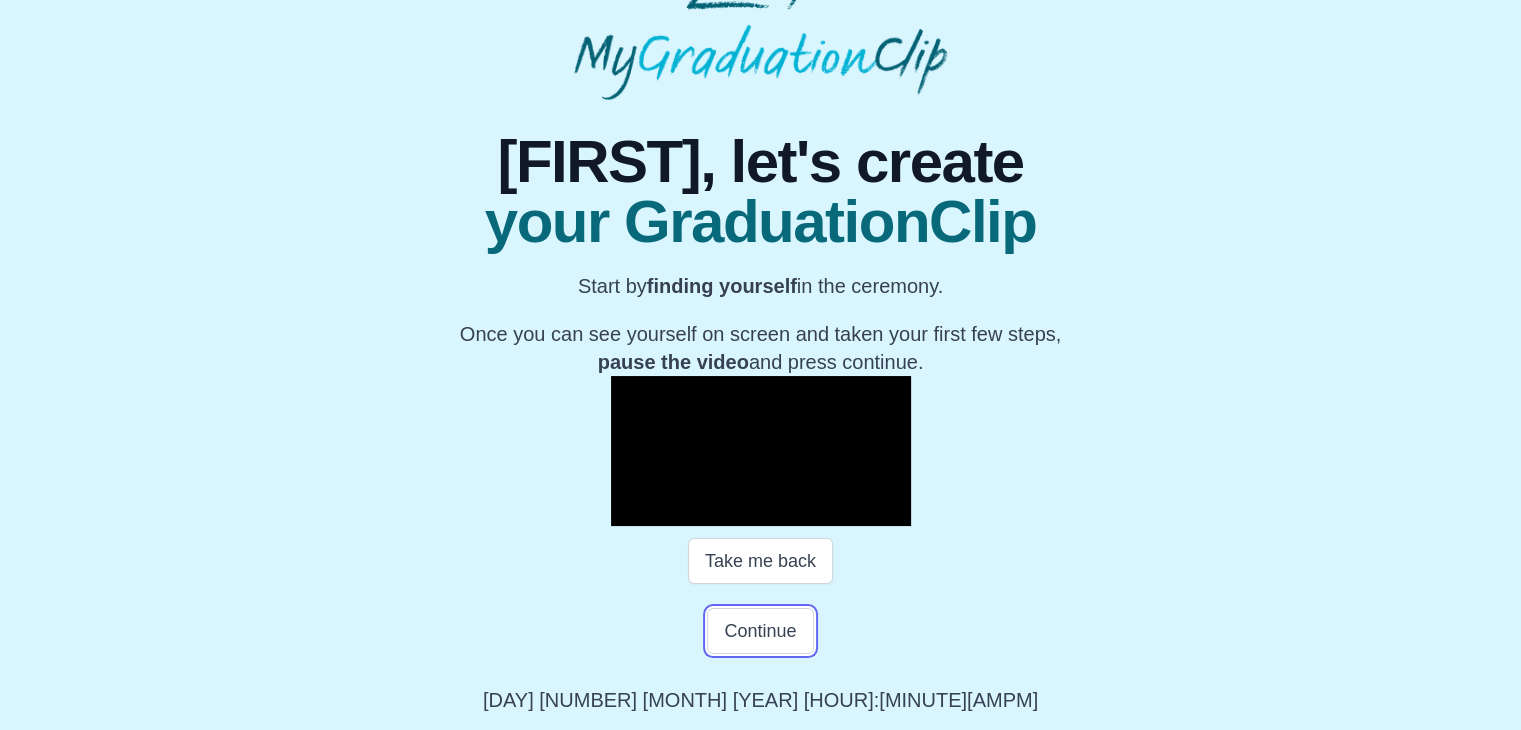 click on "Continue" at bounding box center [760, 631] 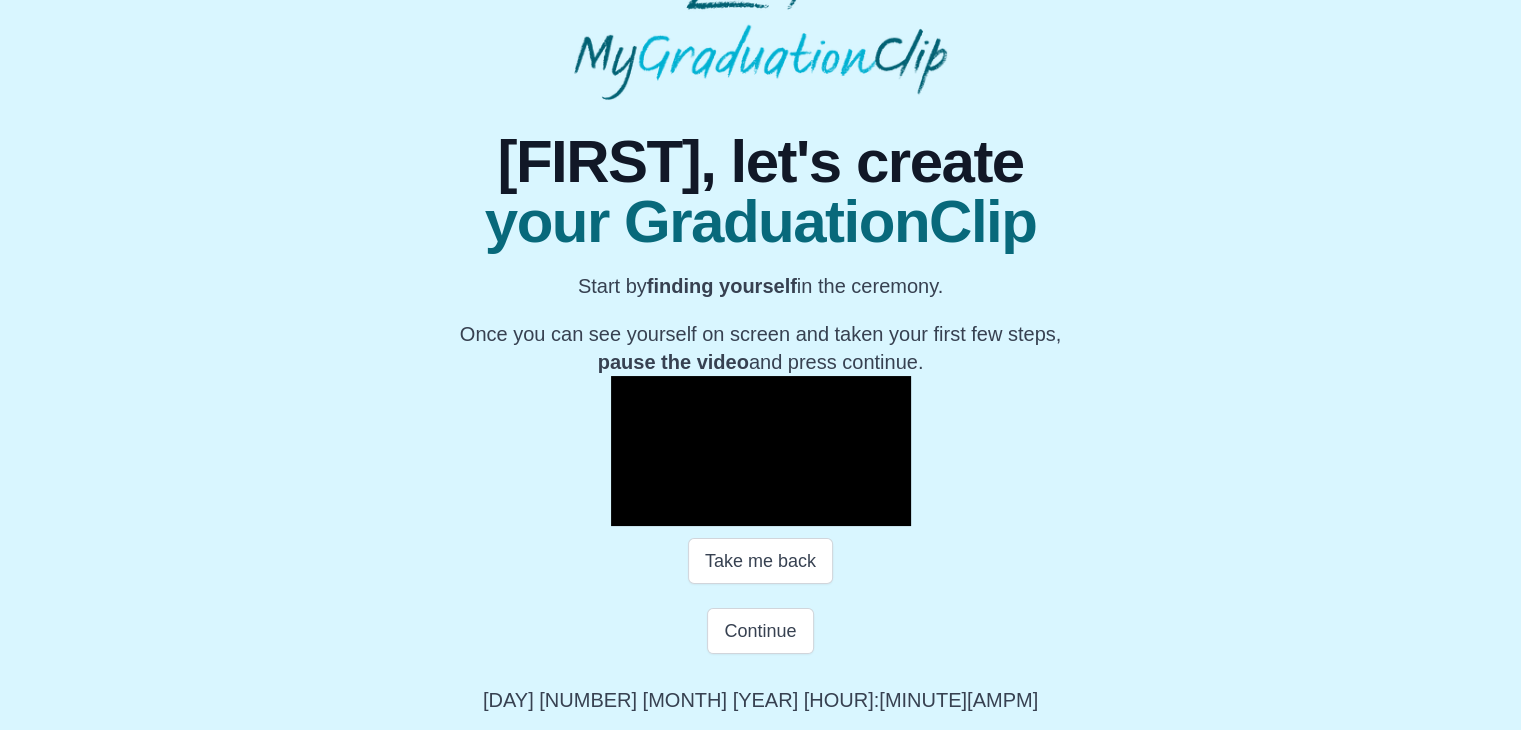 scroll, scrollTop: 0, scrollLeft: 0, axis: both 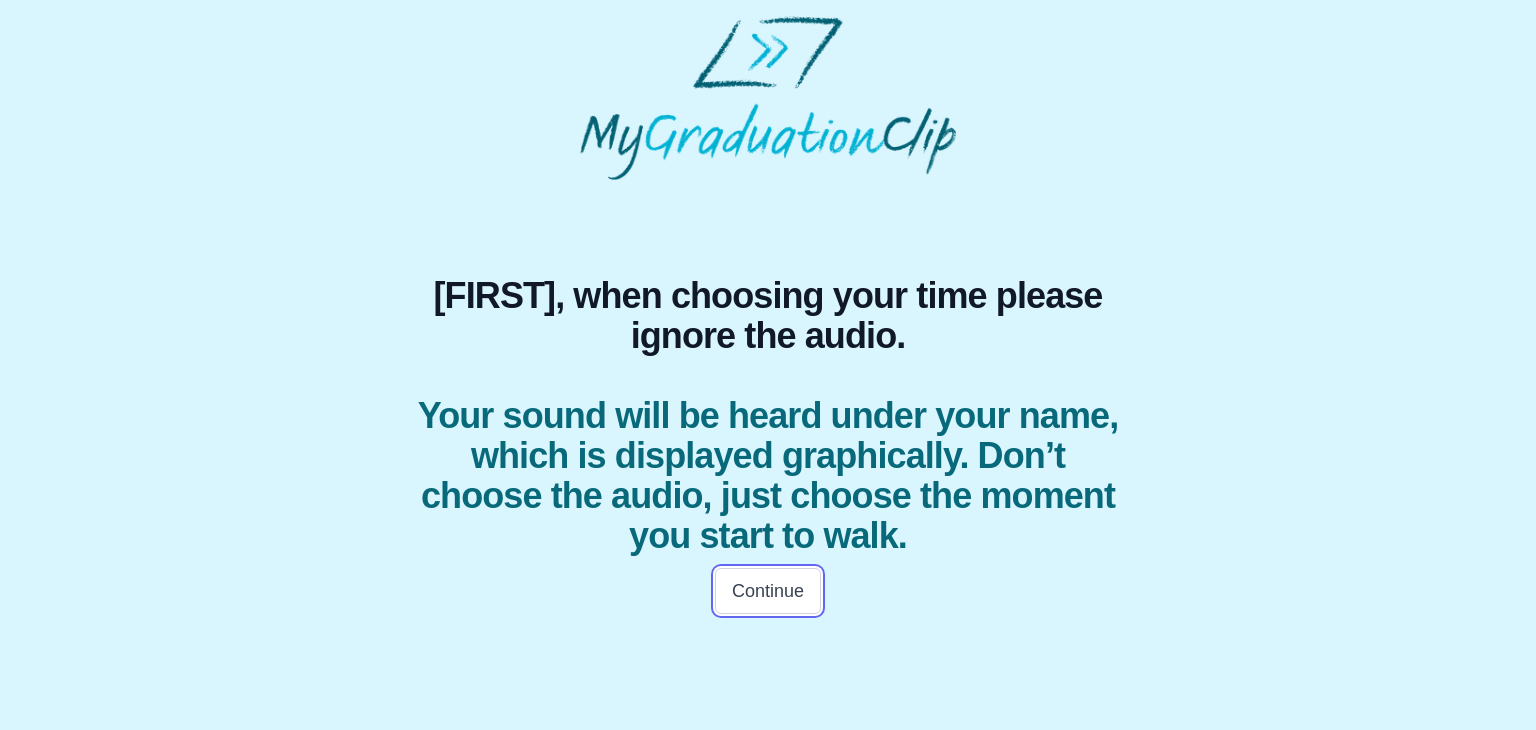 click on "Continue" at bounding box center [768, 591] 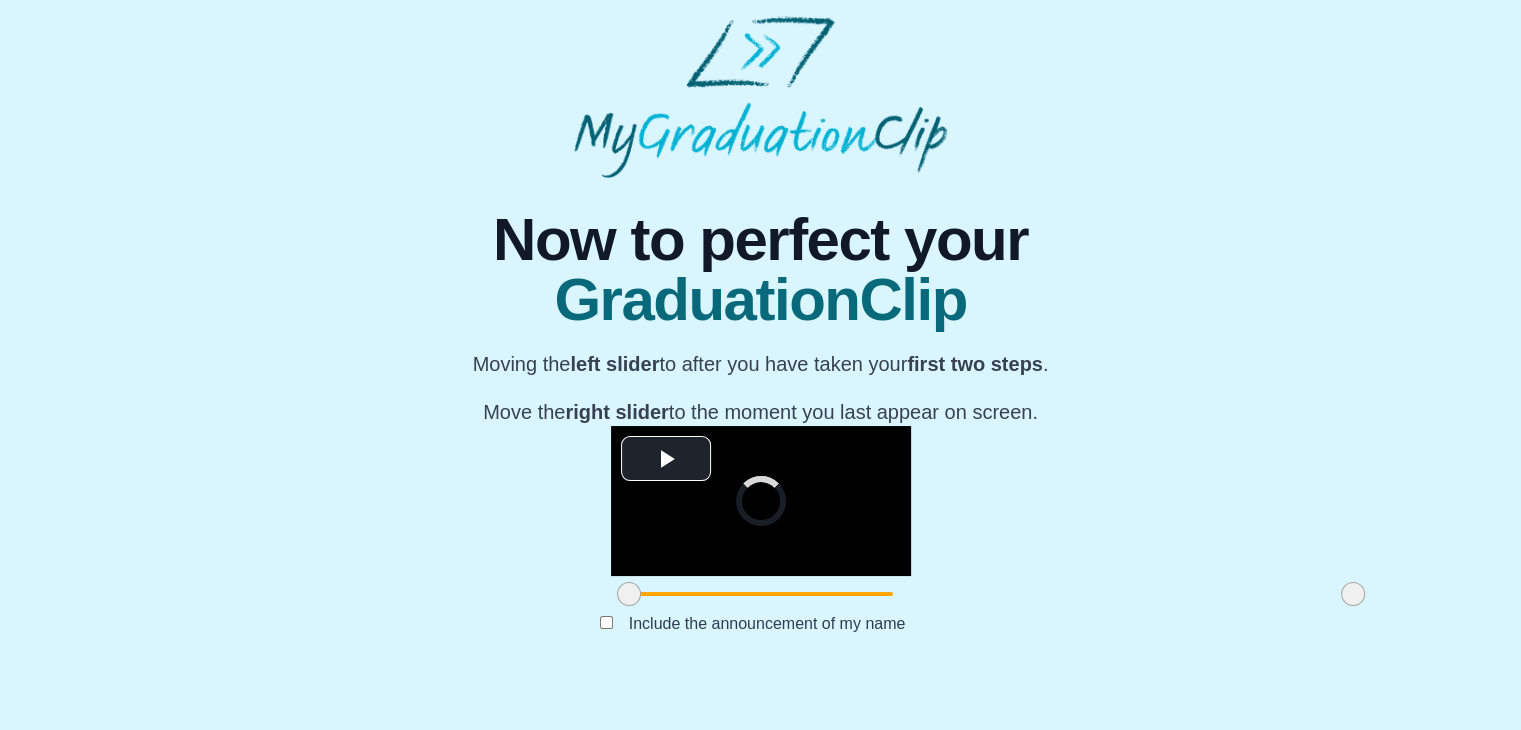 scroll, scrollTop: 238, scrollLeft: 0, axis: vertical 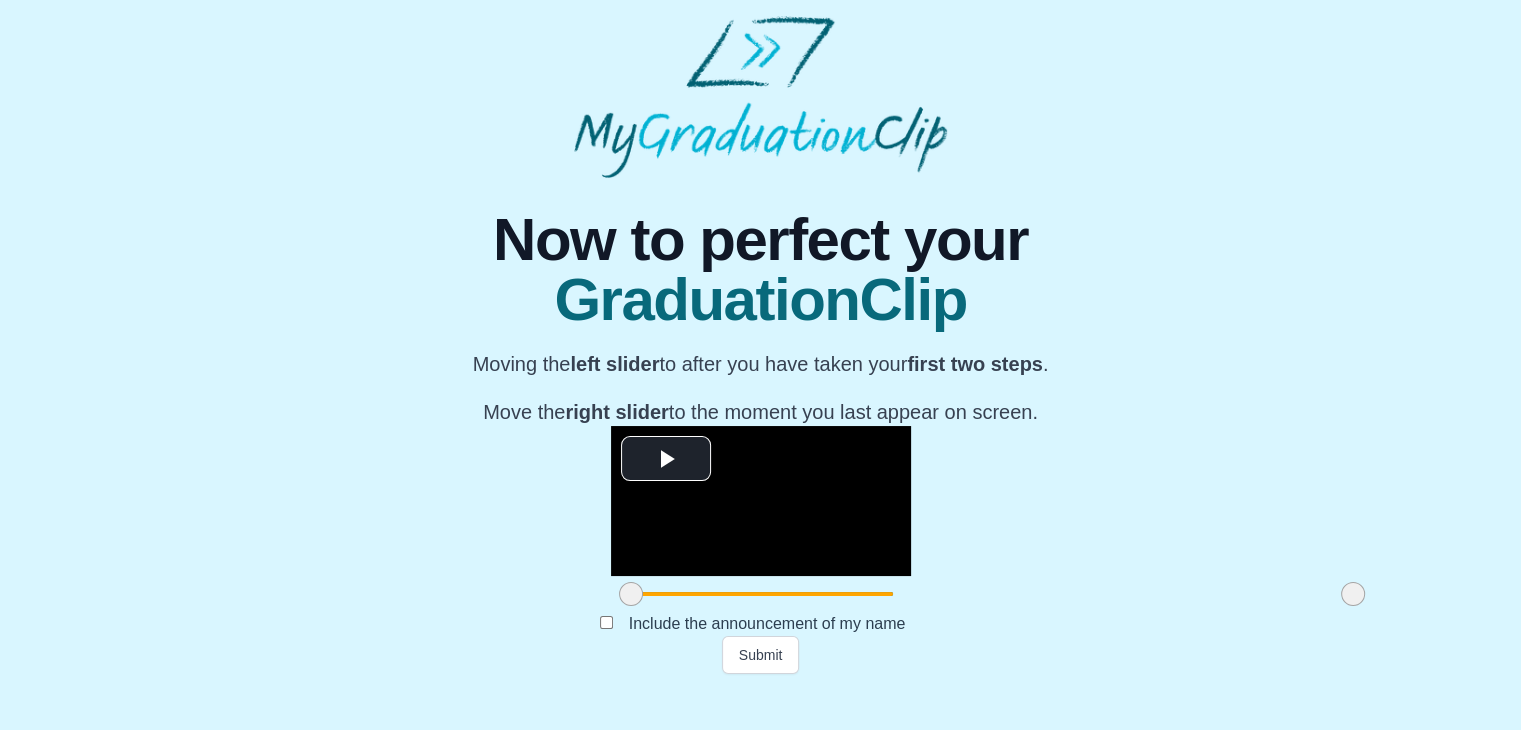 click at bounding box center [631, 594] 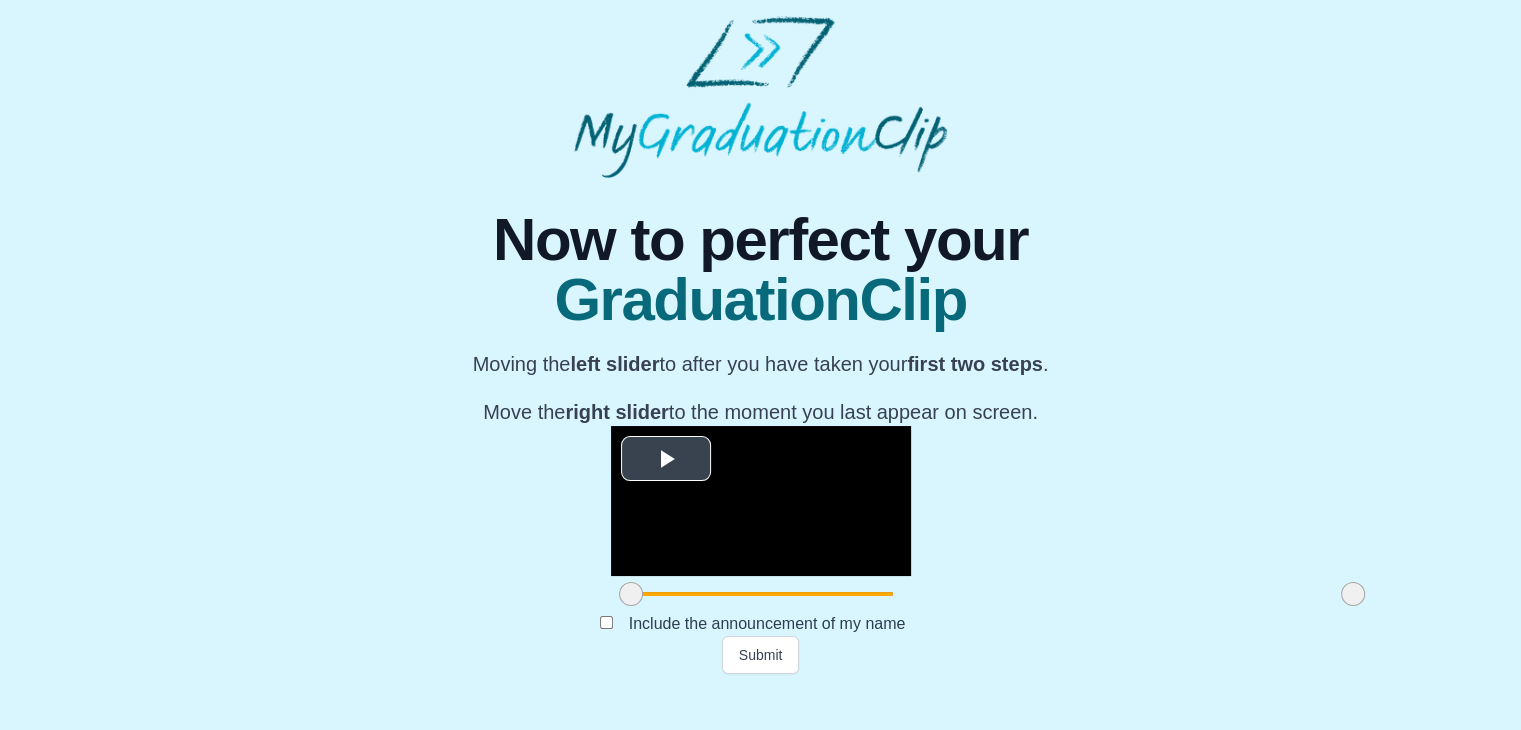 click at bounding box center (666, 458) 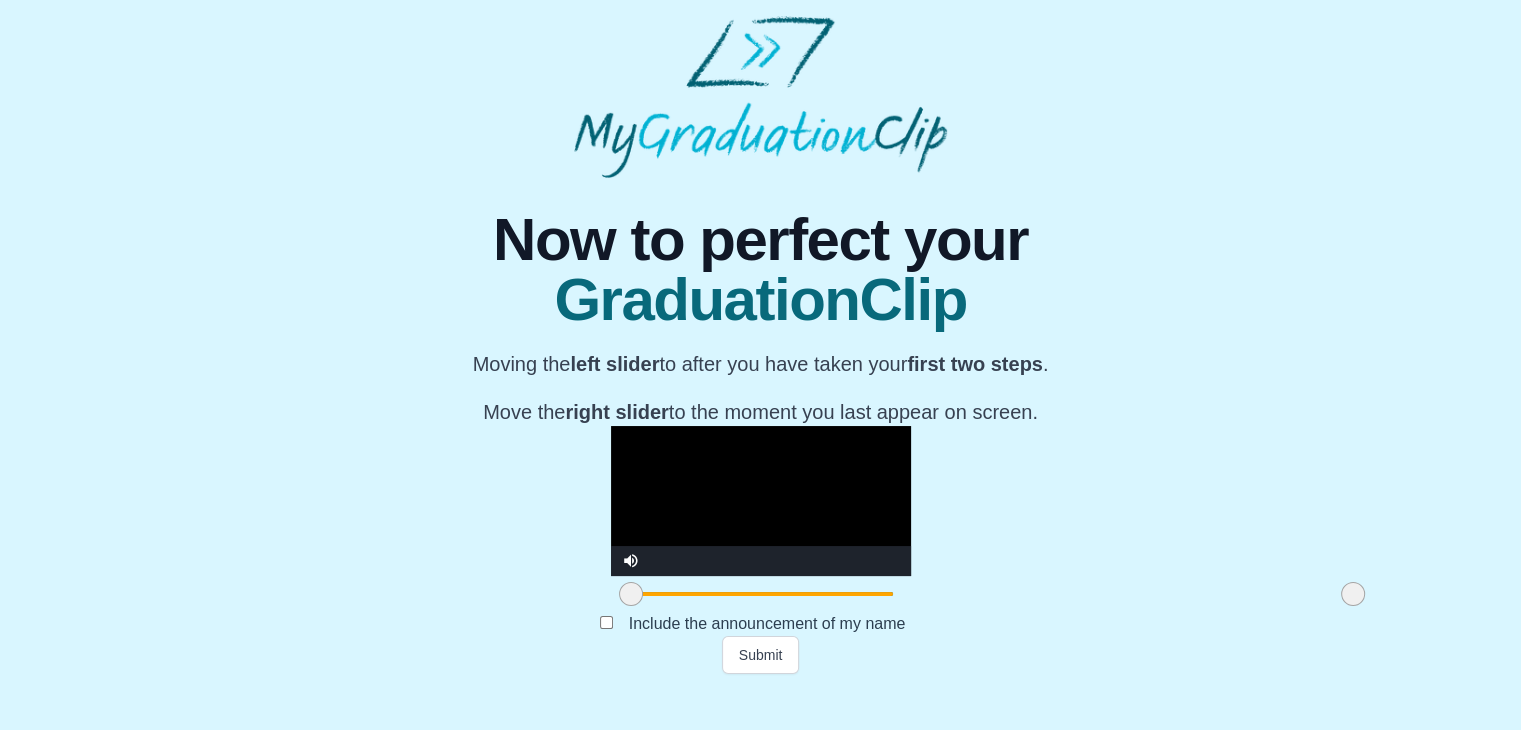 drag, startPoint x: 825, startPoint y: 553, endPoint x: 1374, endPoint y: 245, distance: 629.49585 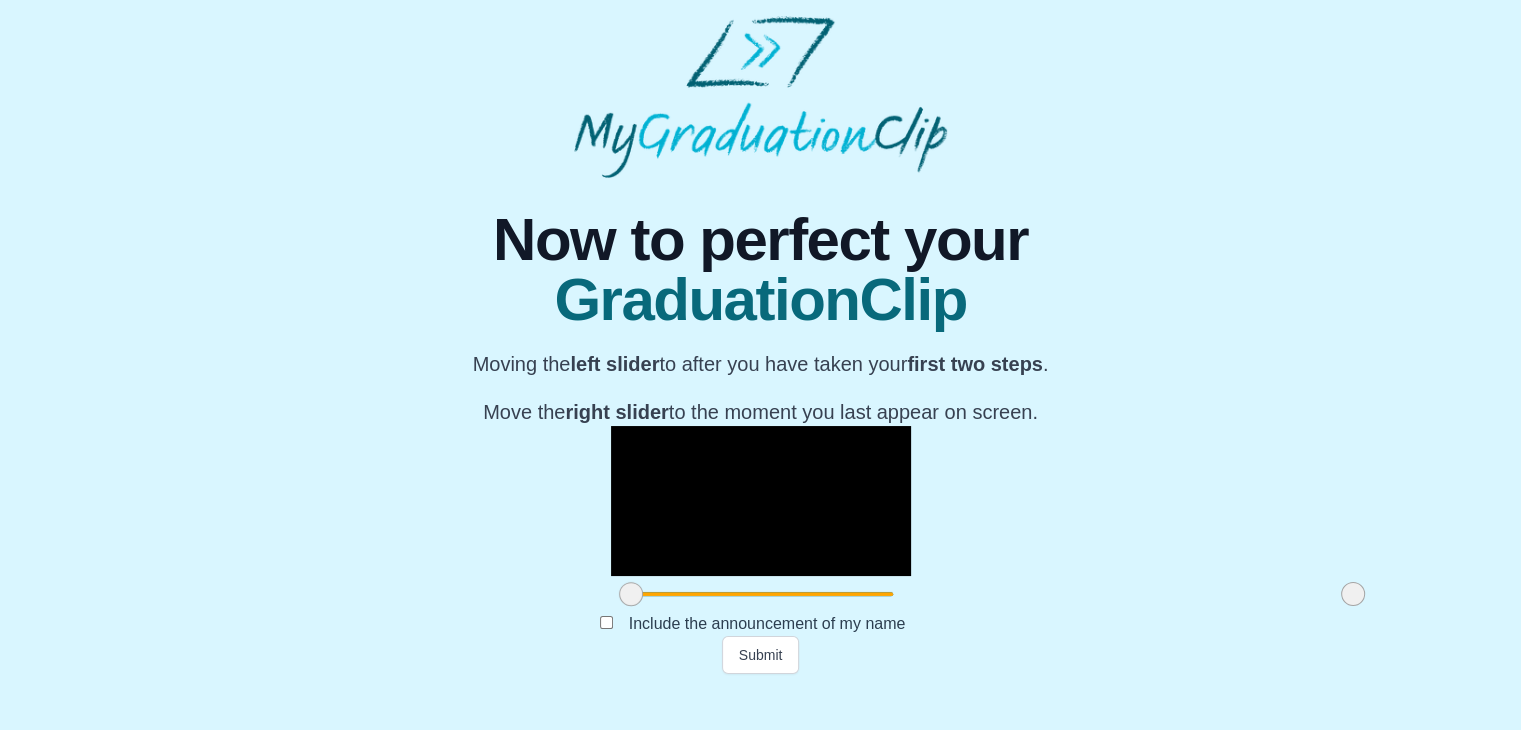 click at bounding box center (761, 501) 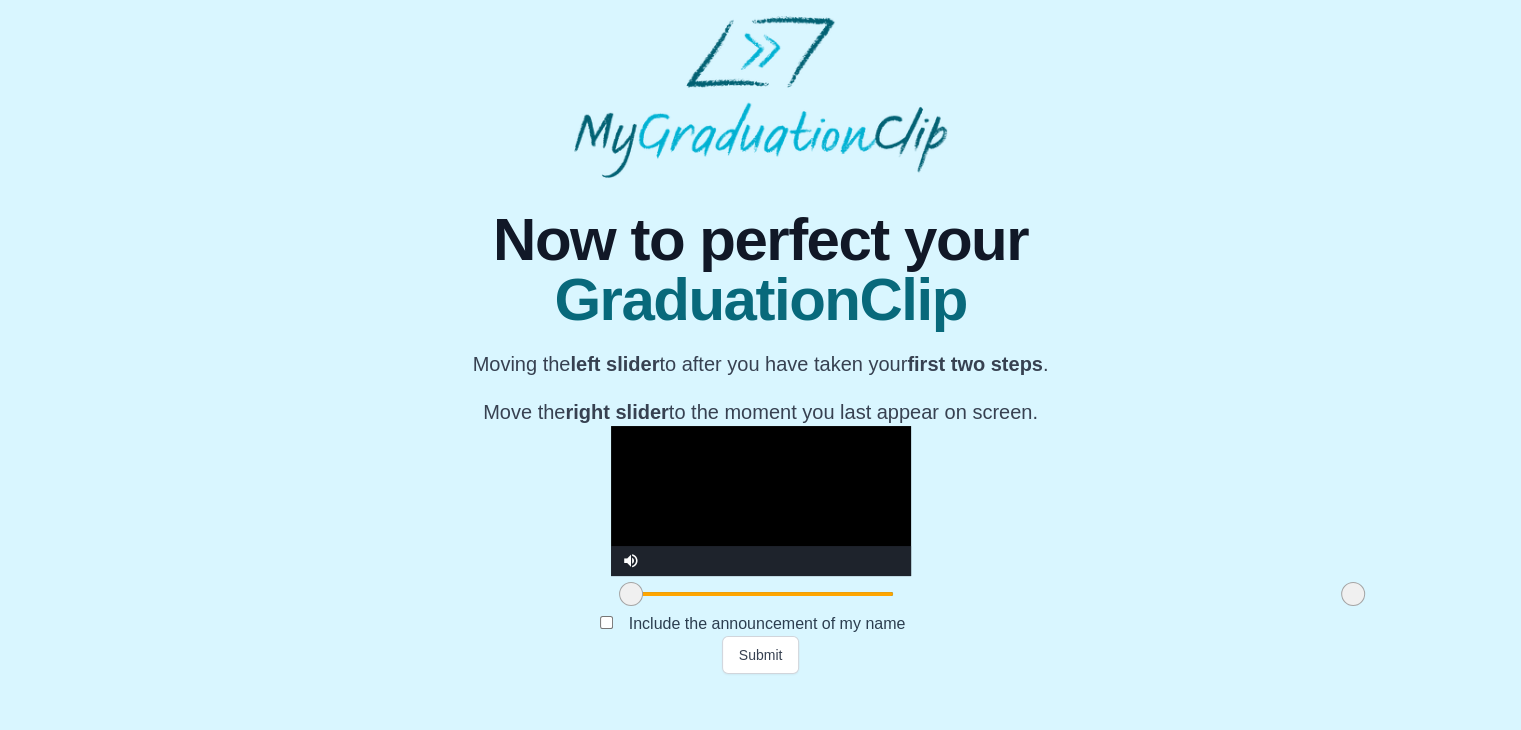 click at bounding box center (761, 501) 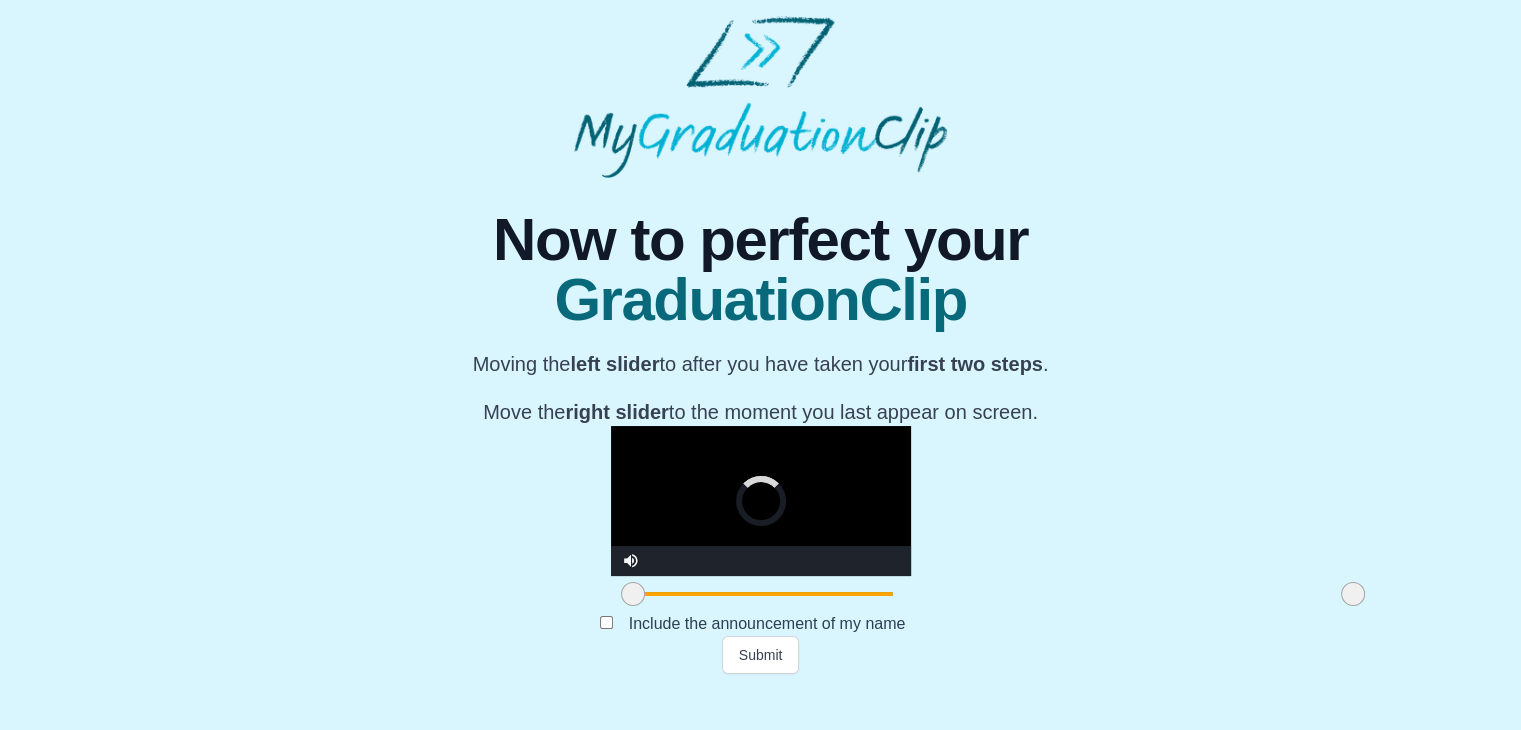 click at bounding box center (633, 594) 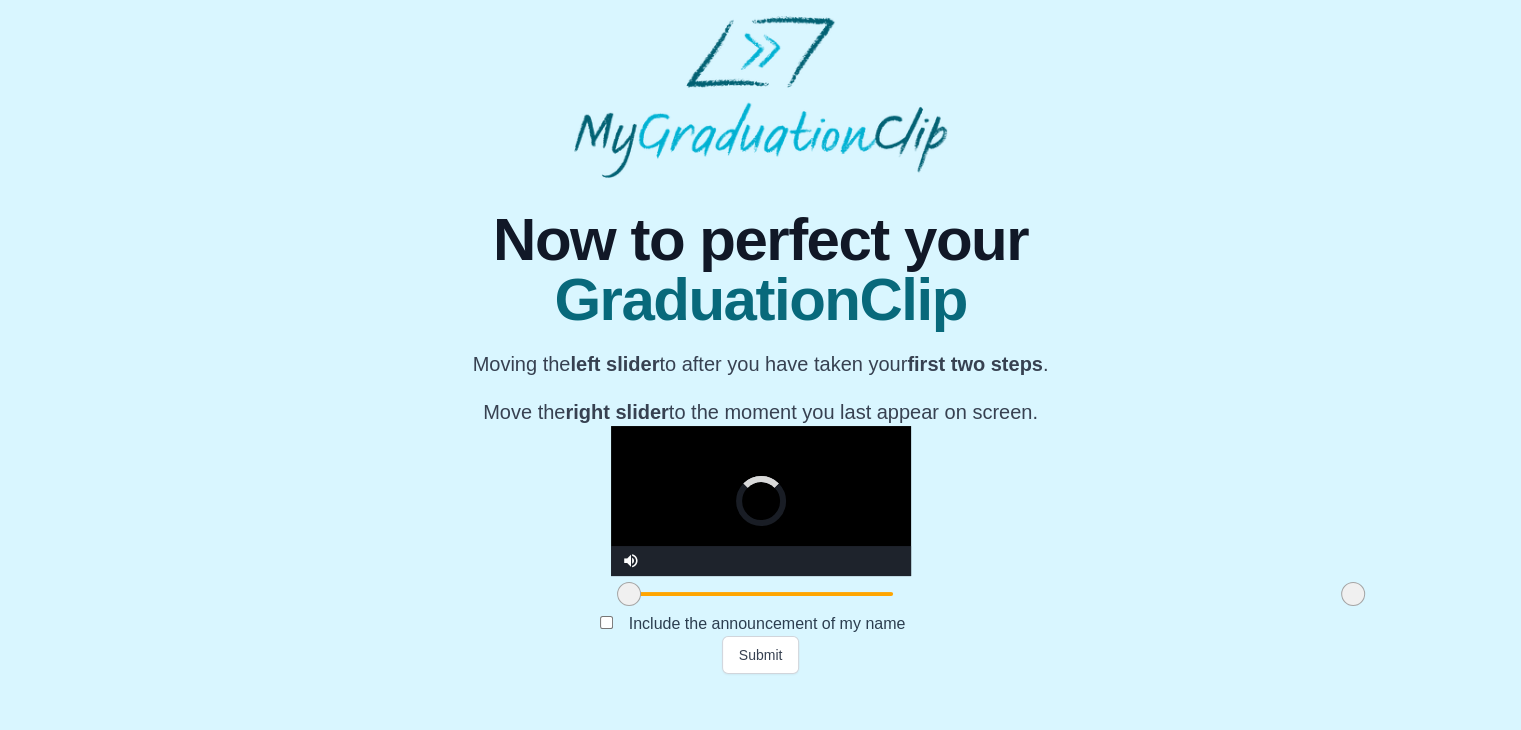 drag, startPoint x: 405, startPoint y: 632, endPoint x: 357, endPoint y: 629, distance: 48.09366 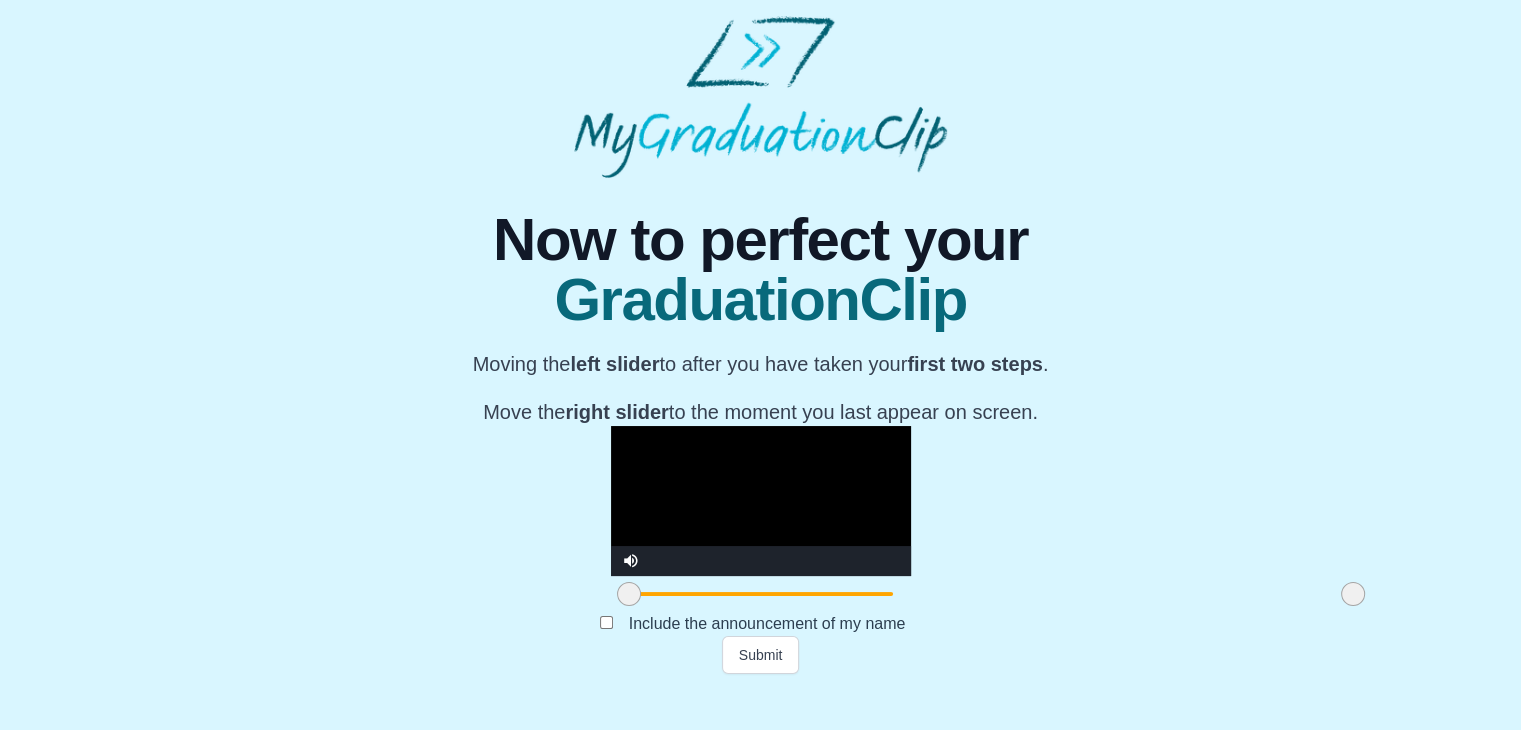 click at bounding box center [761, 501] 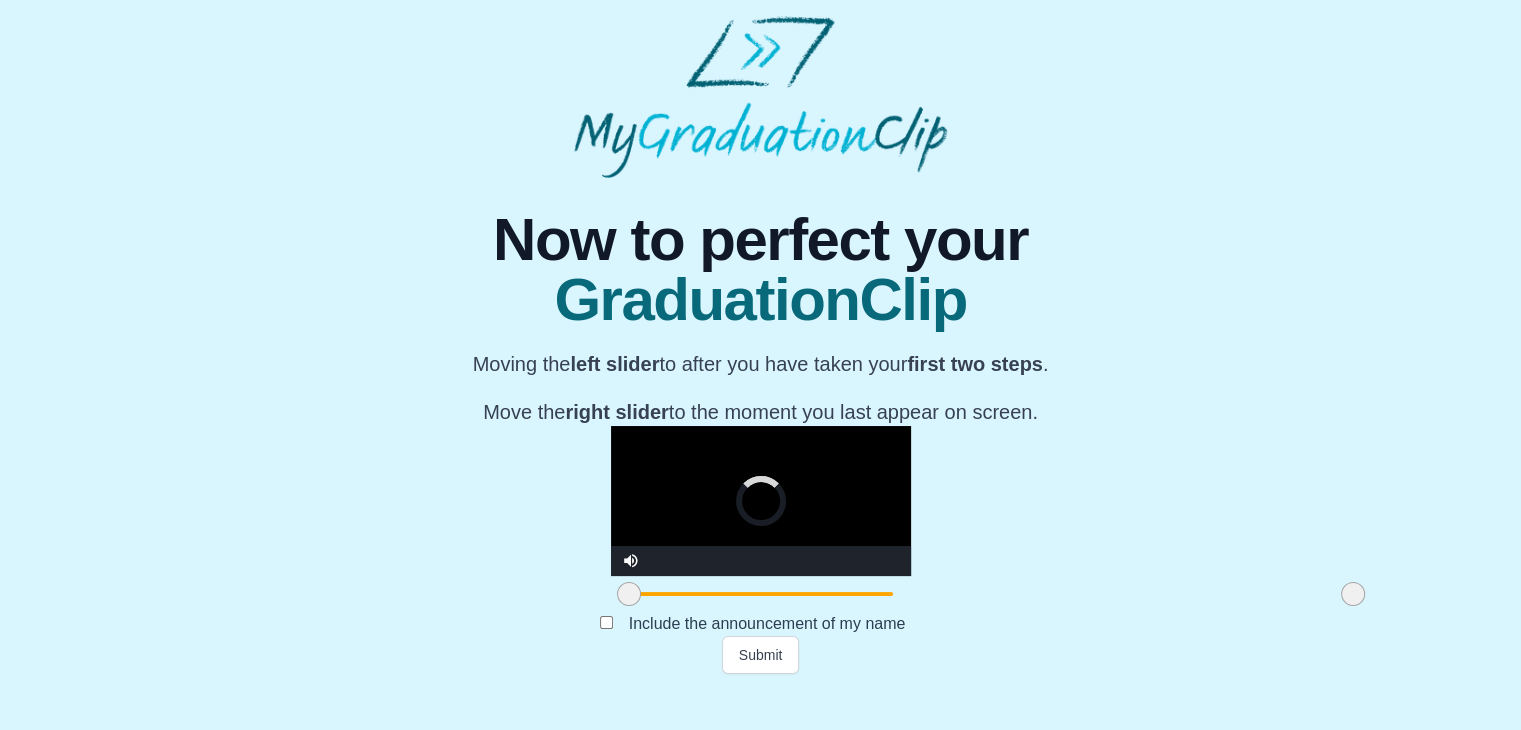 click at bounding box center (761, 501) 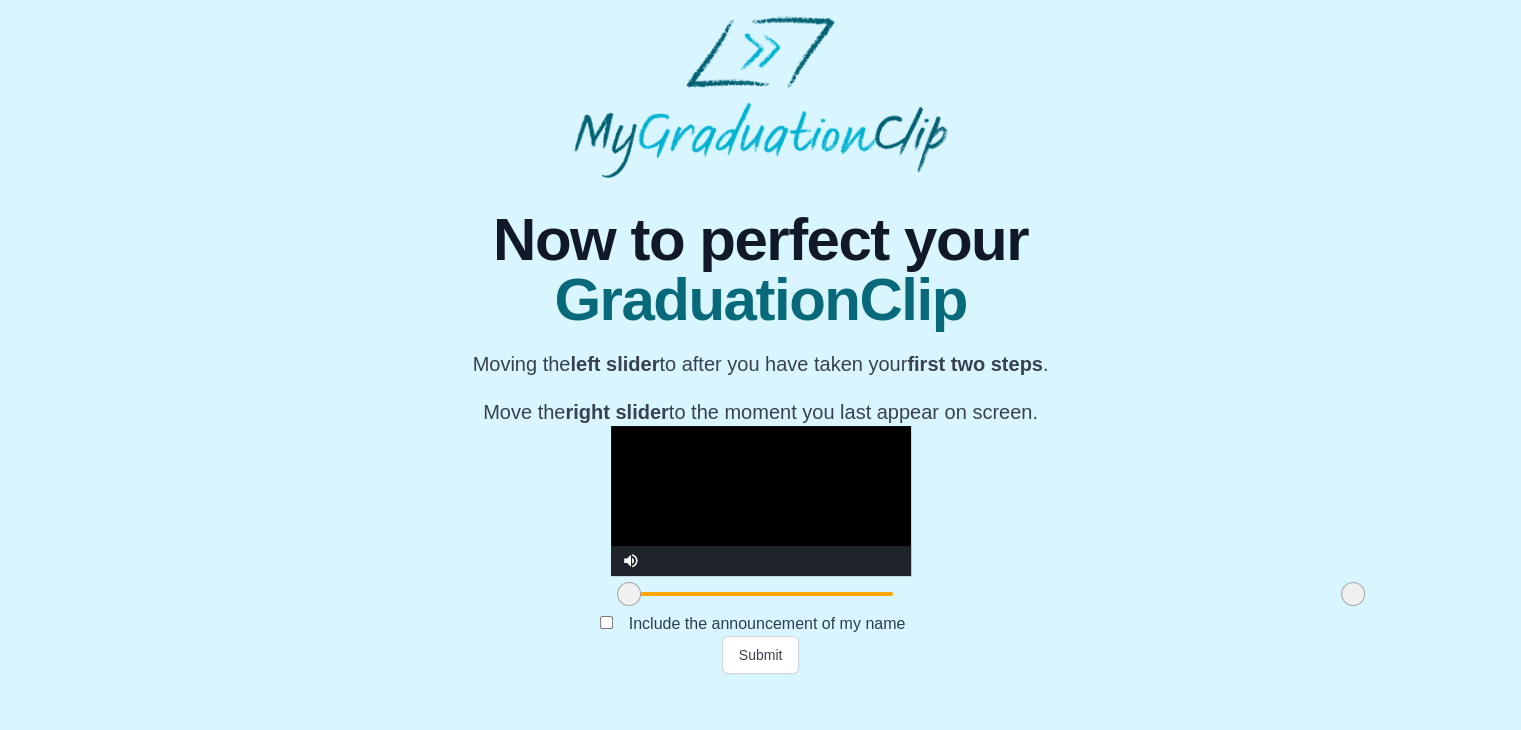 click at bounding box center (761, 501) 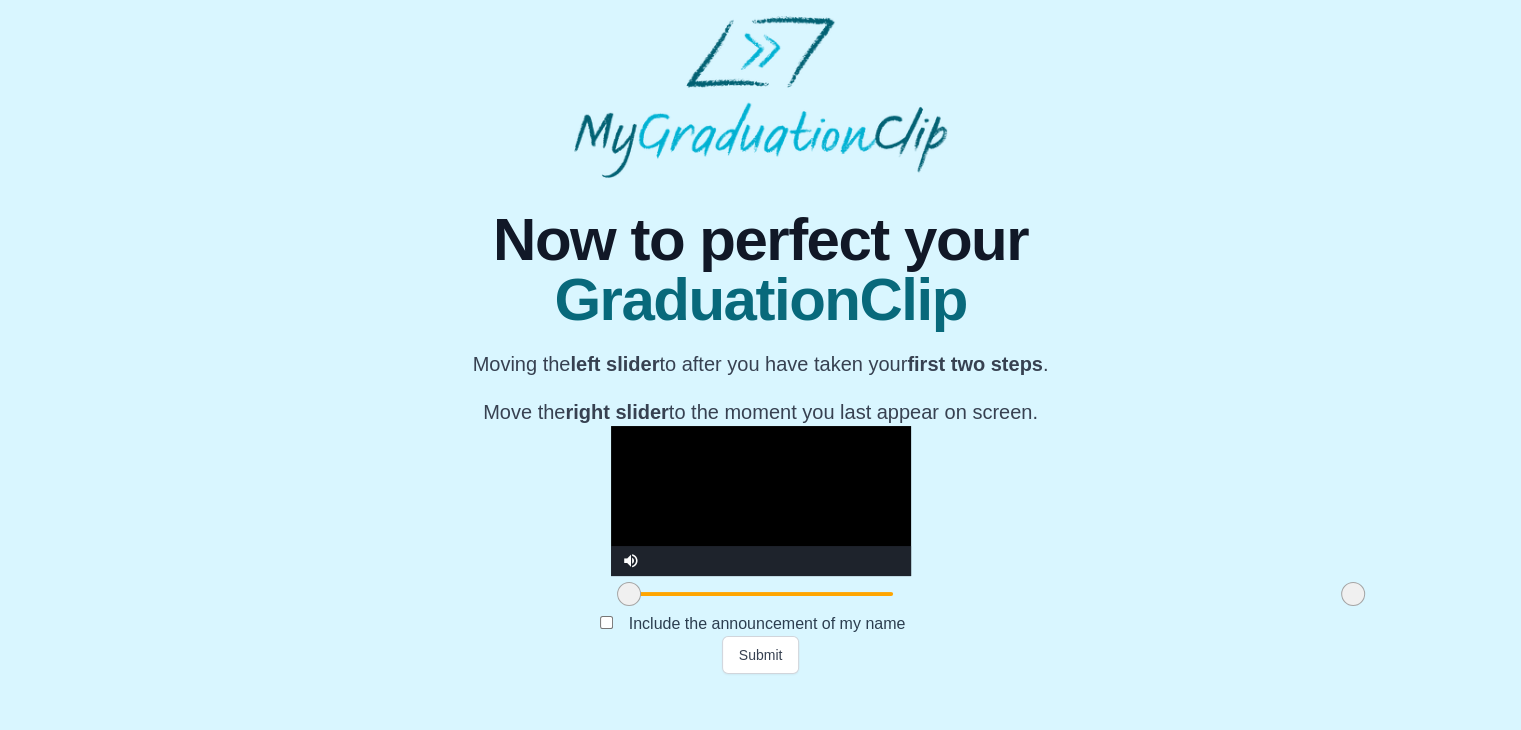 click at bounding box center (761, 594) 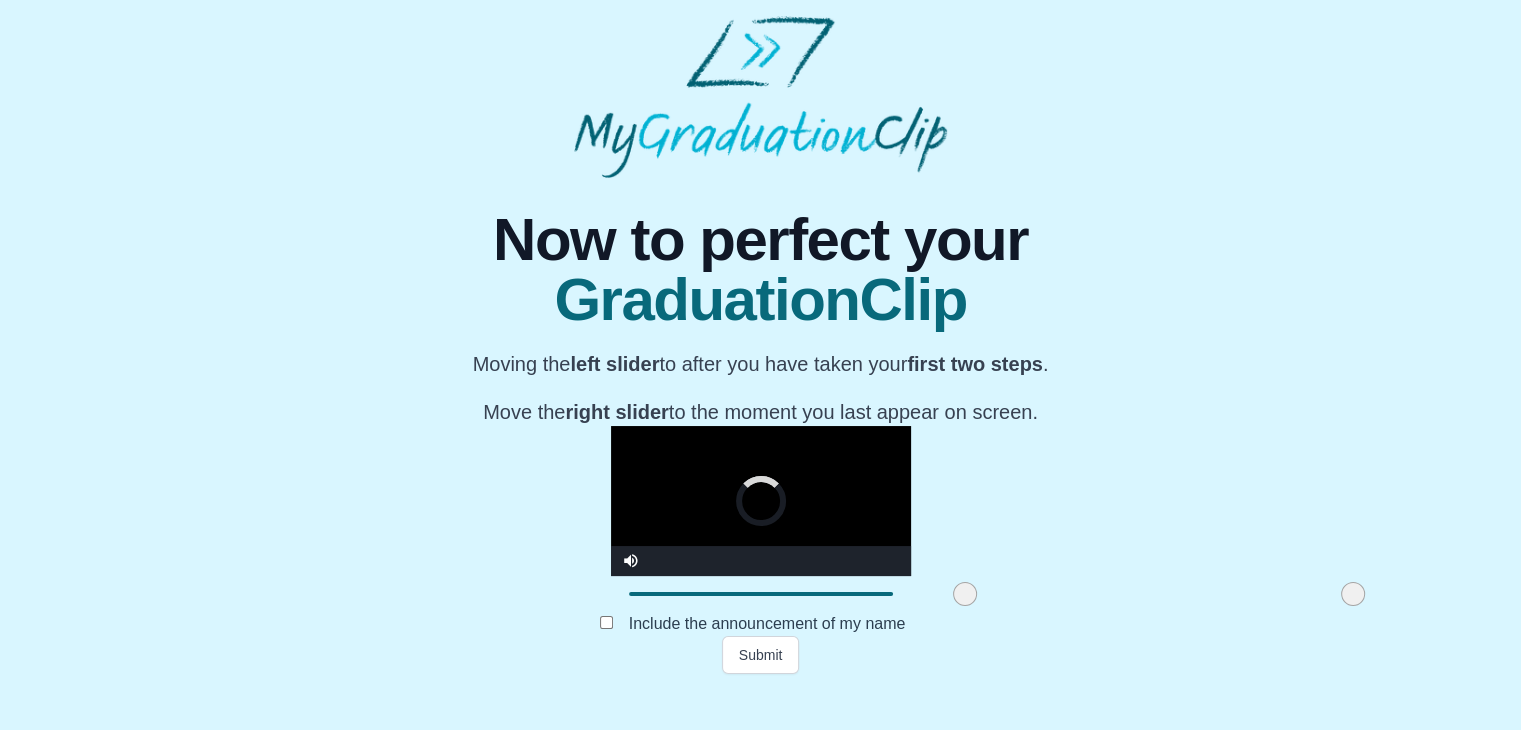 drag, startPoint x: 400, startPoint y: 641, endPoint x: 757, endPoint y: 641, distance: 357 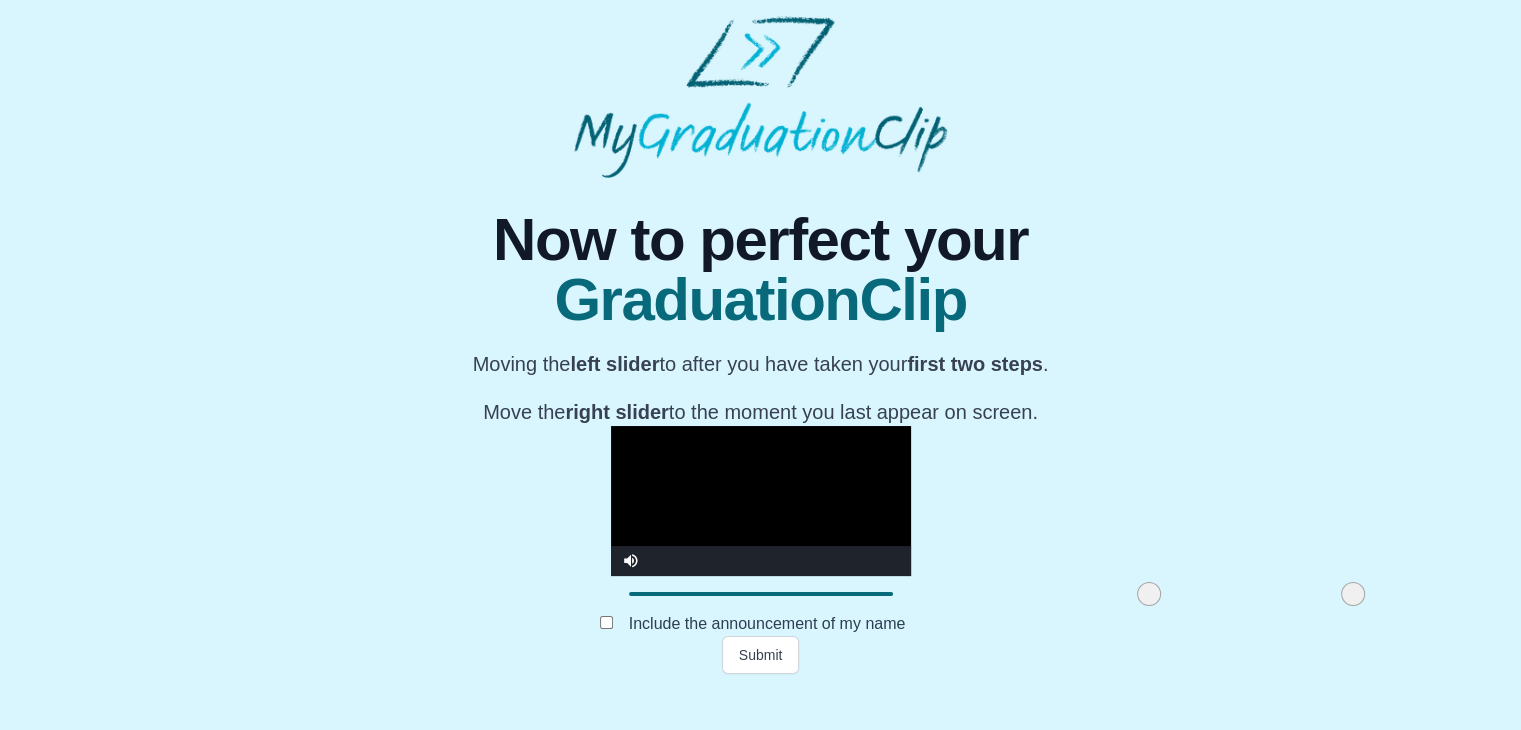 drag, startPoint x: 757, startPoint y: 641, endPoint x: 908, endPoint y: 776, distance: 202.54877 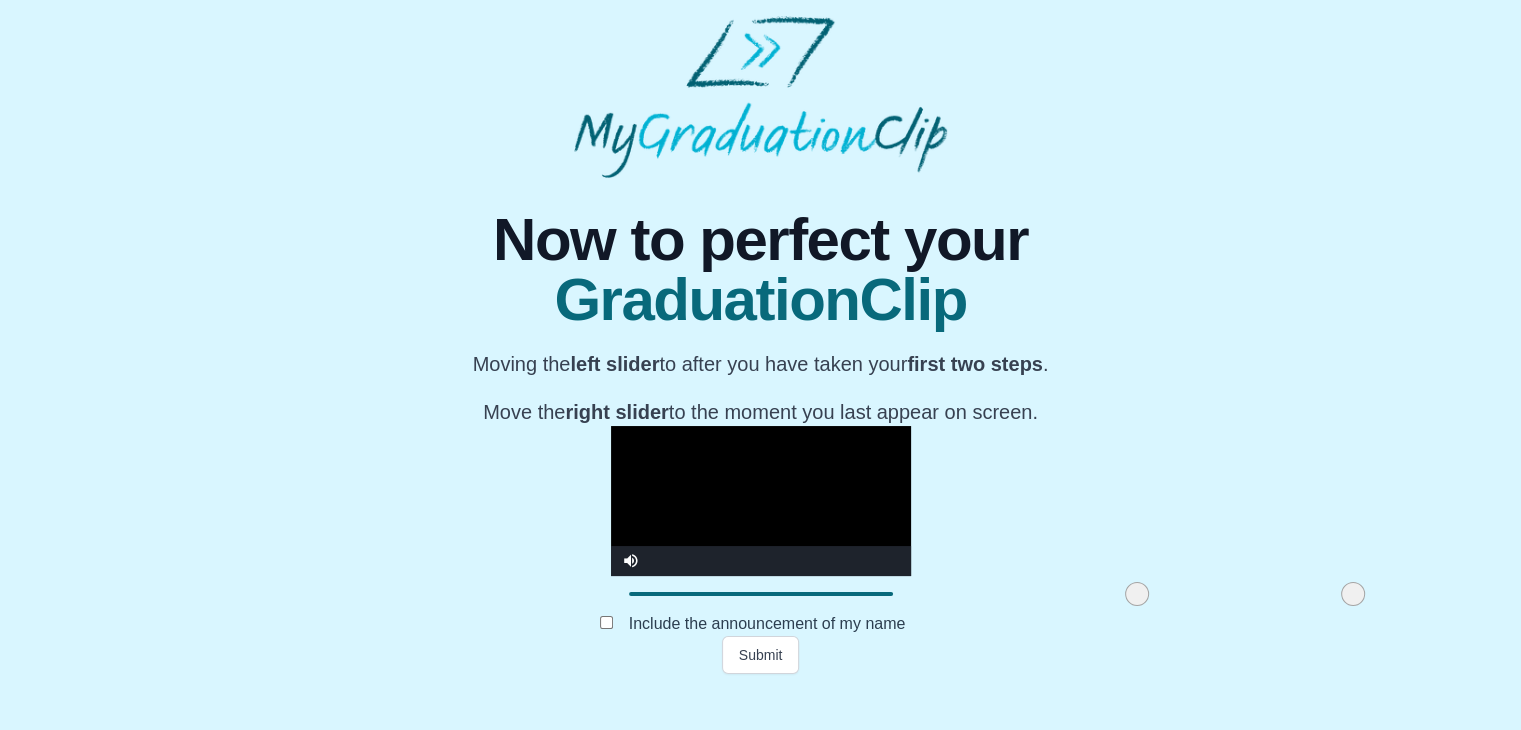 scroll, scrollTop: 238, scrollLeft: 0, axis: vertical 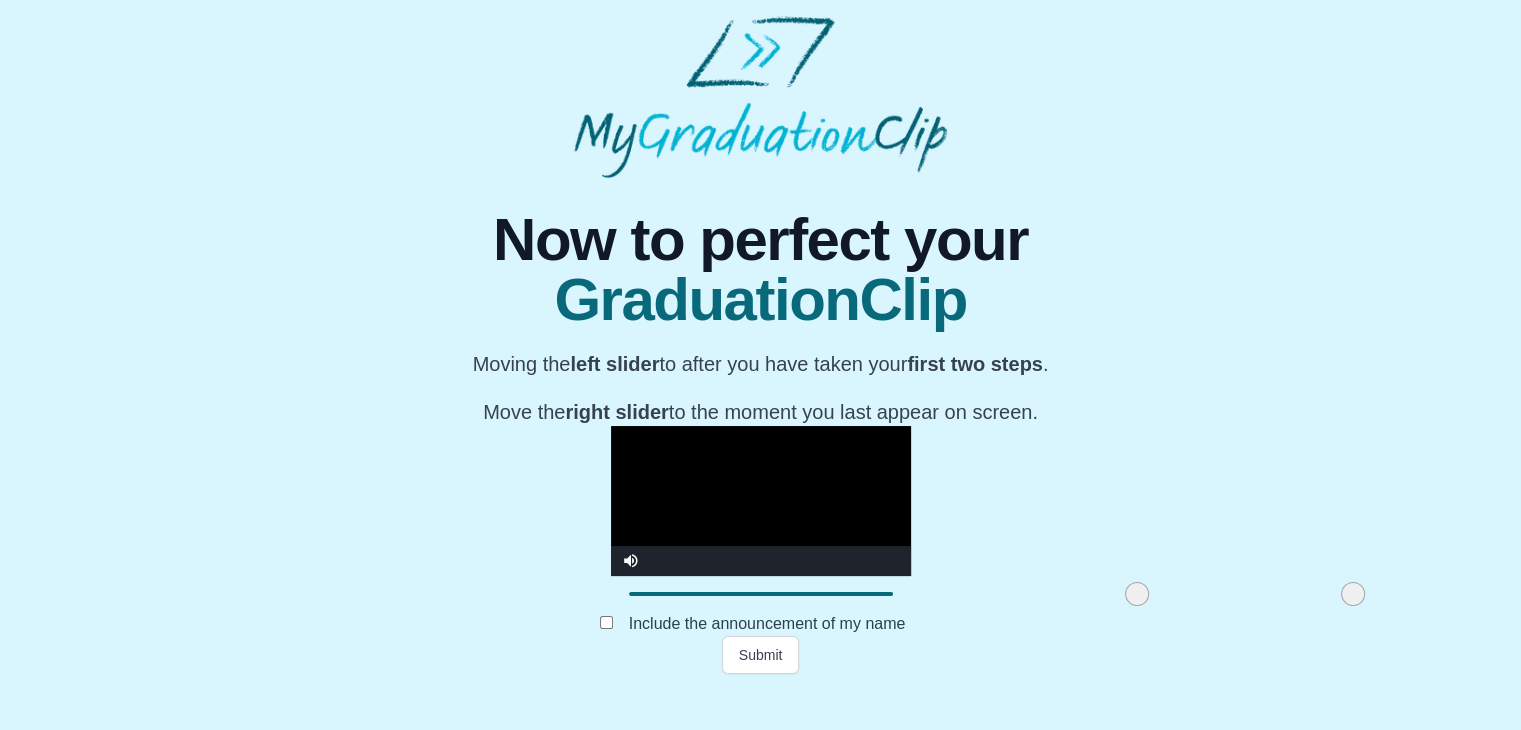 click at bounding box center [761, 501] 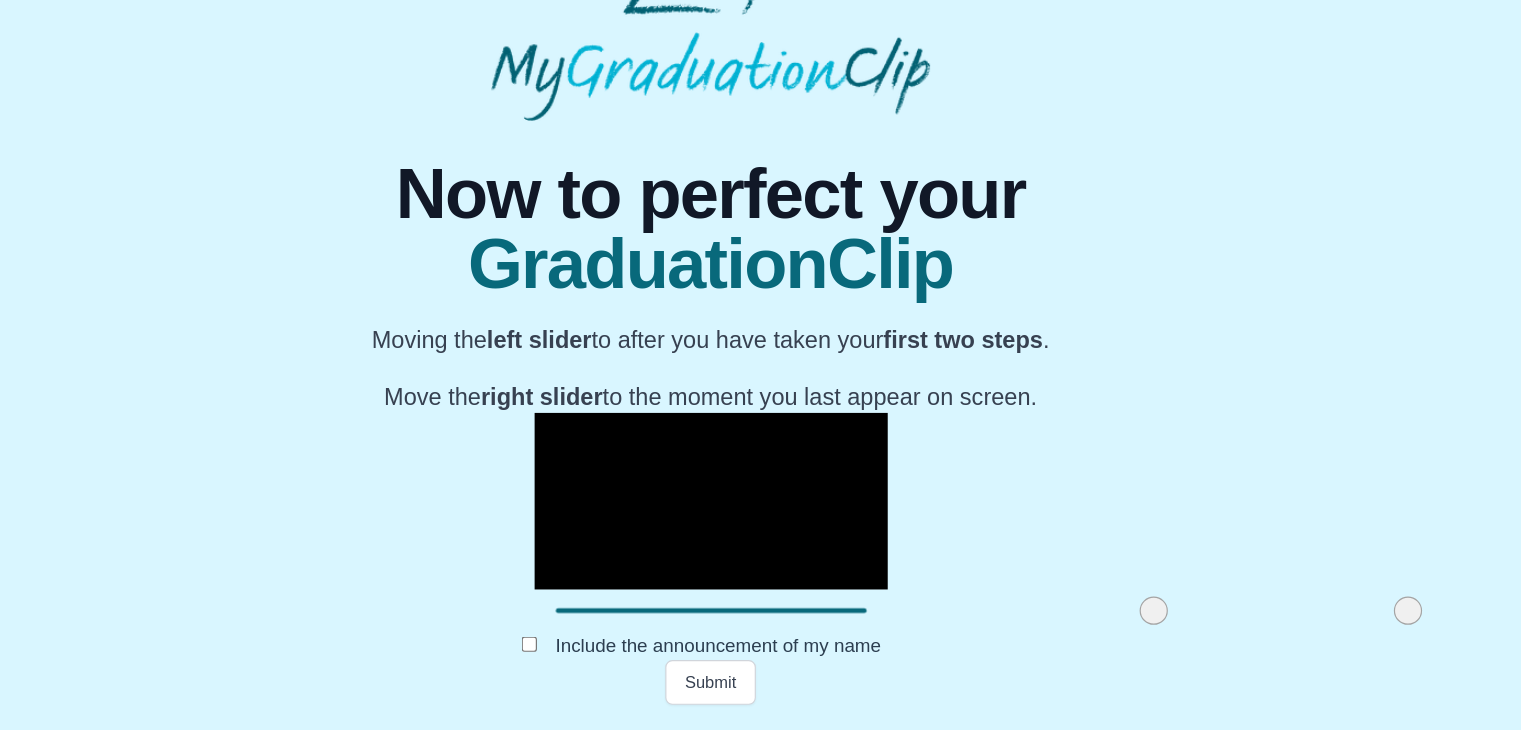 scroll, scrollTop: 238, scrollLeft: 0, axis: vertical 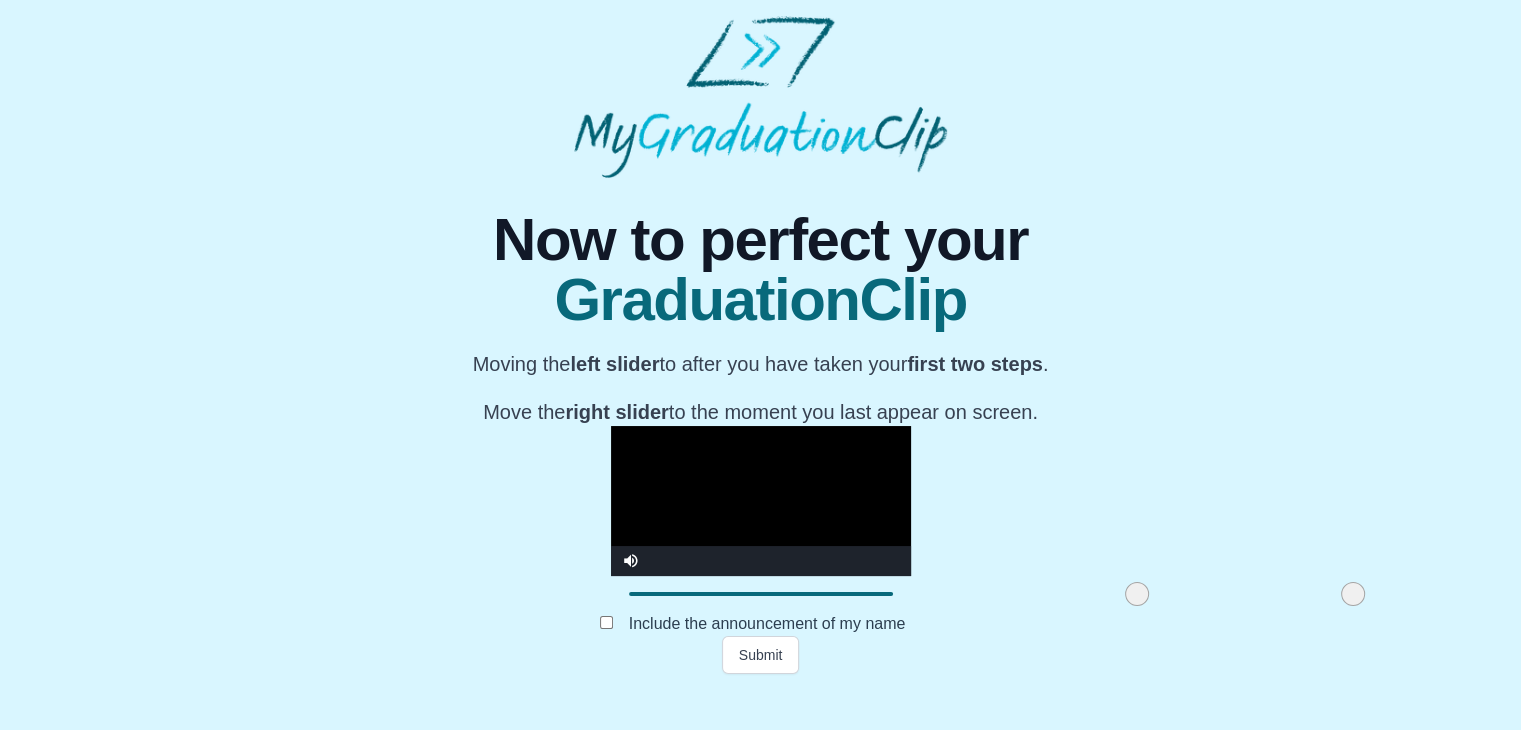 click at bounding box center (761, 501) 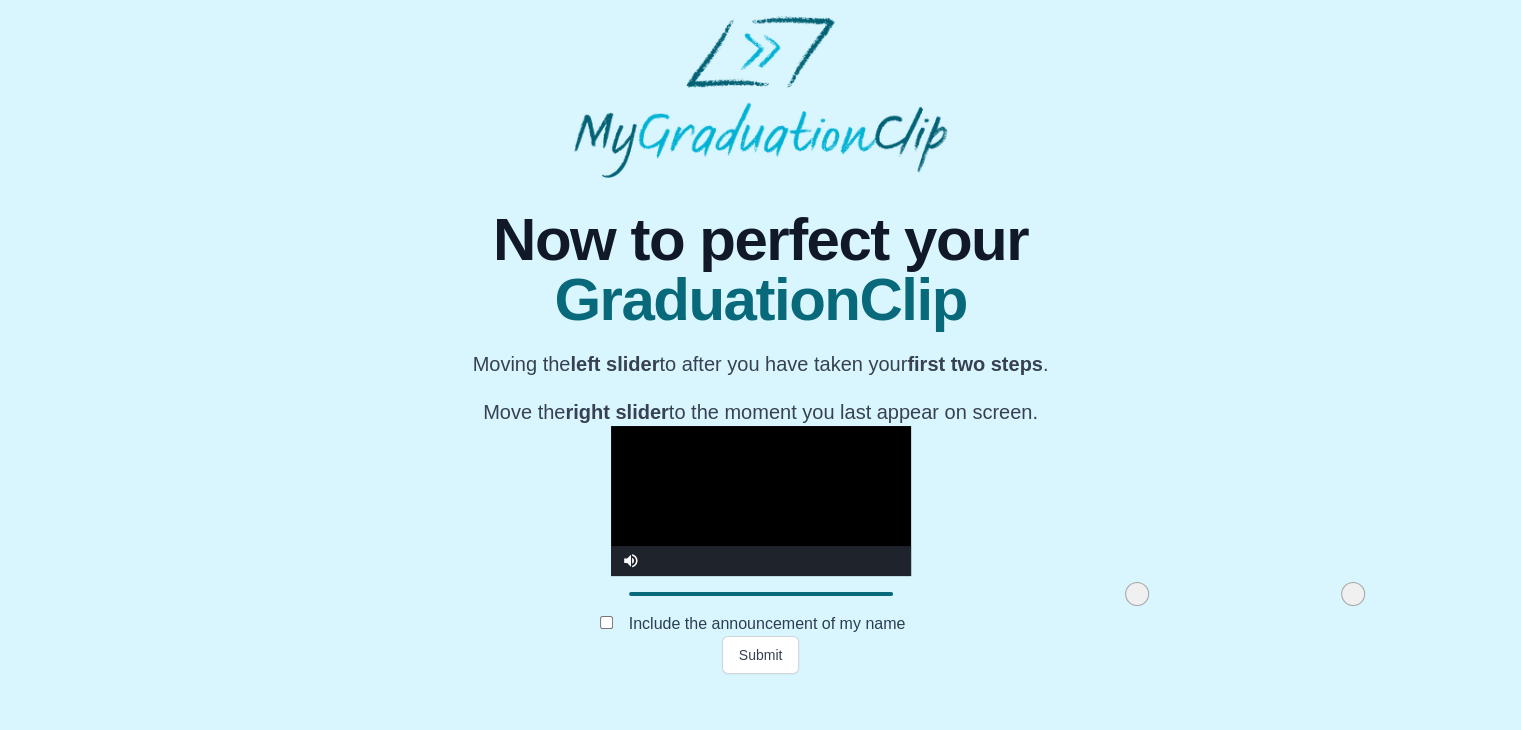 click on "**********" at bounding box center [760, 426] 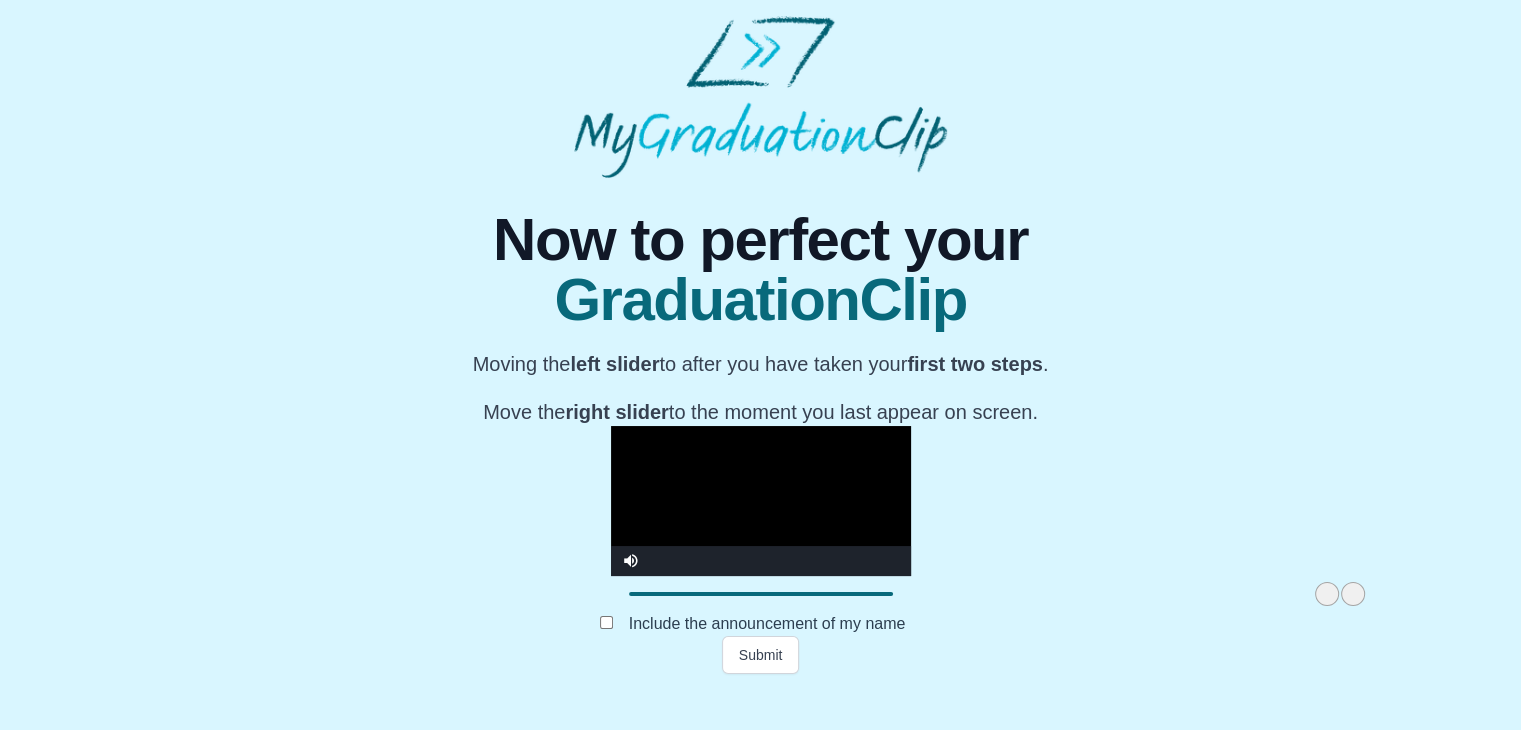 drag, startPoint x: 904, startPoint y: 625, endPoint x: 1108, endPoint y: 628, distance: 204.02206 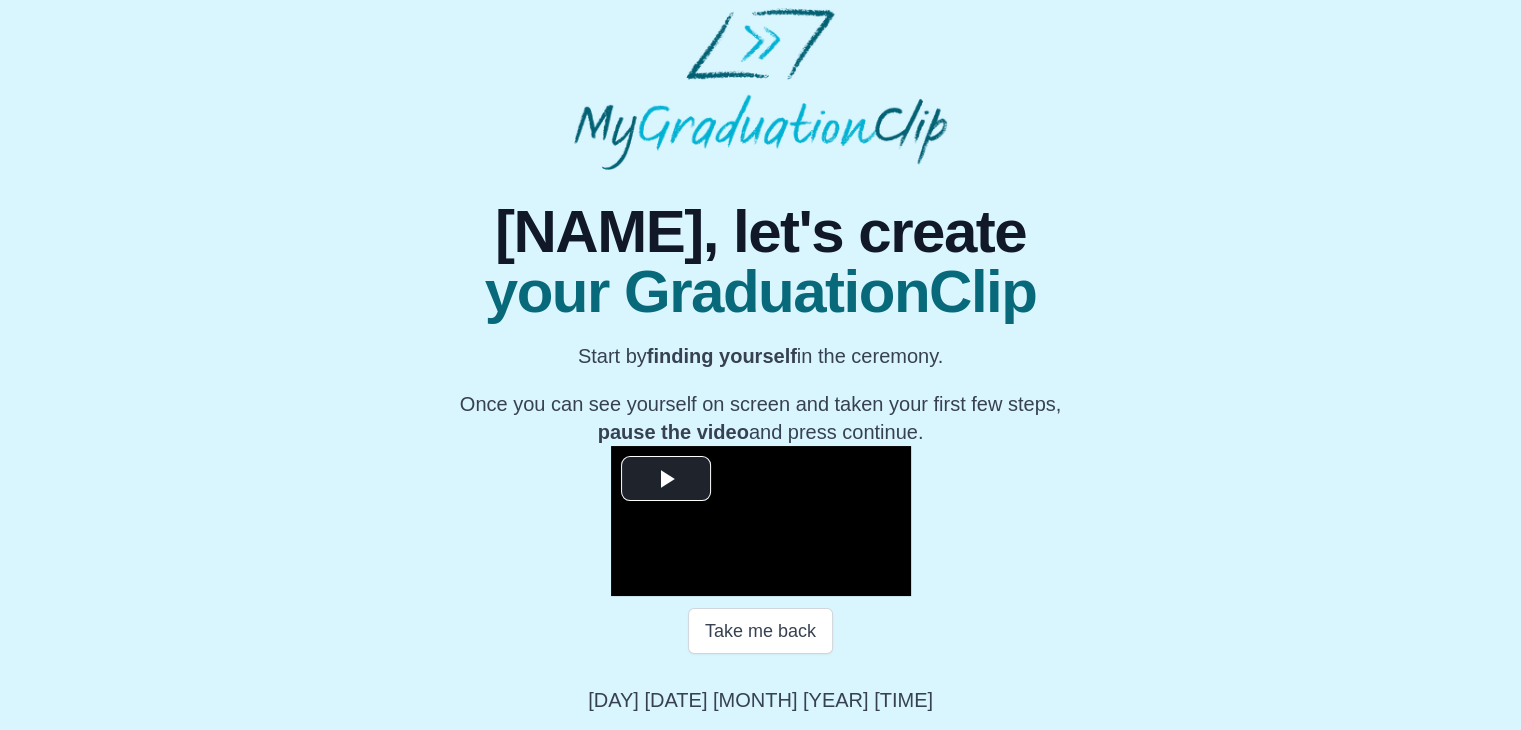 scroll, scrollTop: 284, scrollLeft: 0, axis: vertical 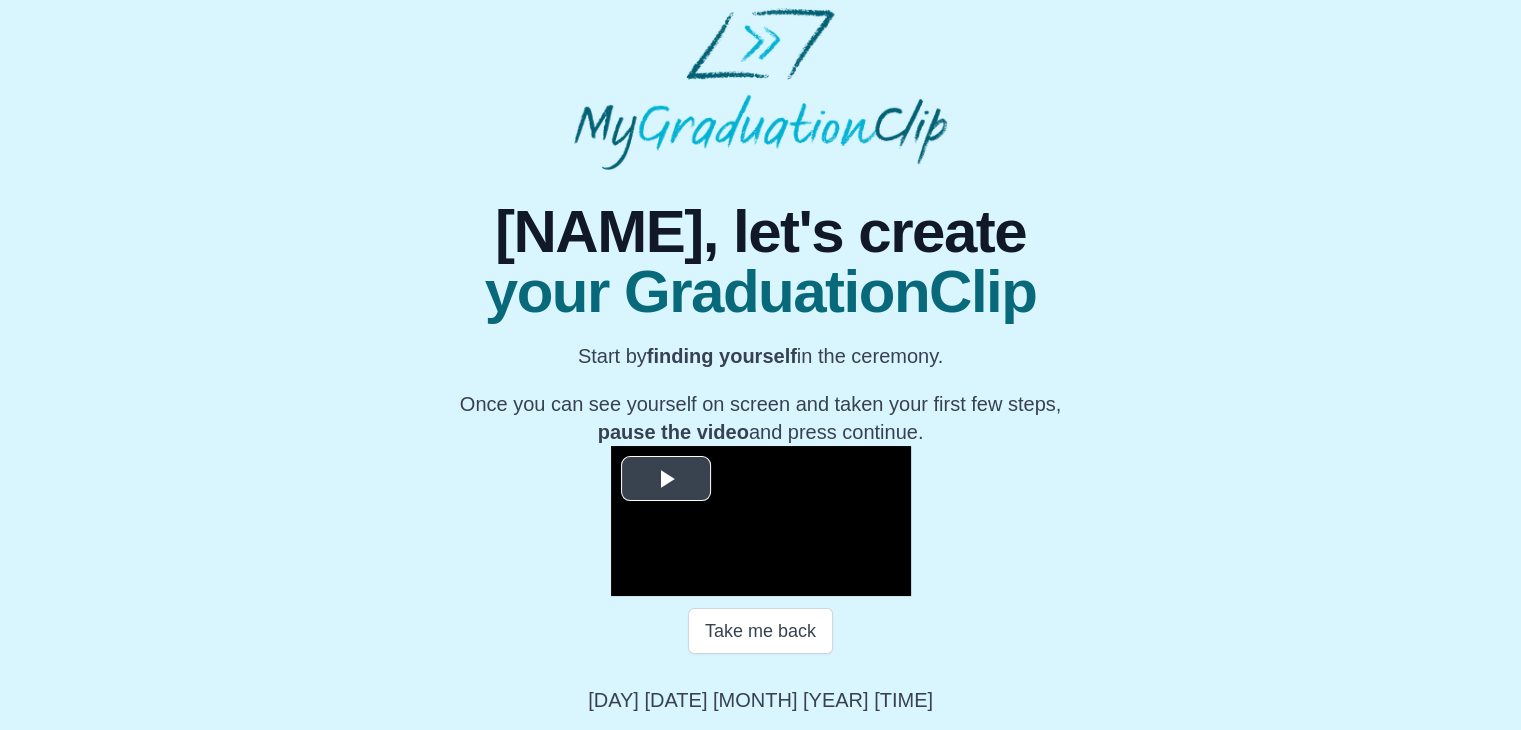 click at bounding box center (666, 478) 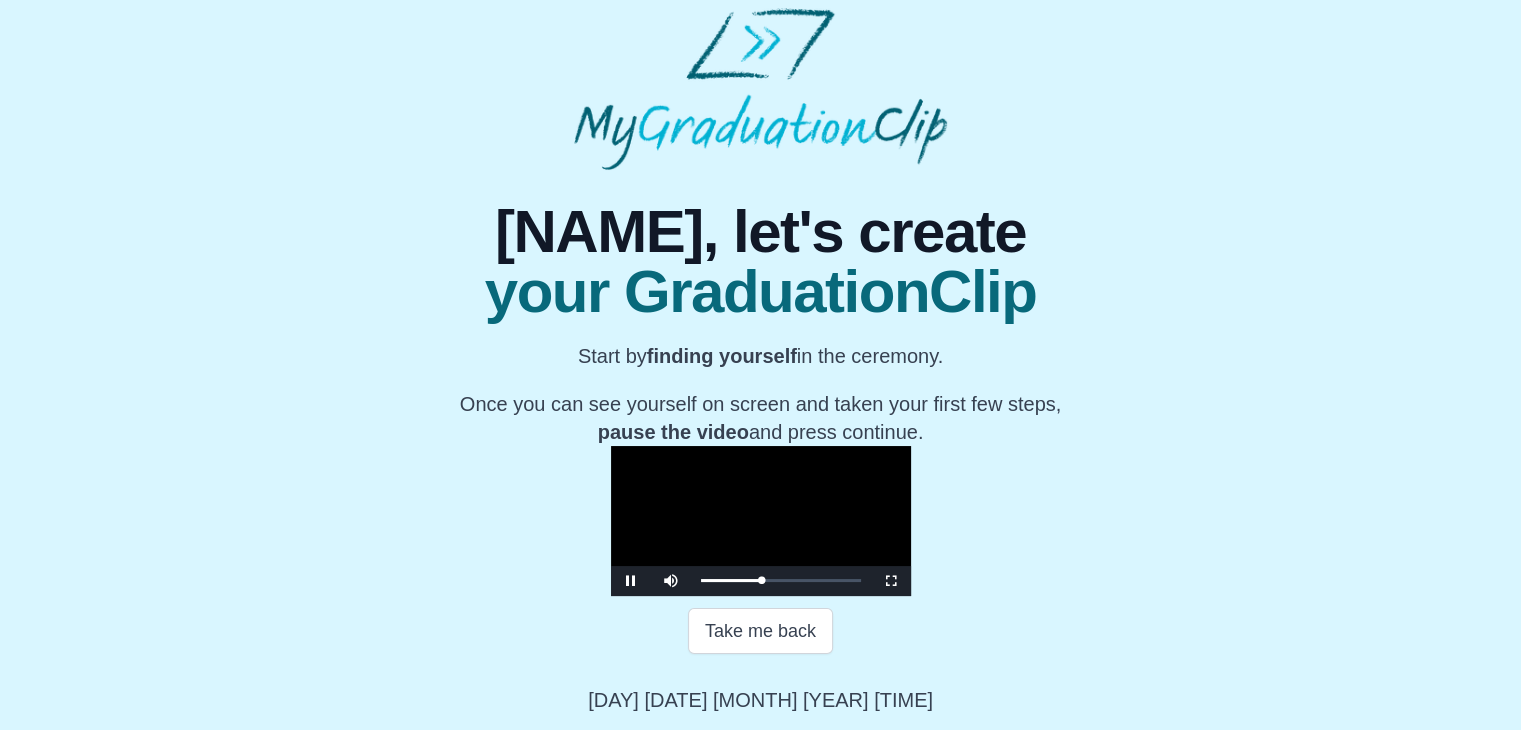 click on "Loaded : 0% 37:35 16:46 Progress : 0%" at bounding box center (781, 581) 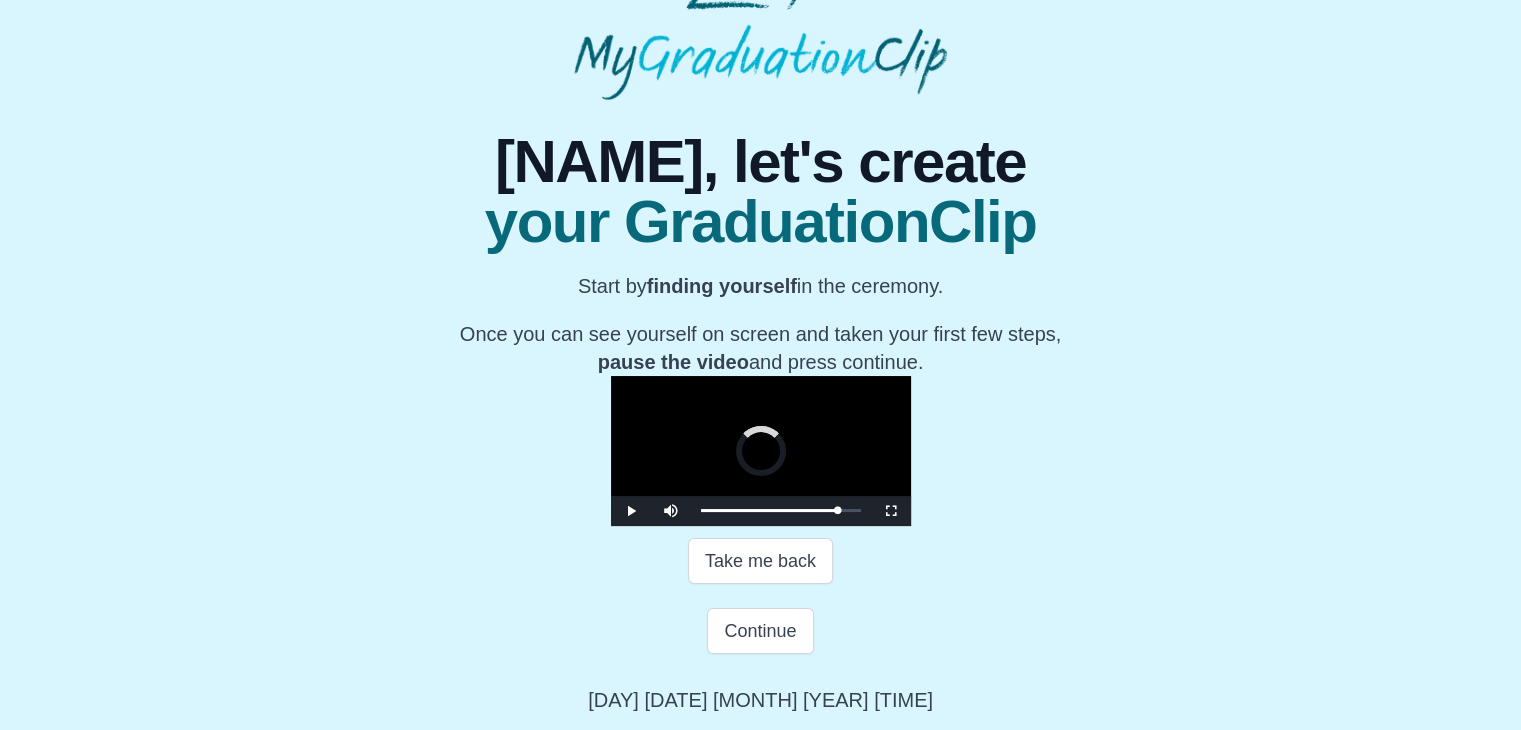 click on "Loaded : 0% 38:44 38:44 Progress : 0%" at bounding box center (781, 511) 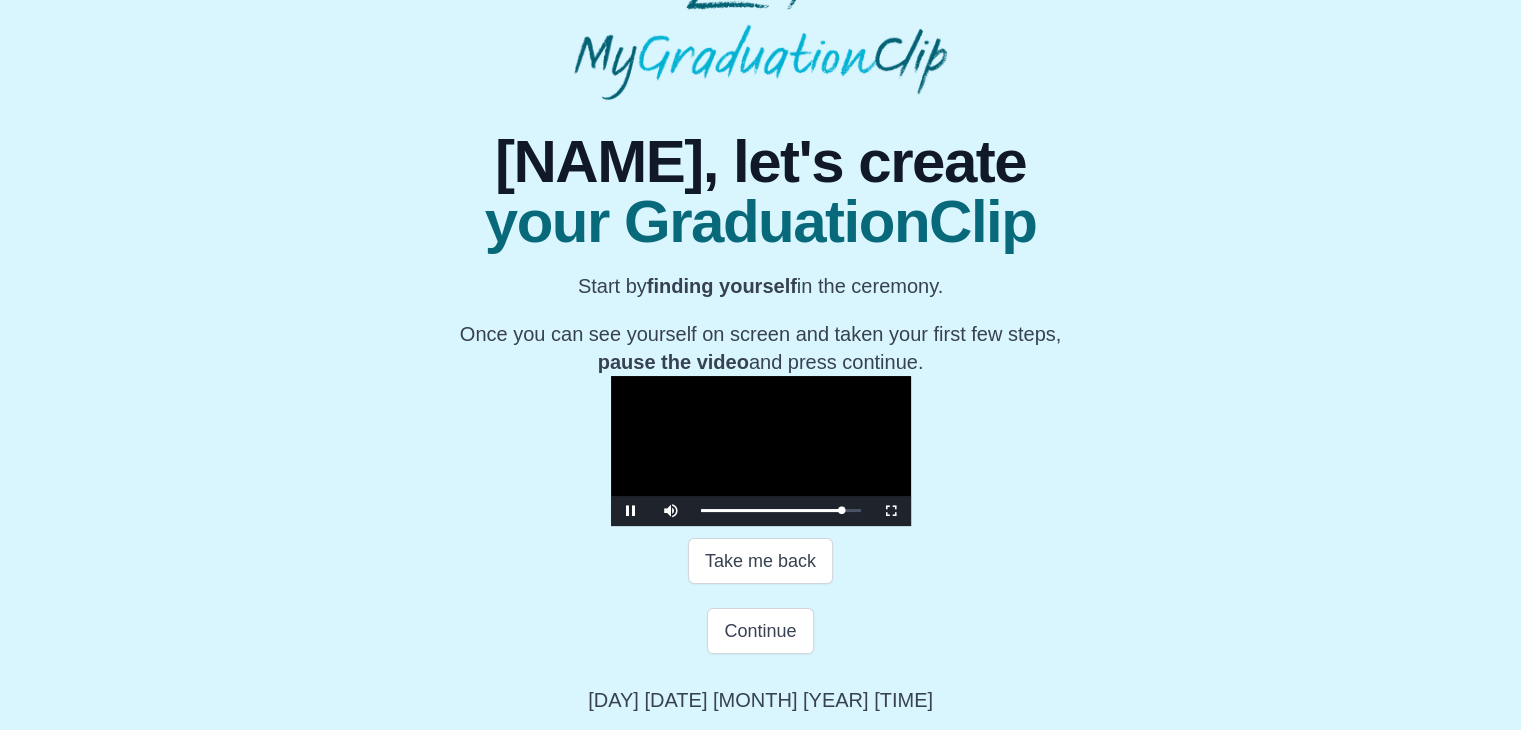 click on "**********" at bounding box center (760, 407) 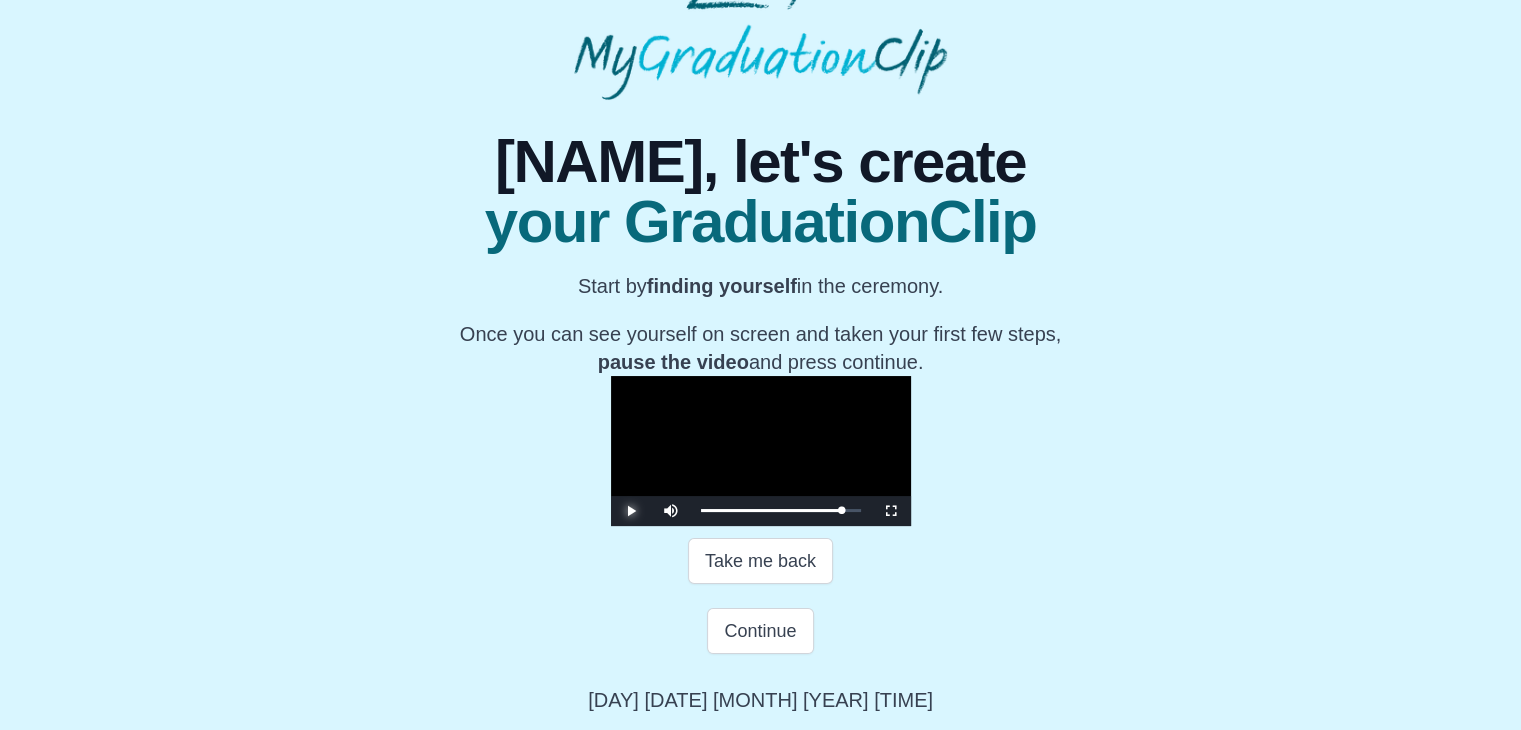 click at bounding box center (631, 511) 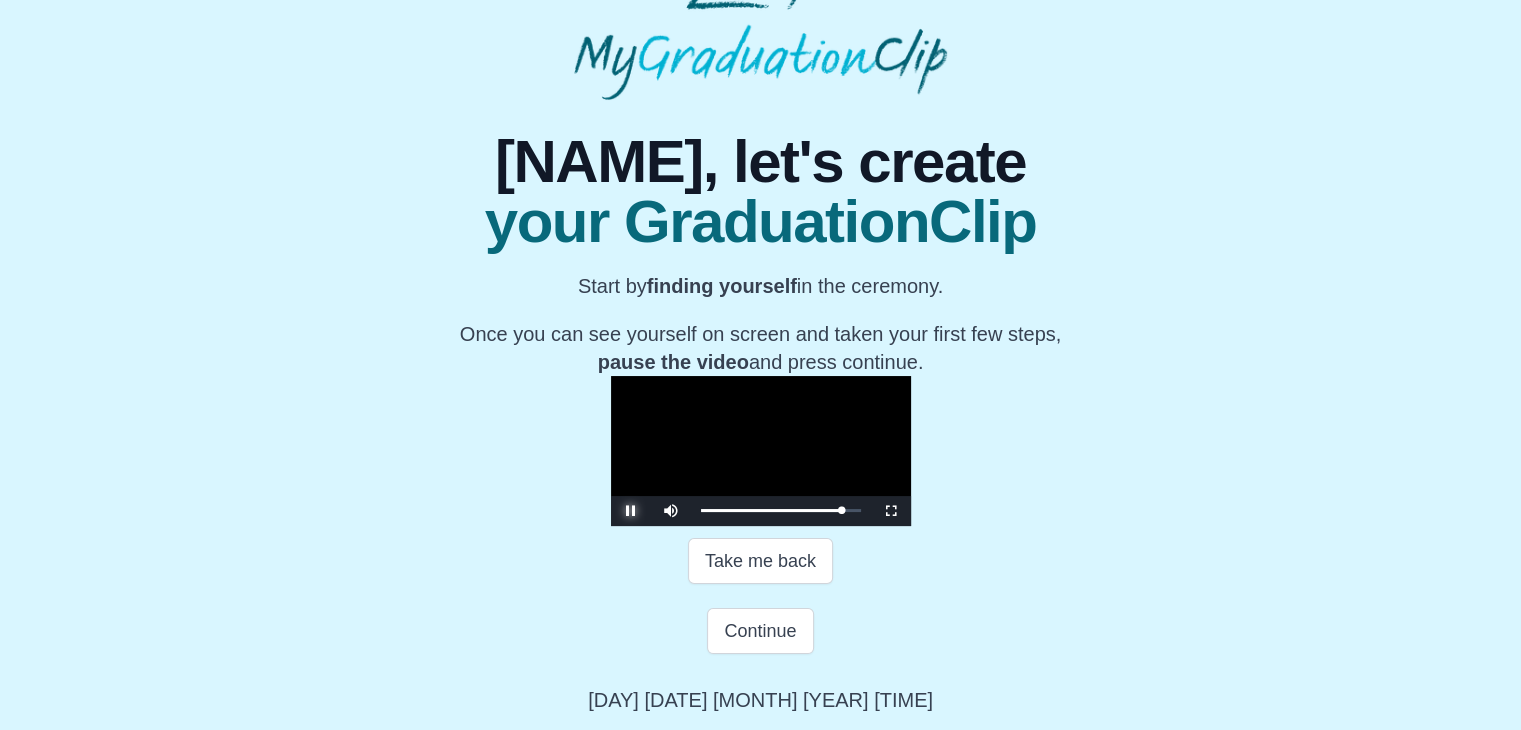 click at bounding box center [631, 511] 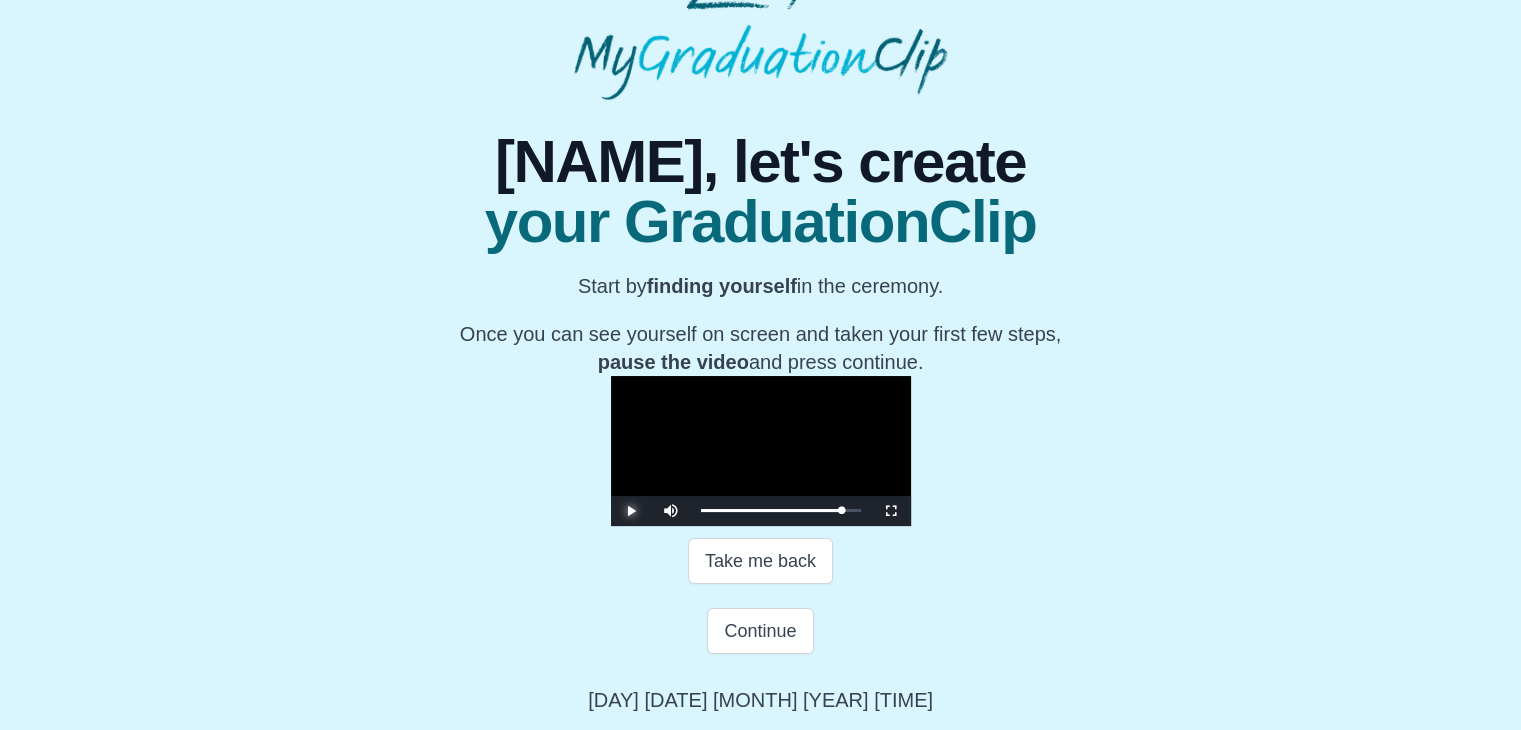 click at bounding box center (631, 511) 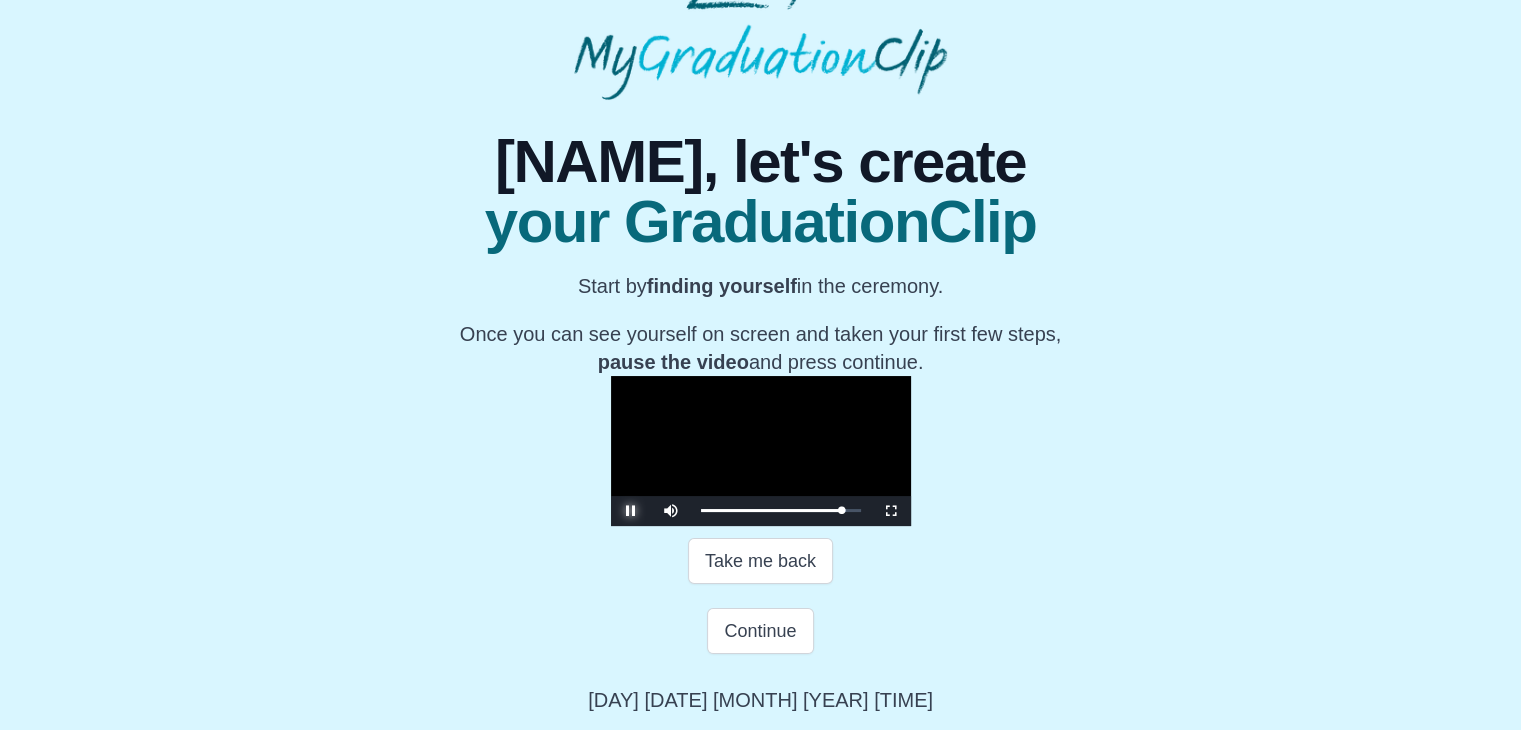 click on "Loaded : 0% 38:14 38:49 Progress : 0%" at bounding box center [781, 511] 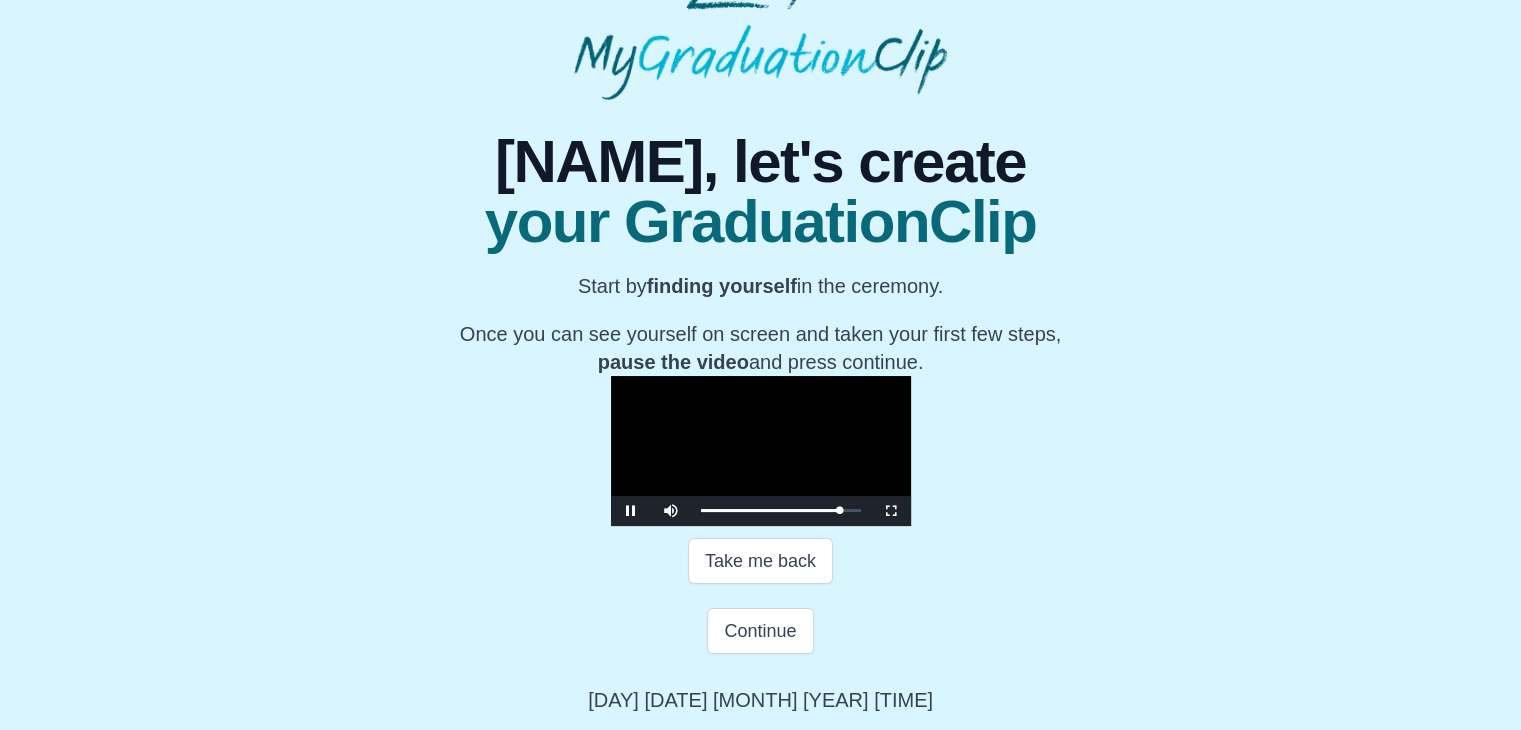 click at bounding box center [761, 451] 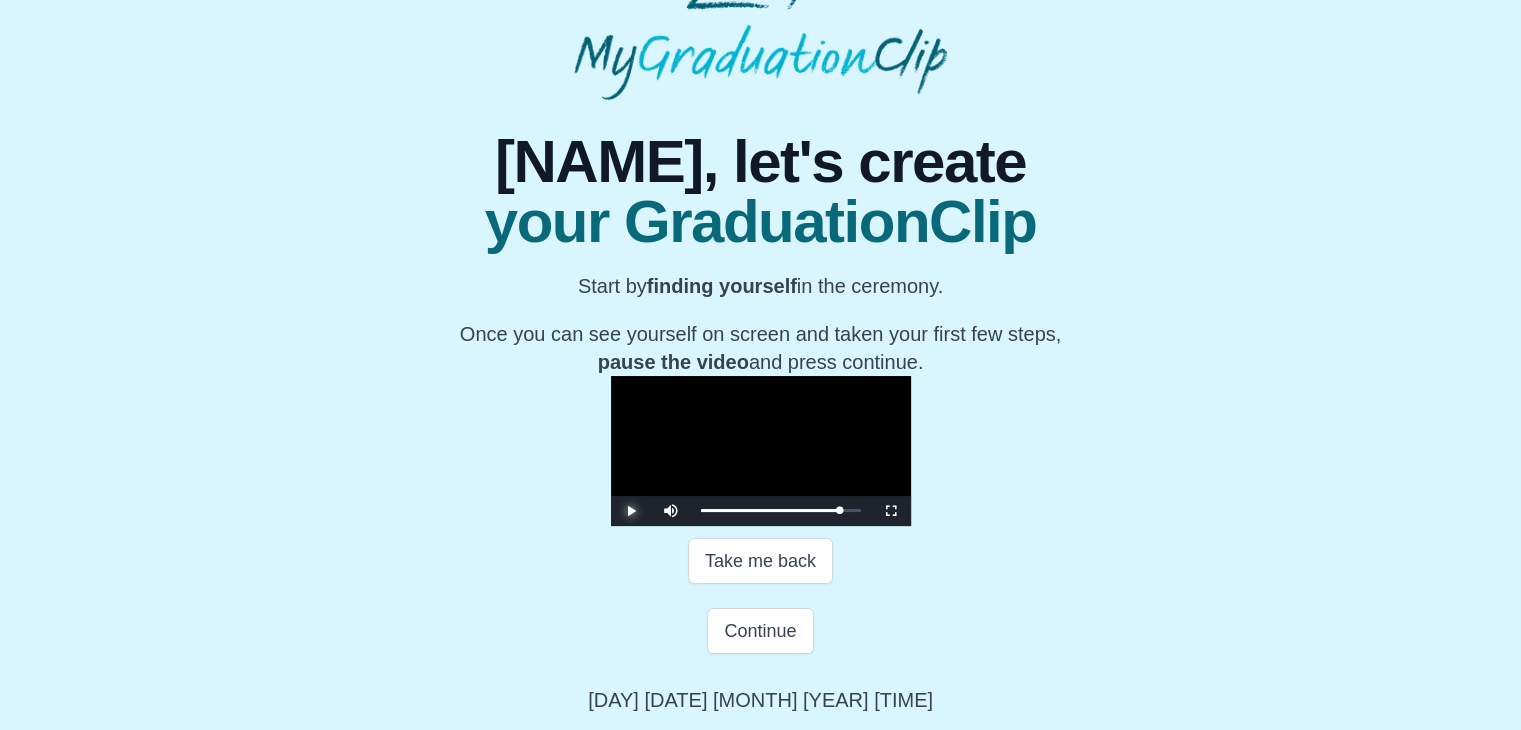 click at bounding box center [631, 511] 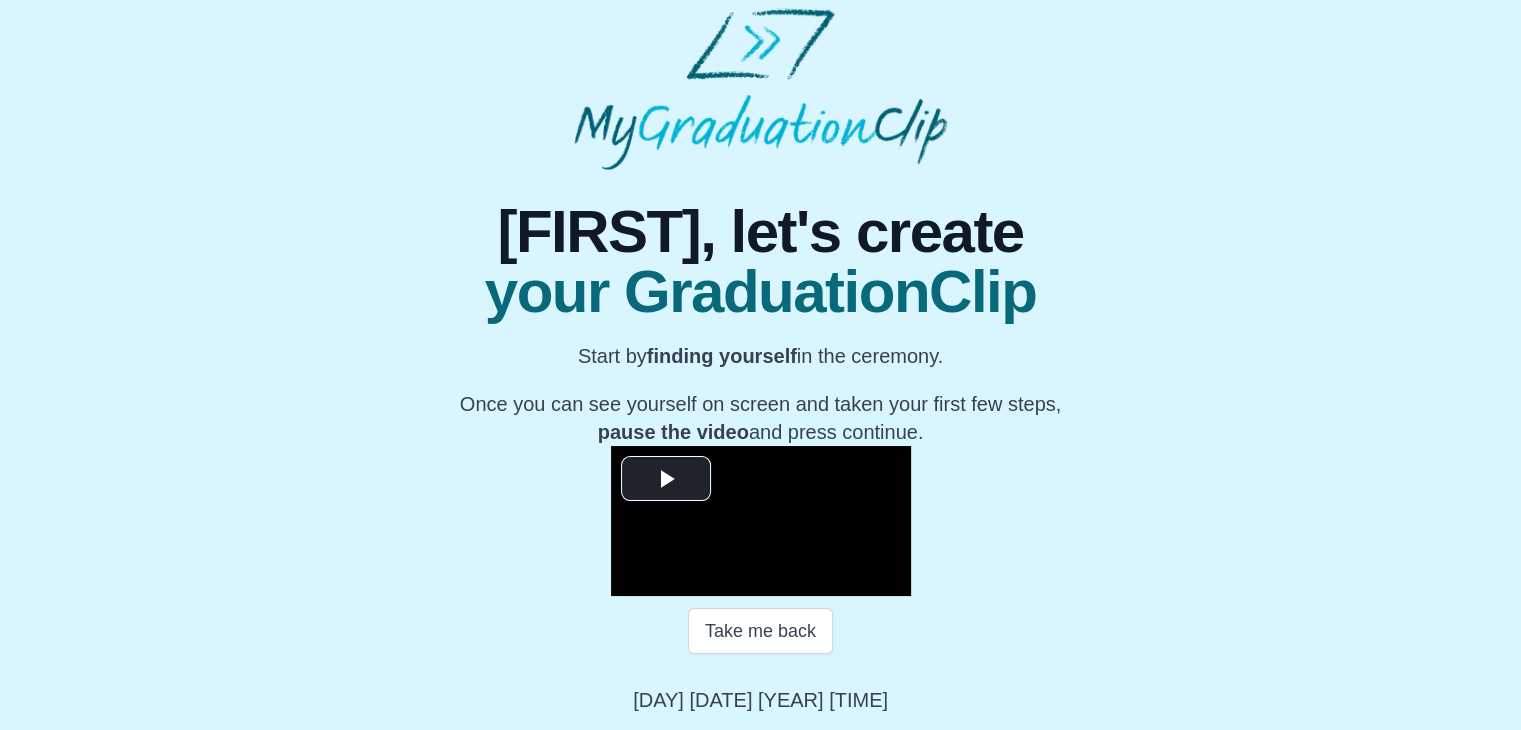 scroll, scrollTop: 286, scrollLeft: 0, axis: vertical 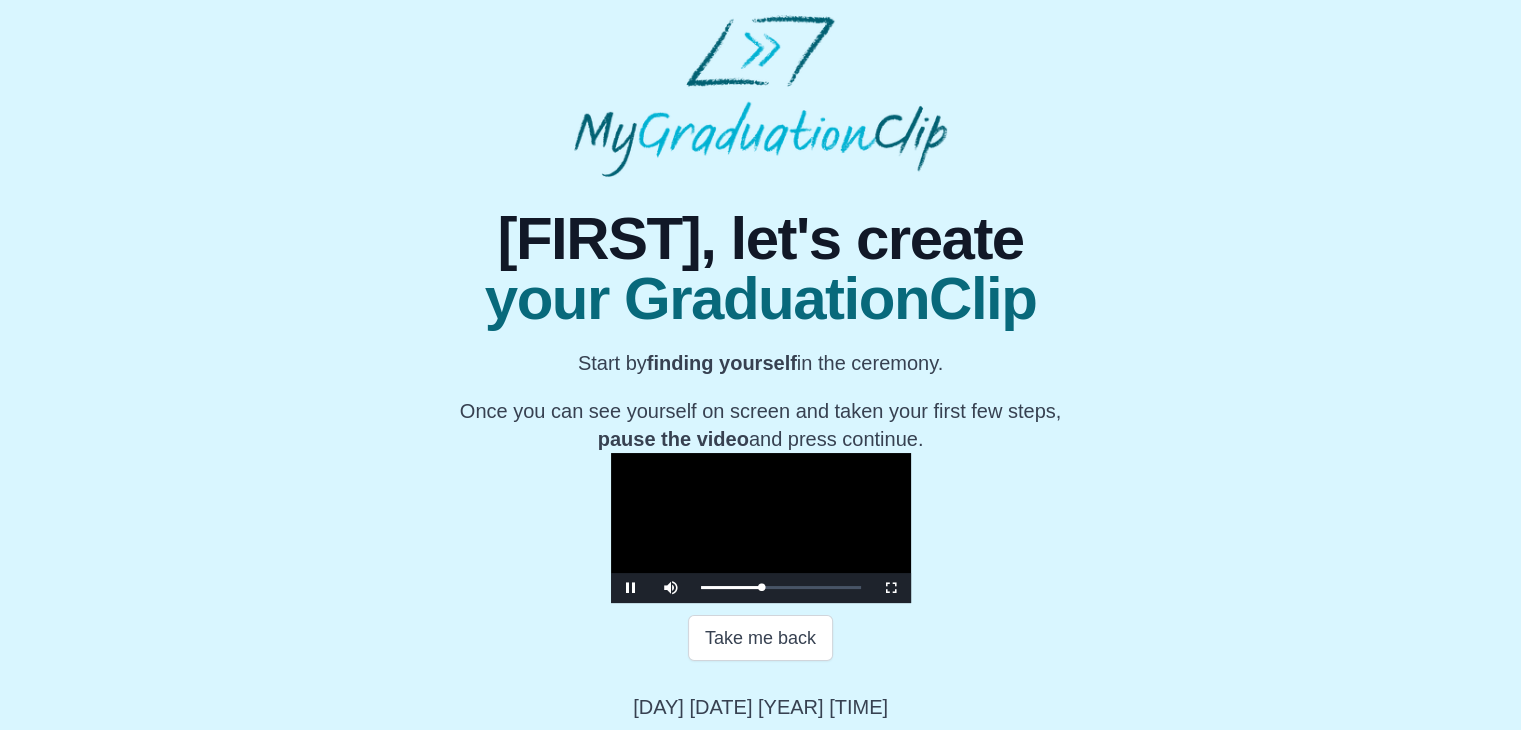 drag, startPoint x: 1023, startPoint y: 636, endPoint x: 1158, endPoint y: 776, distance: 194.4865 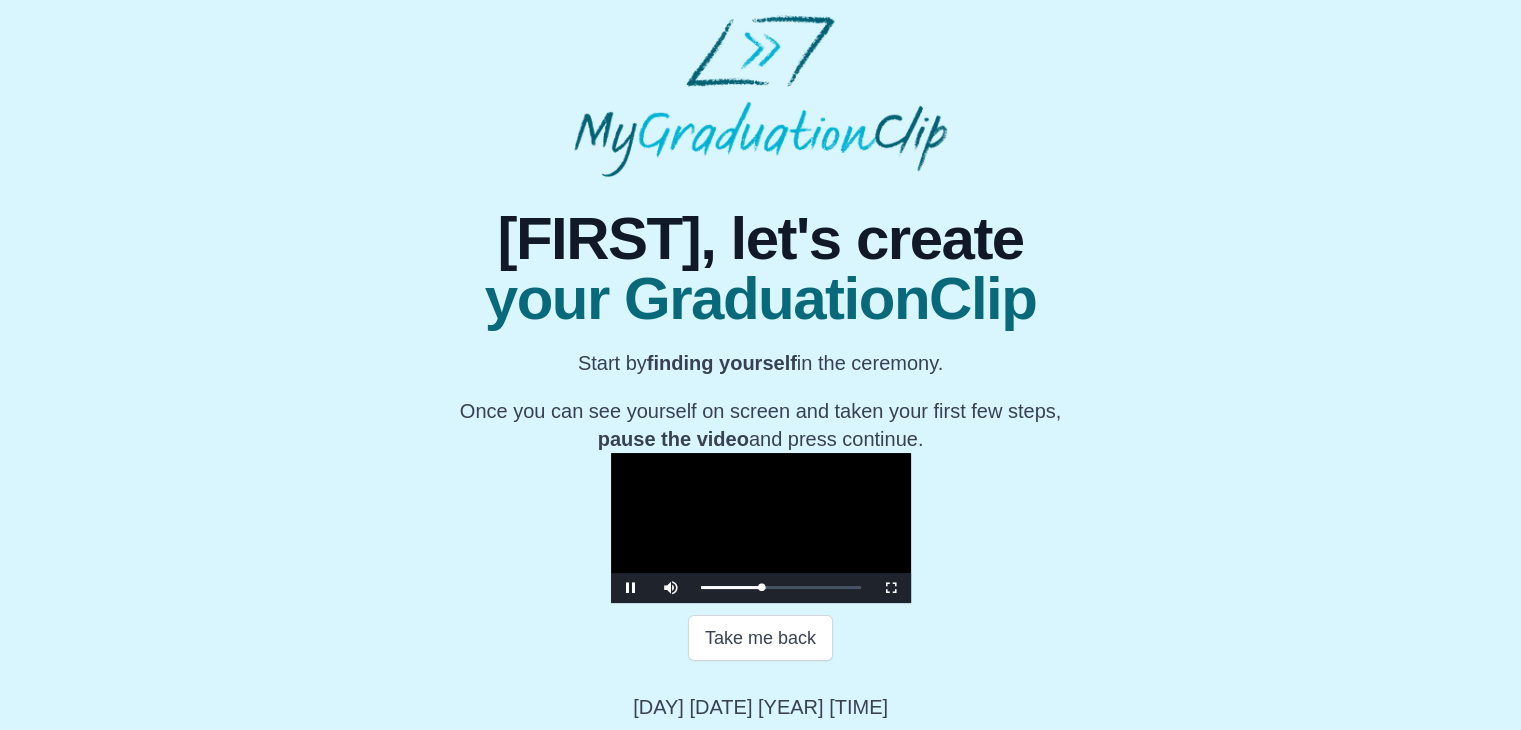 drag, startPoint x: 1158, startPoint y: 776, endPoint x: 394, endPoint y: 260, distance: 921.9284 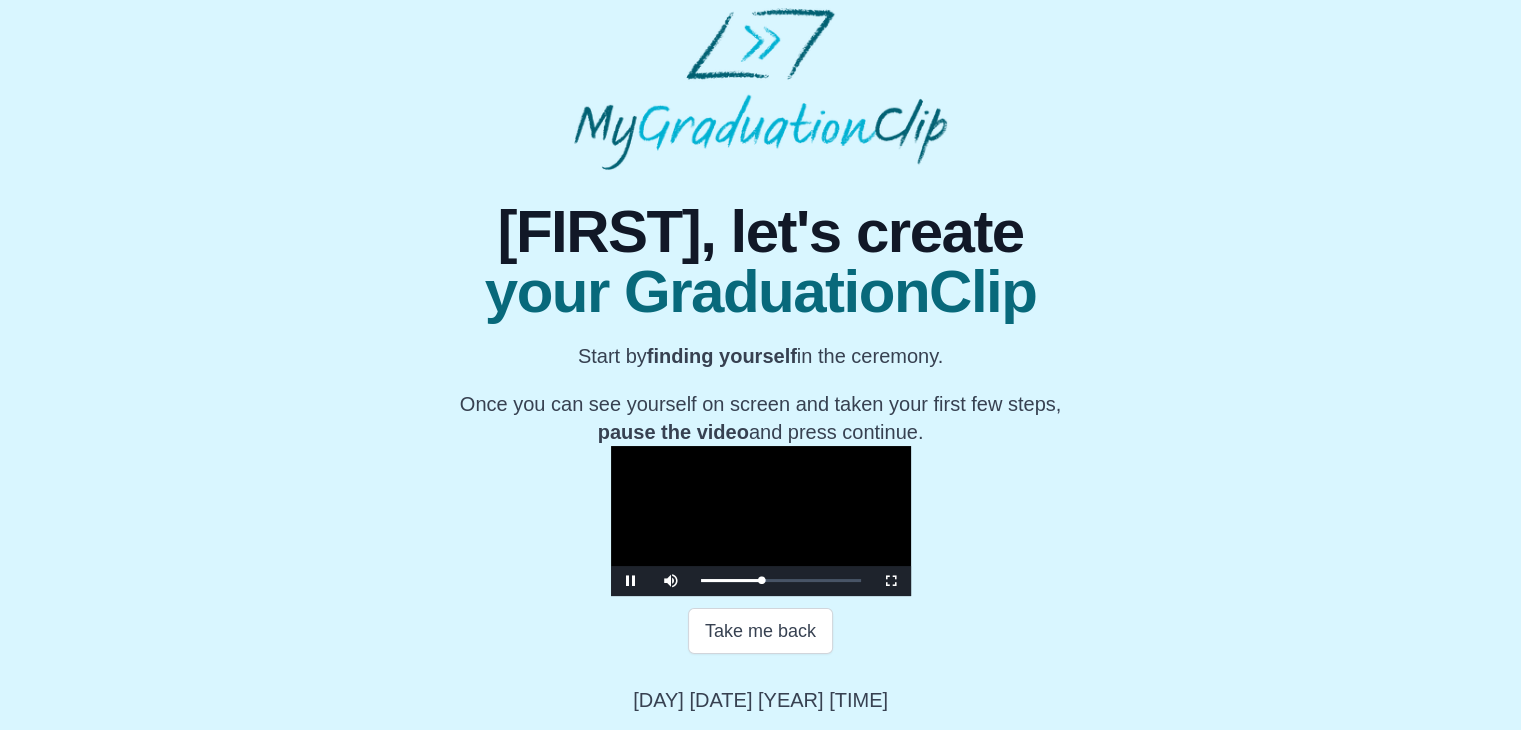 scroll, scrollTop: 252, scrollLeft: 0, axis: vertical 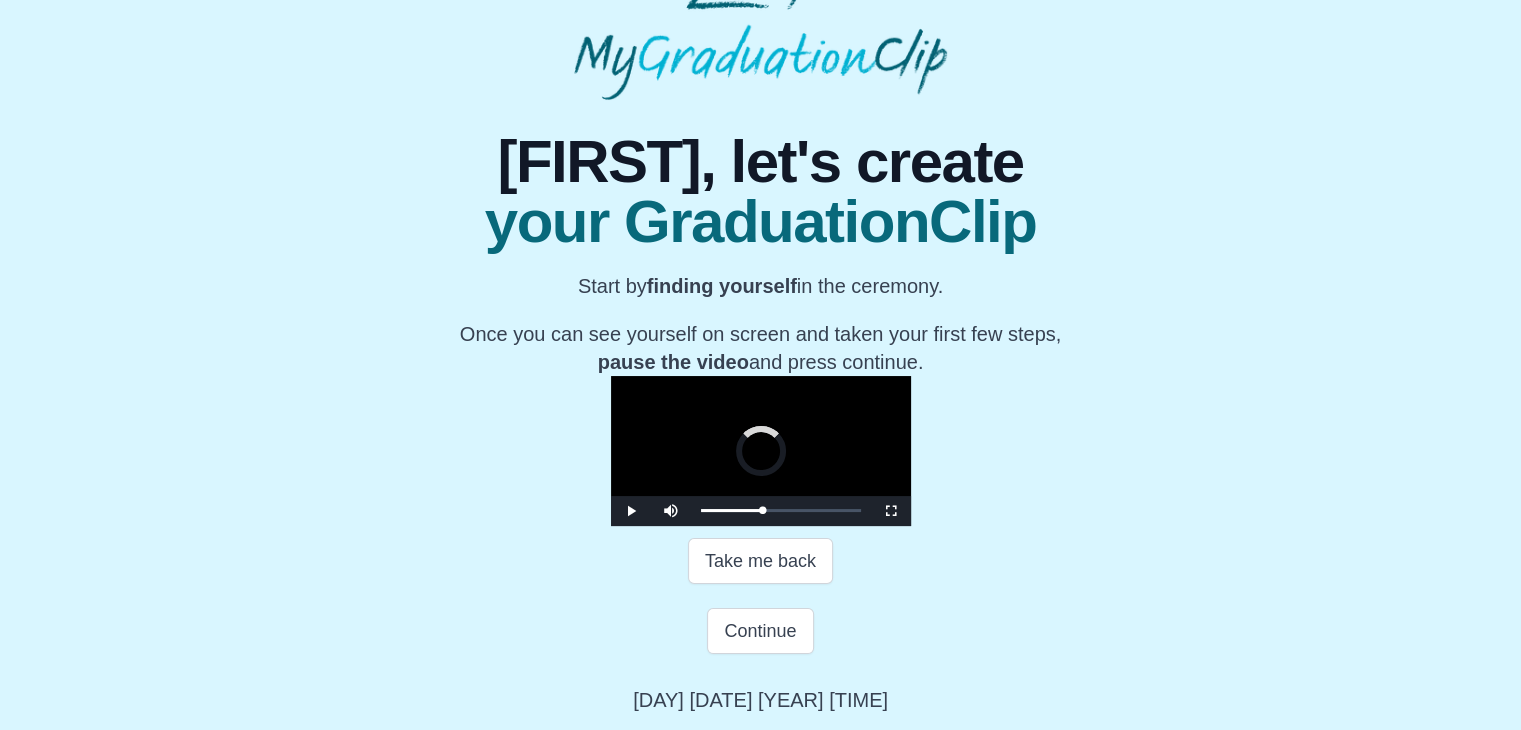 click on "Loaded : 0% 22:16 22:16 Progress : 0%" at bounding box center [781, 511] 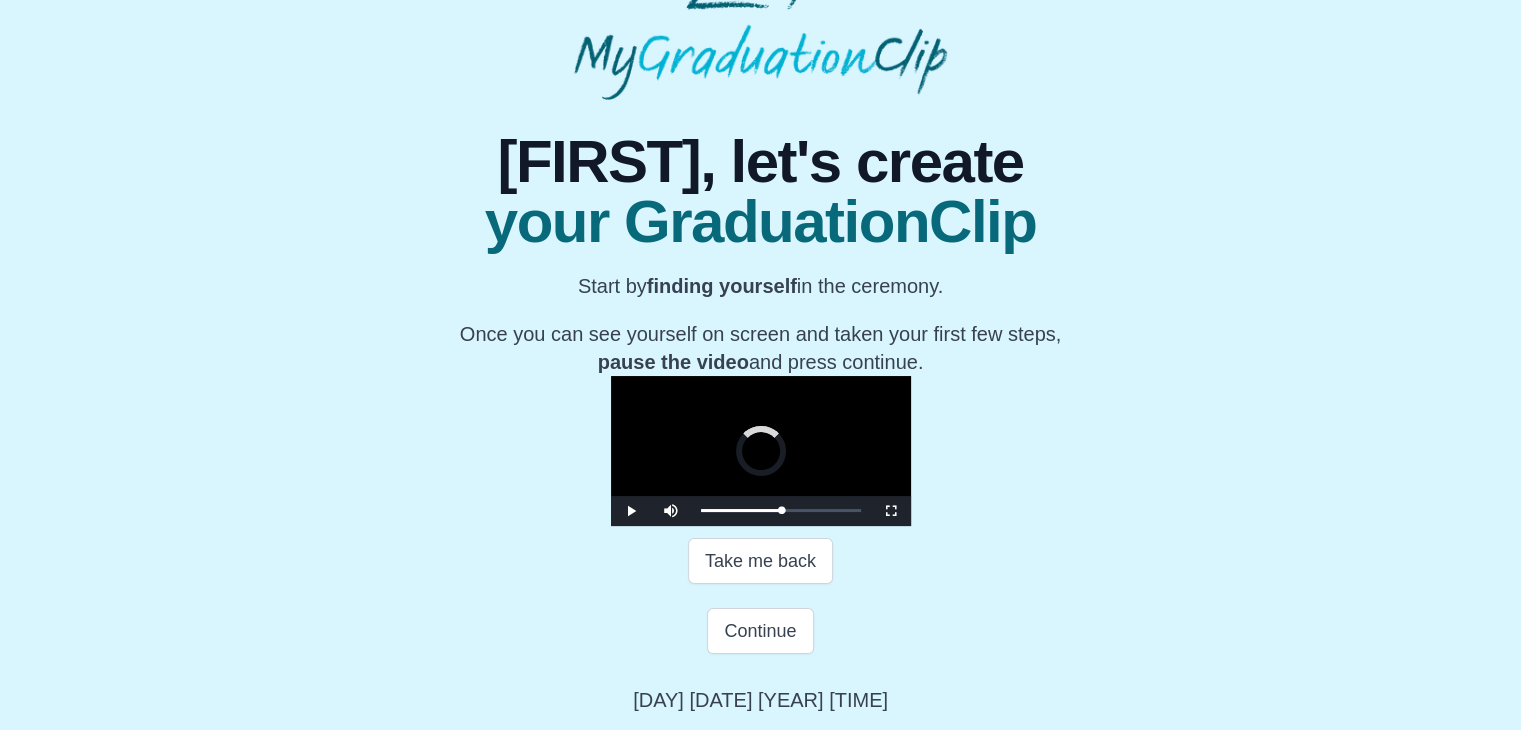 click on "Loaded : 0% 32:16 32:16 Progress : 0%" at bounding box center [781, 511] 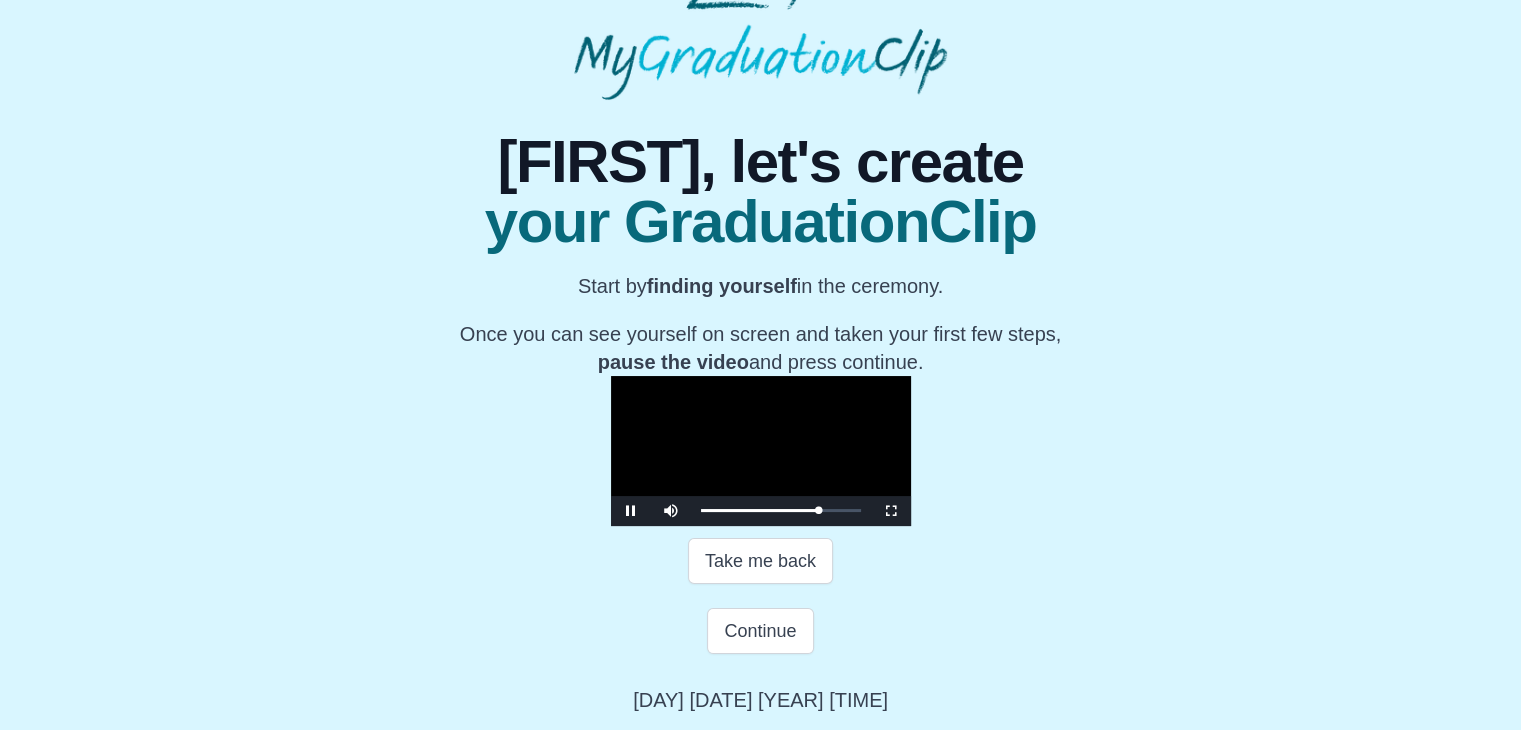click on "Loaded : 0% 40:17 32:17 Progress : 0%" at bounding box center [781, 511] 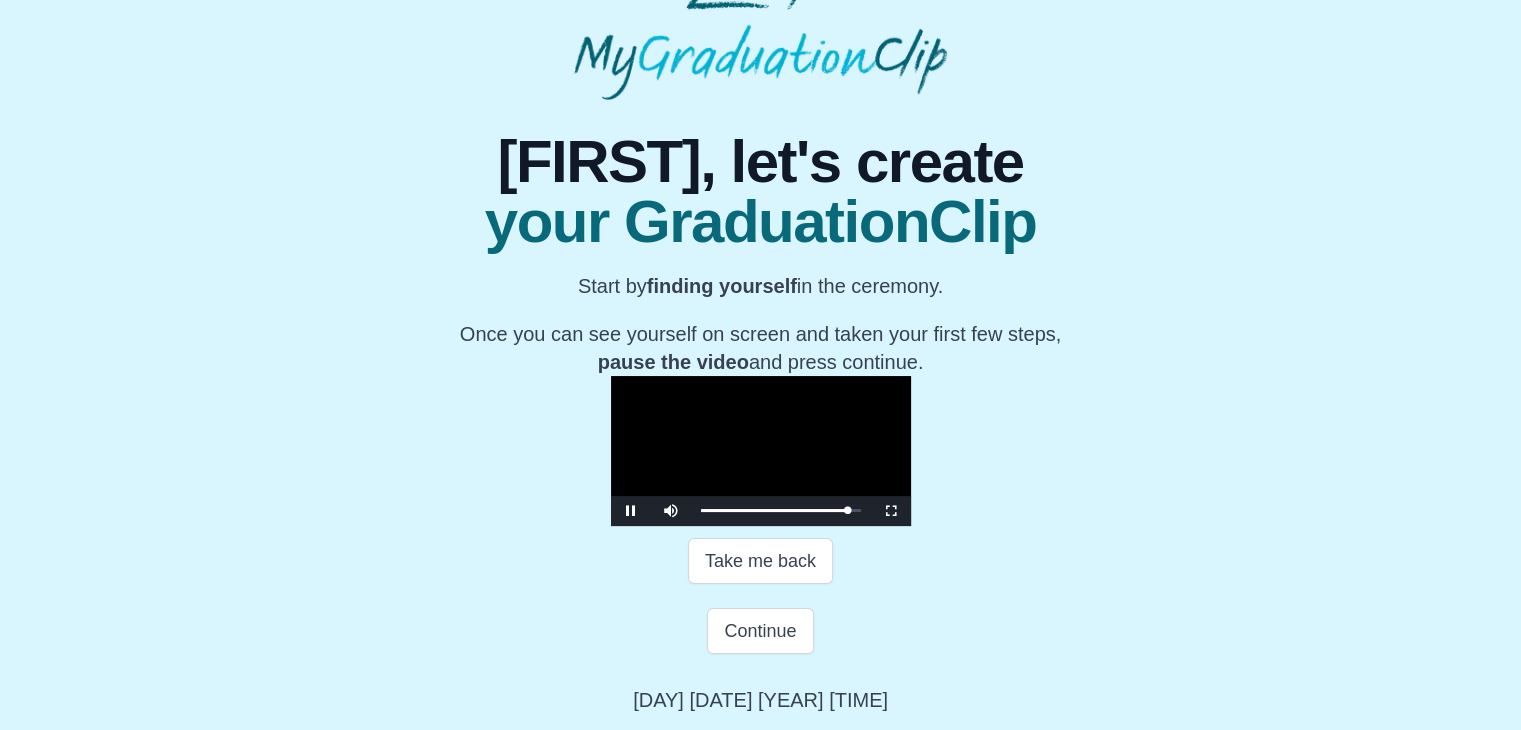 click on "Loaded : 0% 41:00 40:24 Progress : 0%" at bounding box center [781, 511] 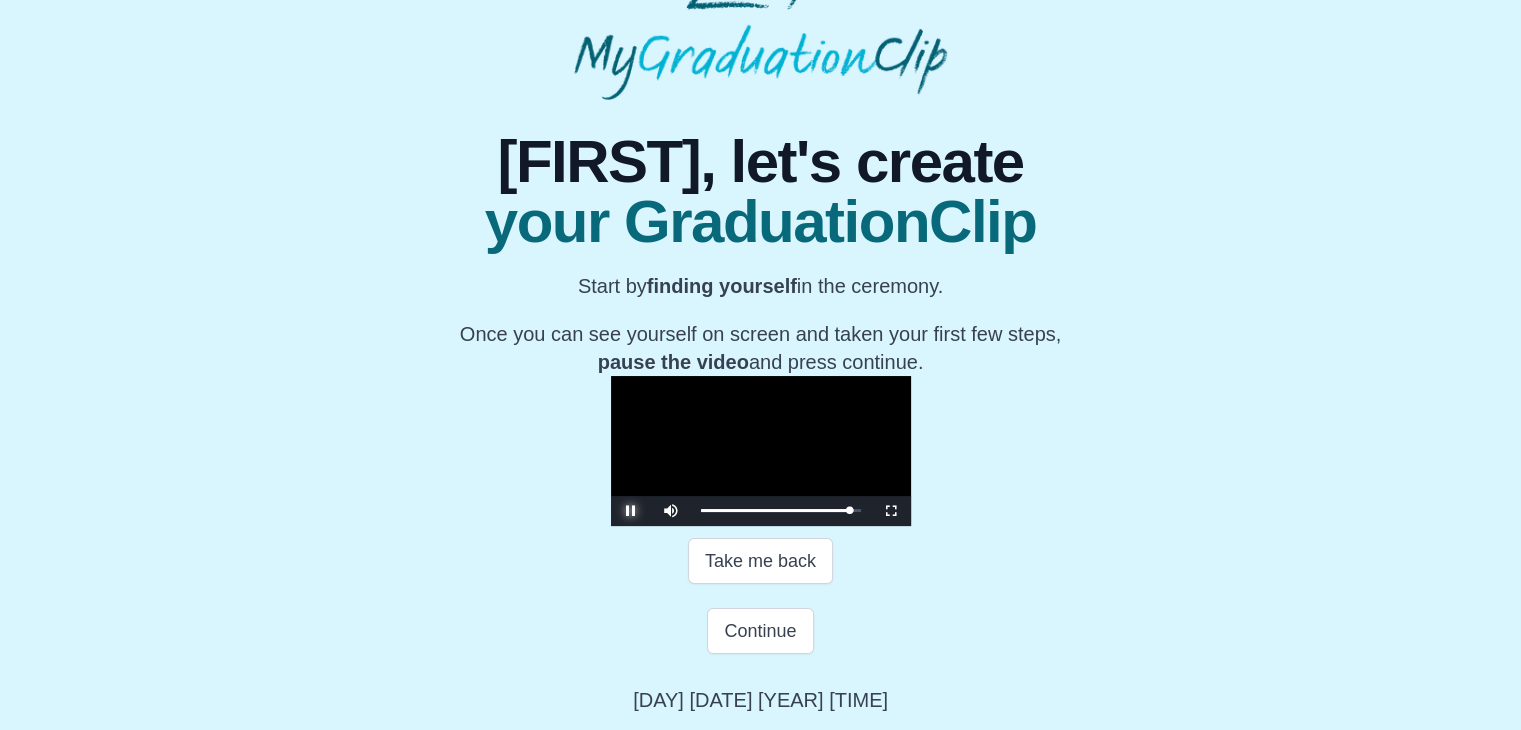 click at bounding box center (631, 511) 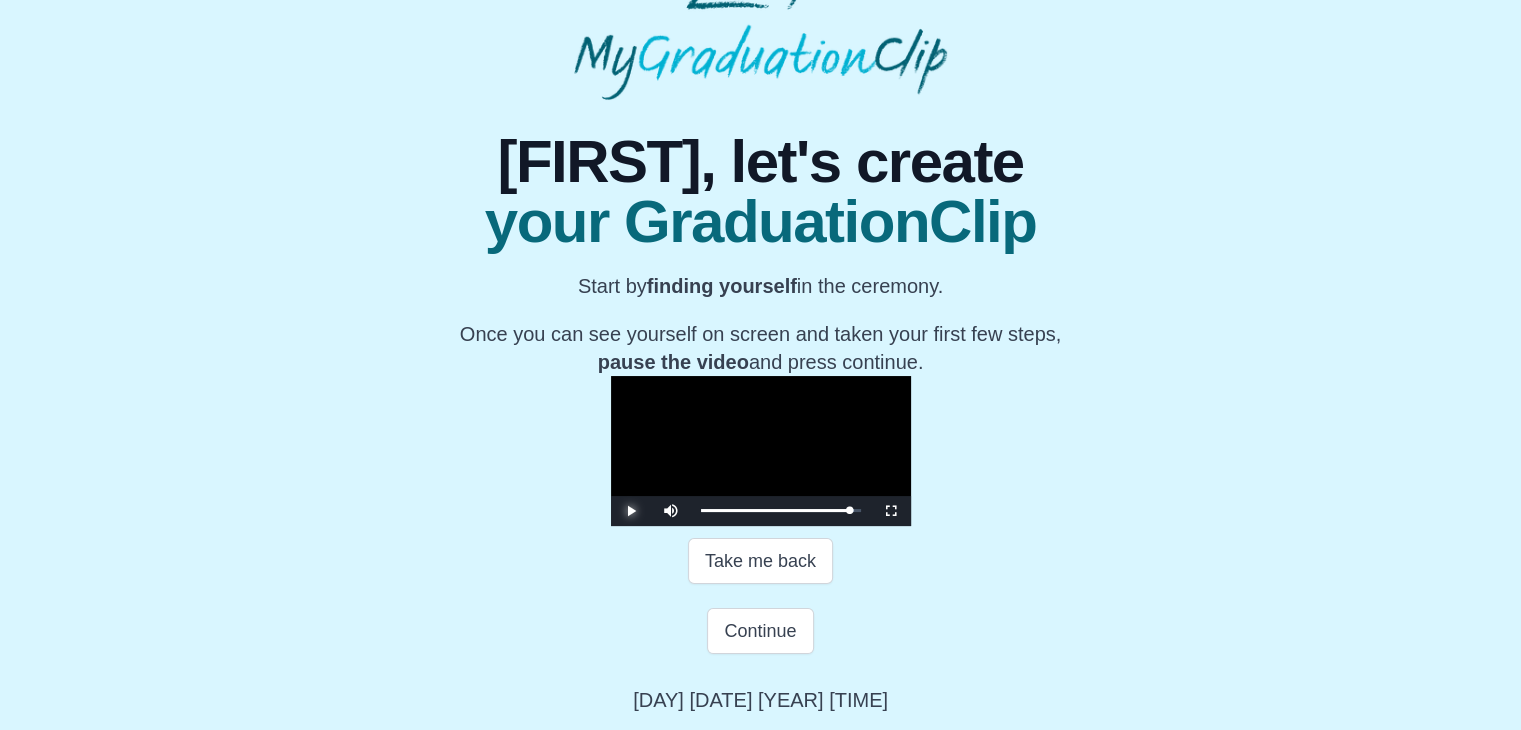 scroll, scrollTop: 282, scrollLeft: 0, axis: vertical 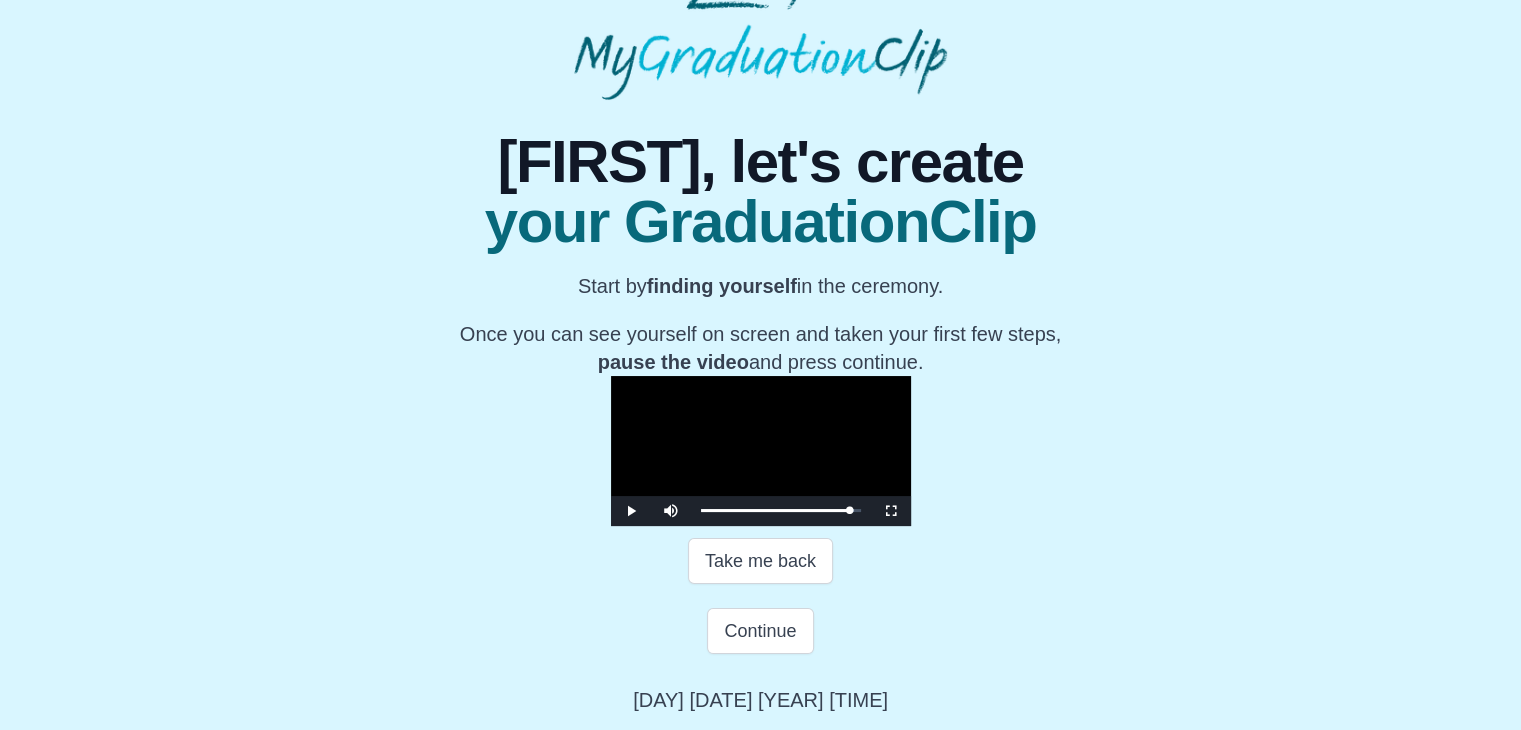 click at bounding box center [761, 451] 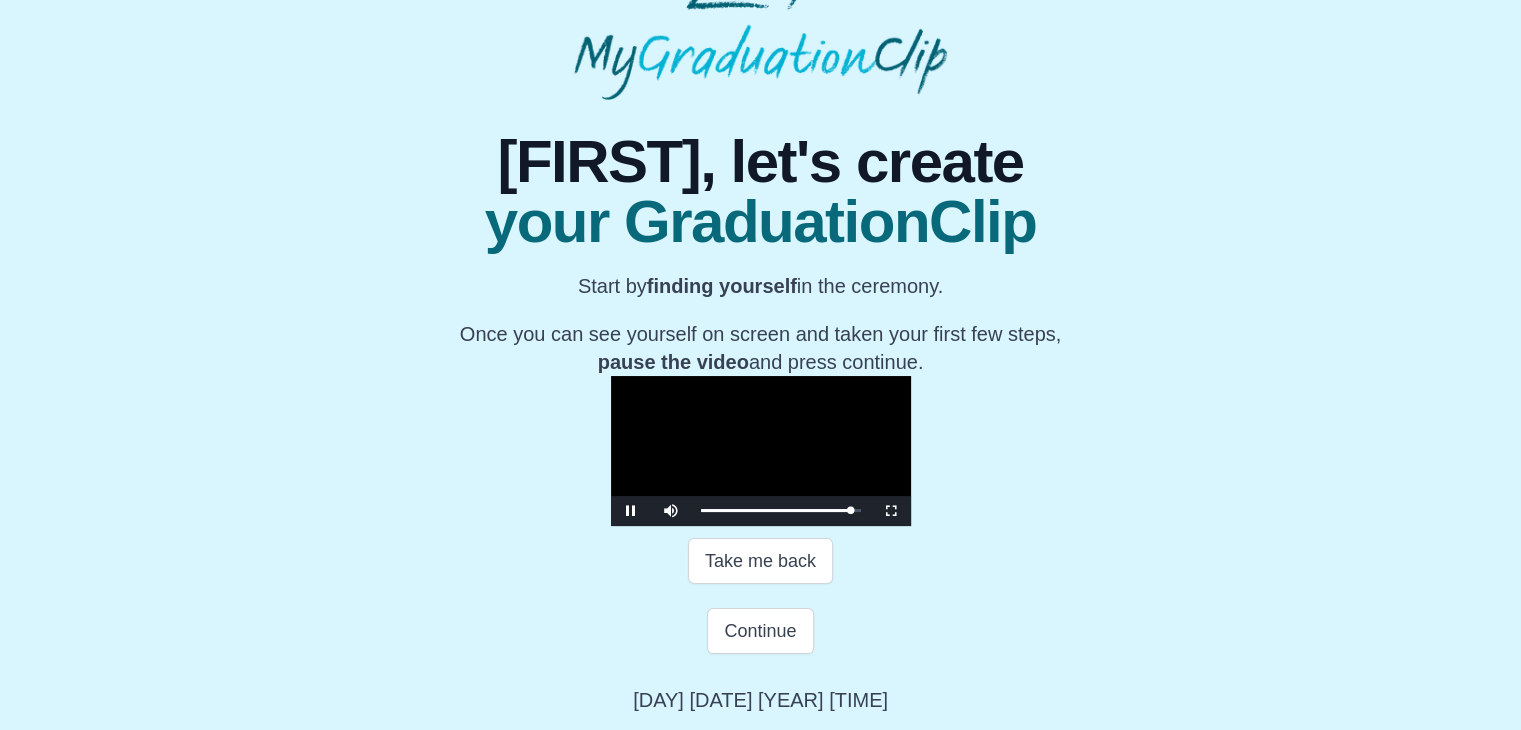 scroll, scrollTop: 325, scrollLeft: 0, axis: vertical 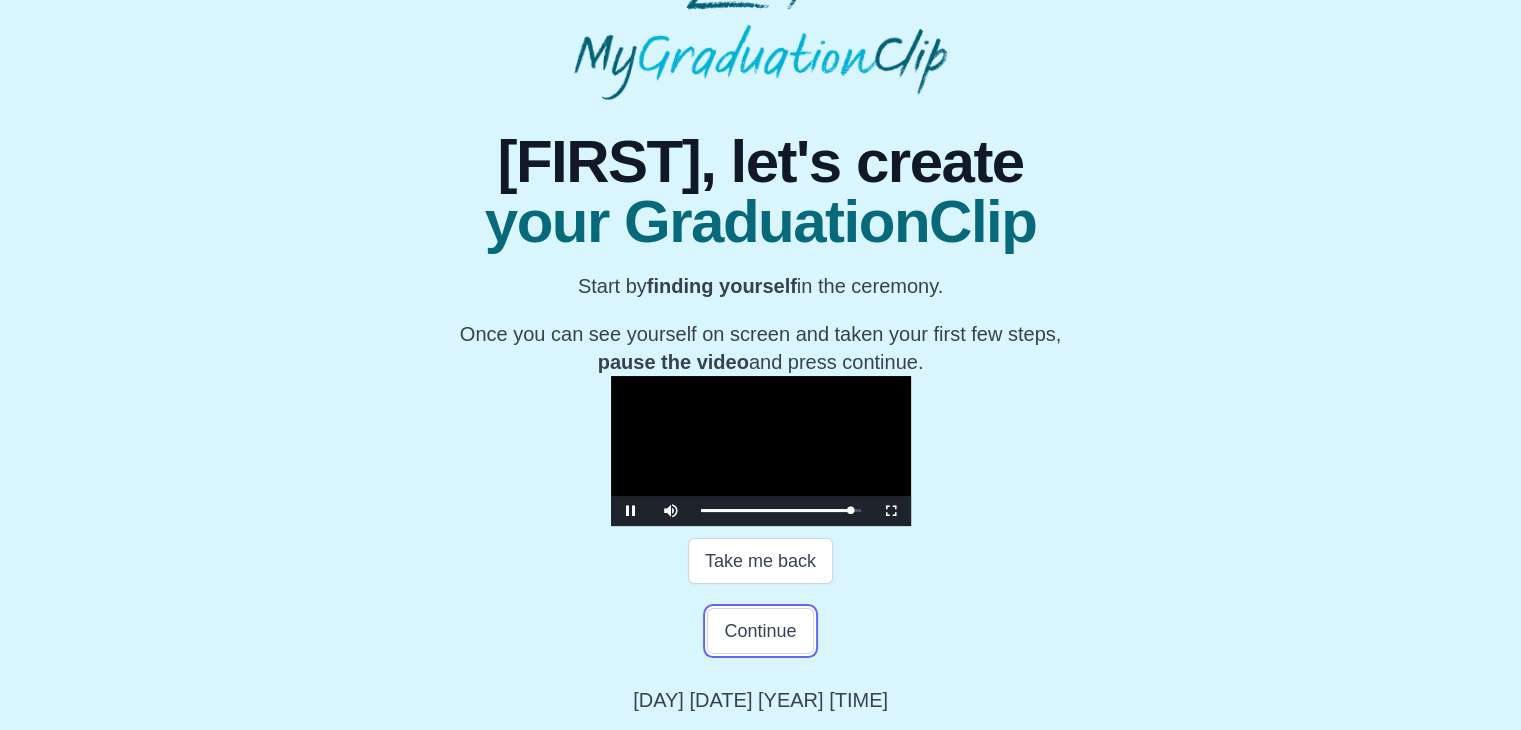 click on "Continue" at bounding box center (760, 631) 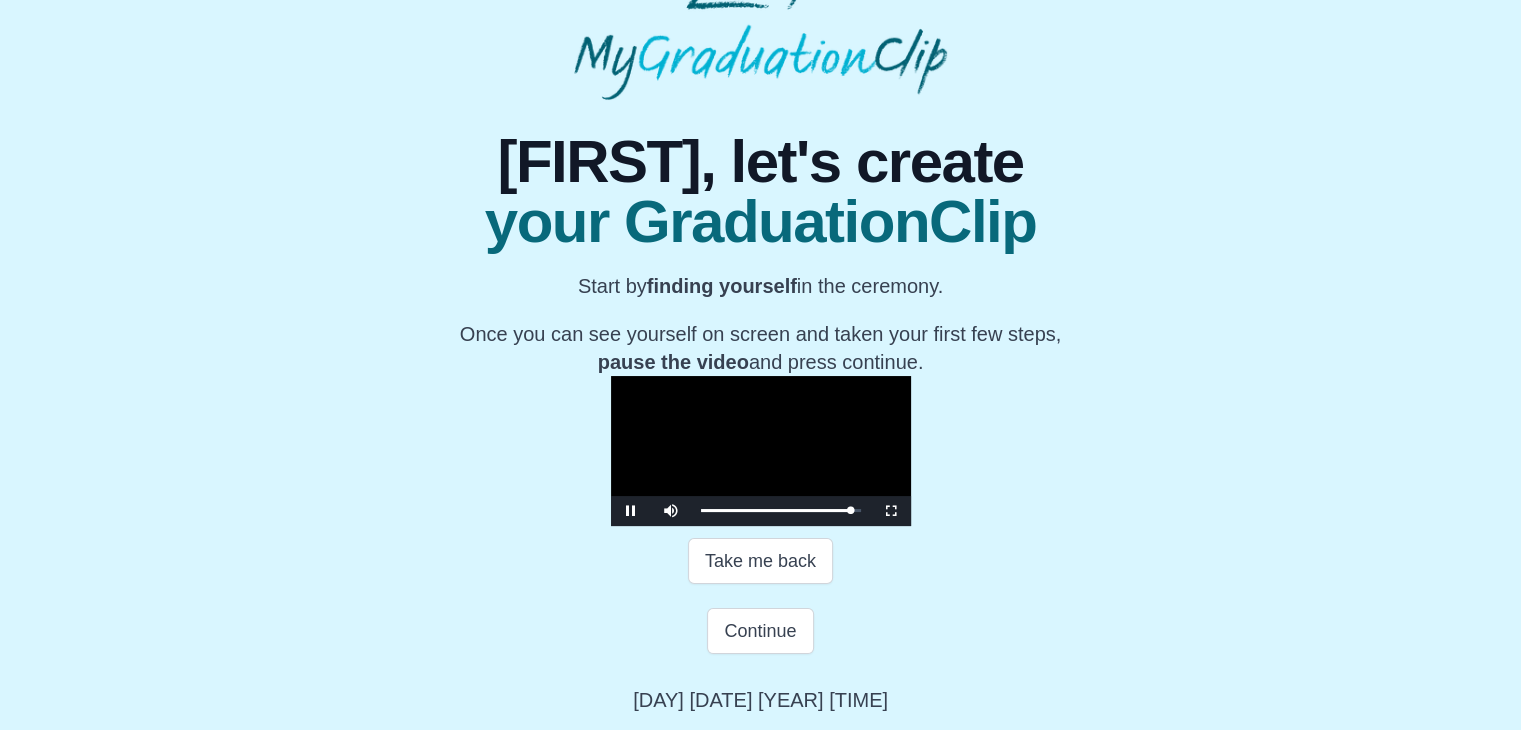 scroll, scrollTop: 0, scrollLeft: 0, axis: both 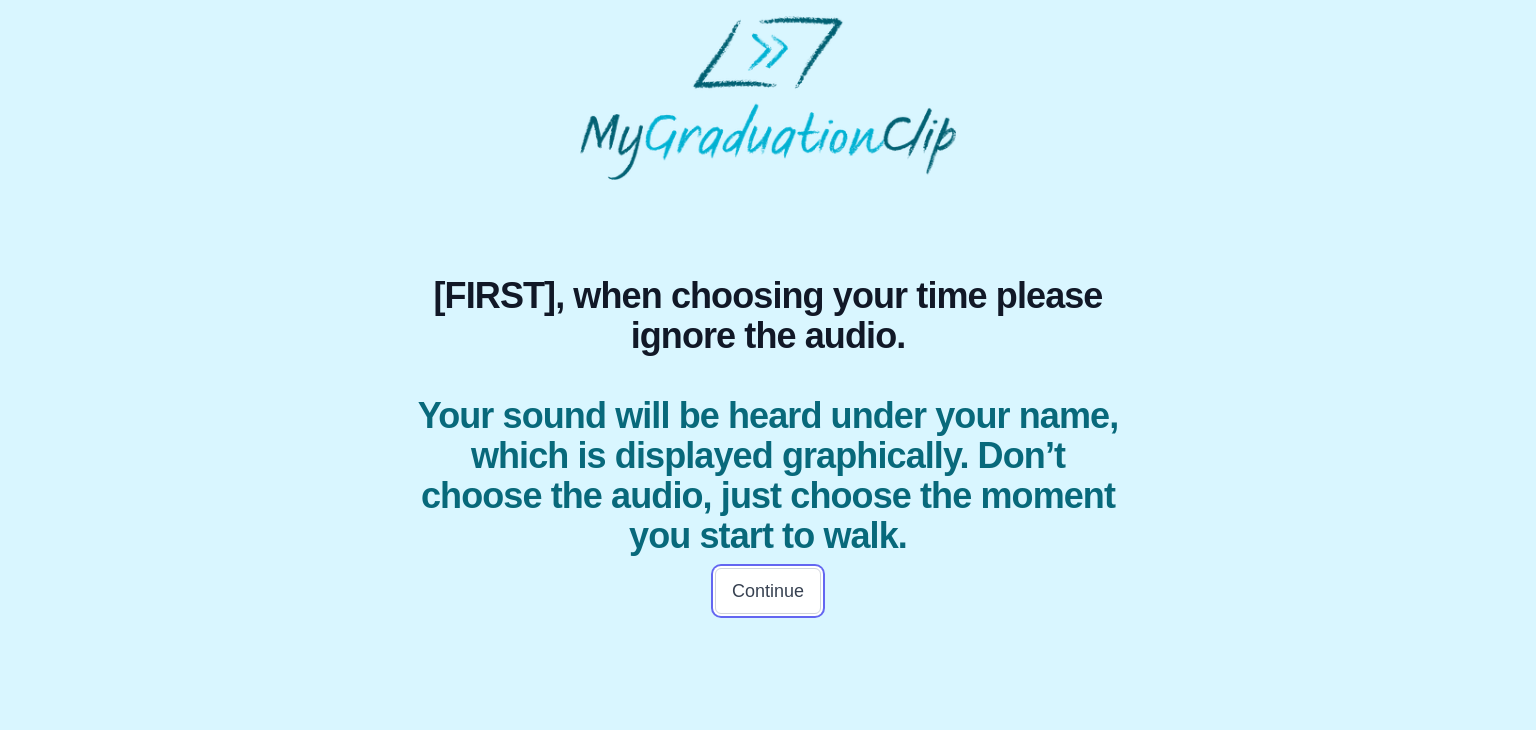 click on "Continue" at bounding box center (768, 591) 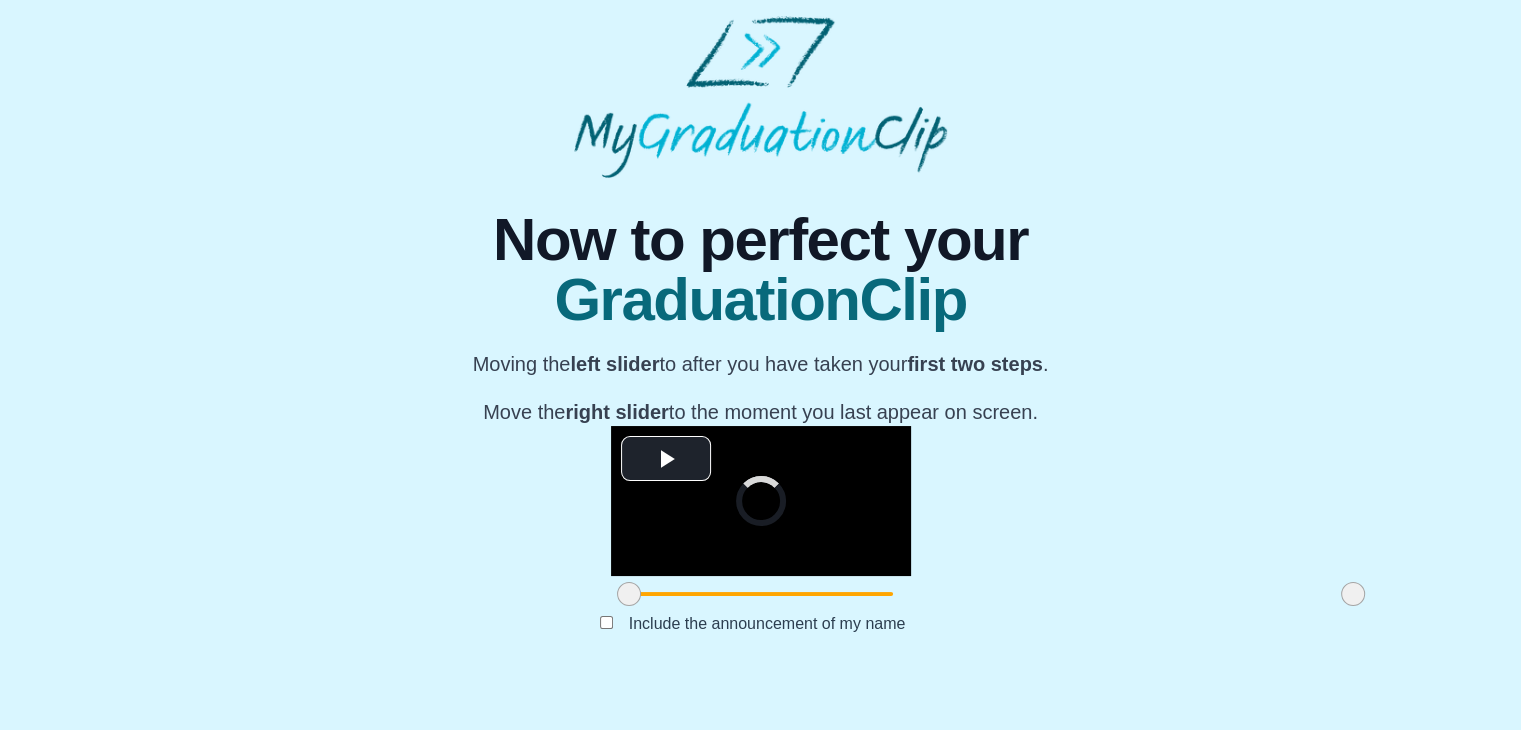 scroll, scrollTop: 238, scrollLeft: 0, axis: vertical 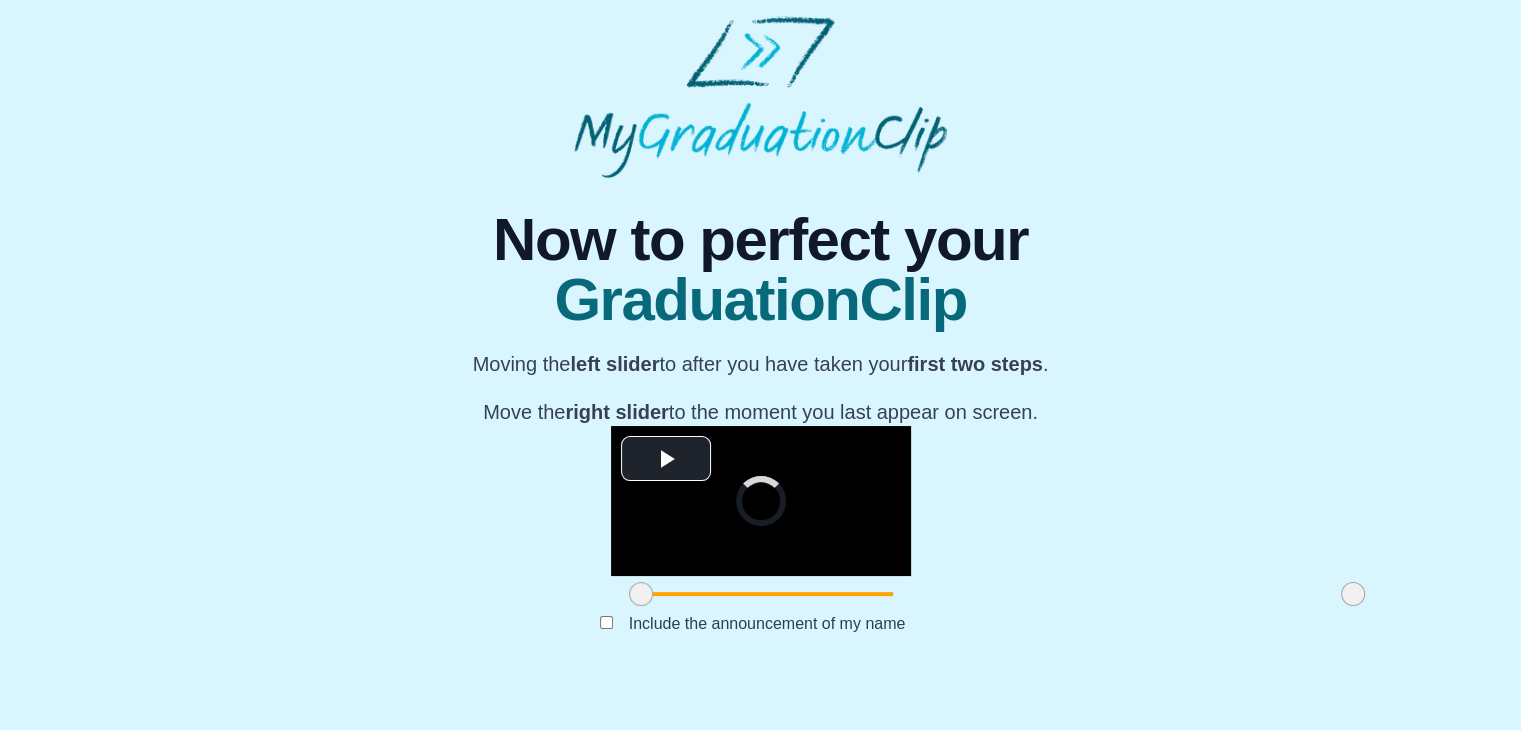 drag, startPoint x: 399, startPoint y: 636, endPoint x: 411, endPoint y: 635, distance: 12.0415945 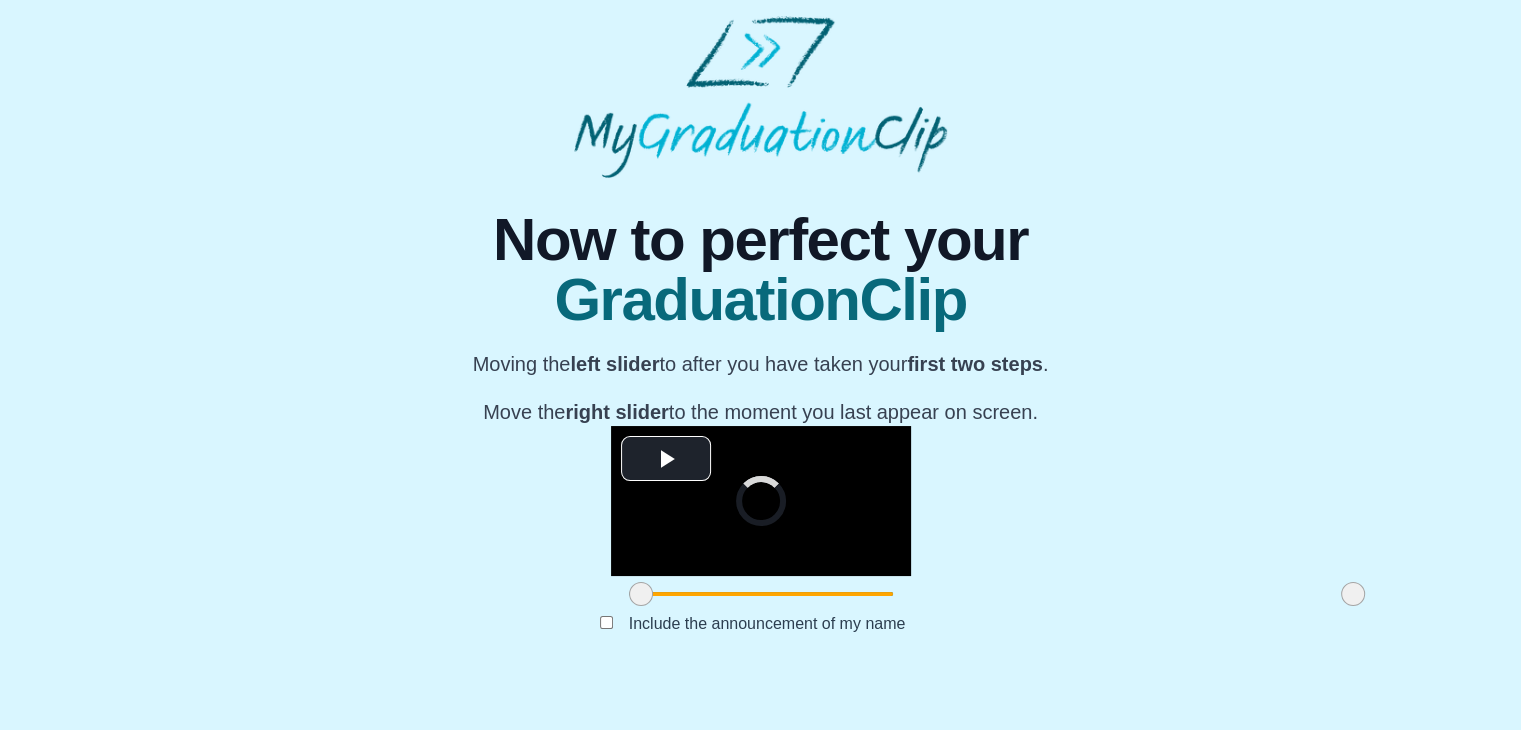 click at bounding box center [641, 594] 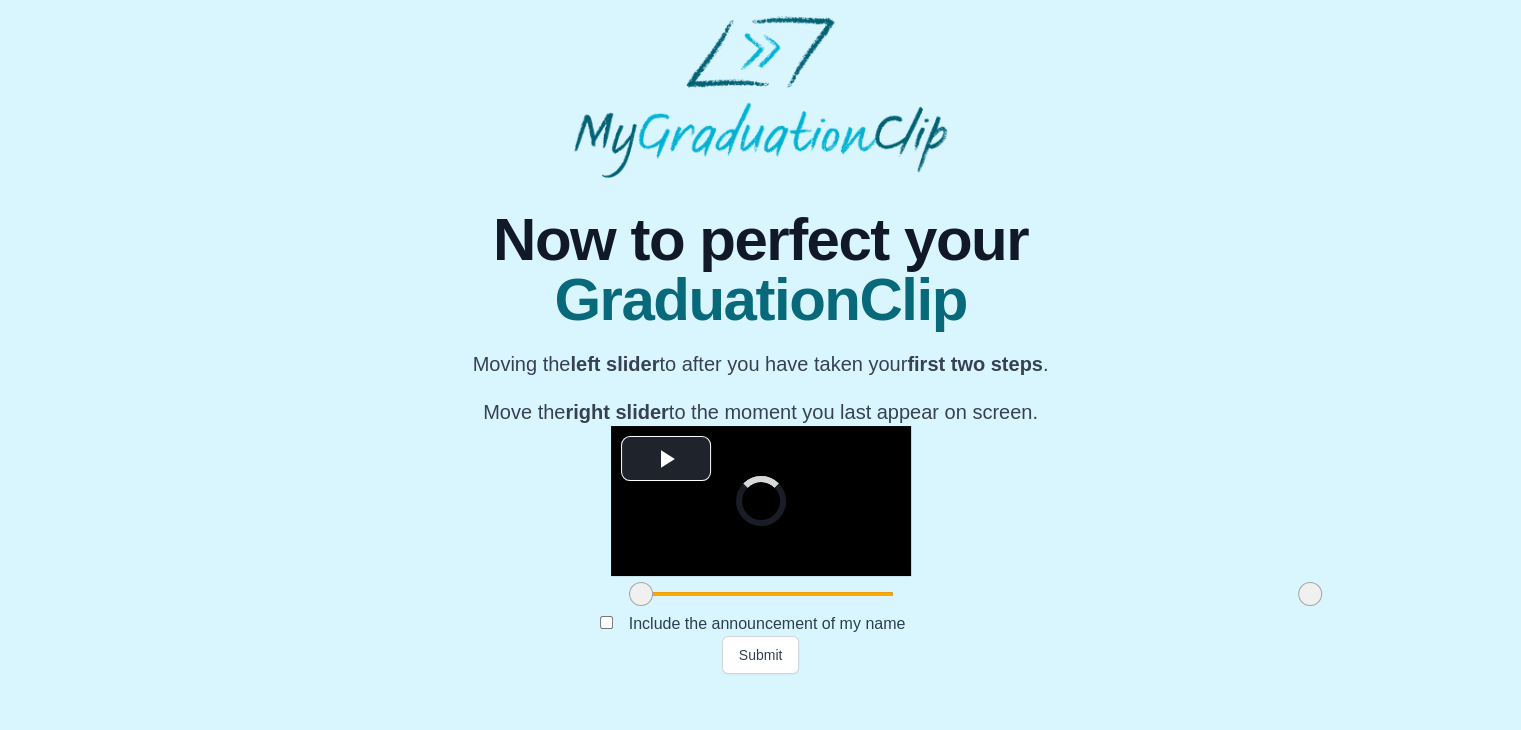 drag, startPoint x: 1116, startPoint y: 638, endPoint x: 1061, endPoint y: 640, distance: 55.03635 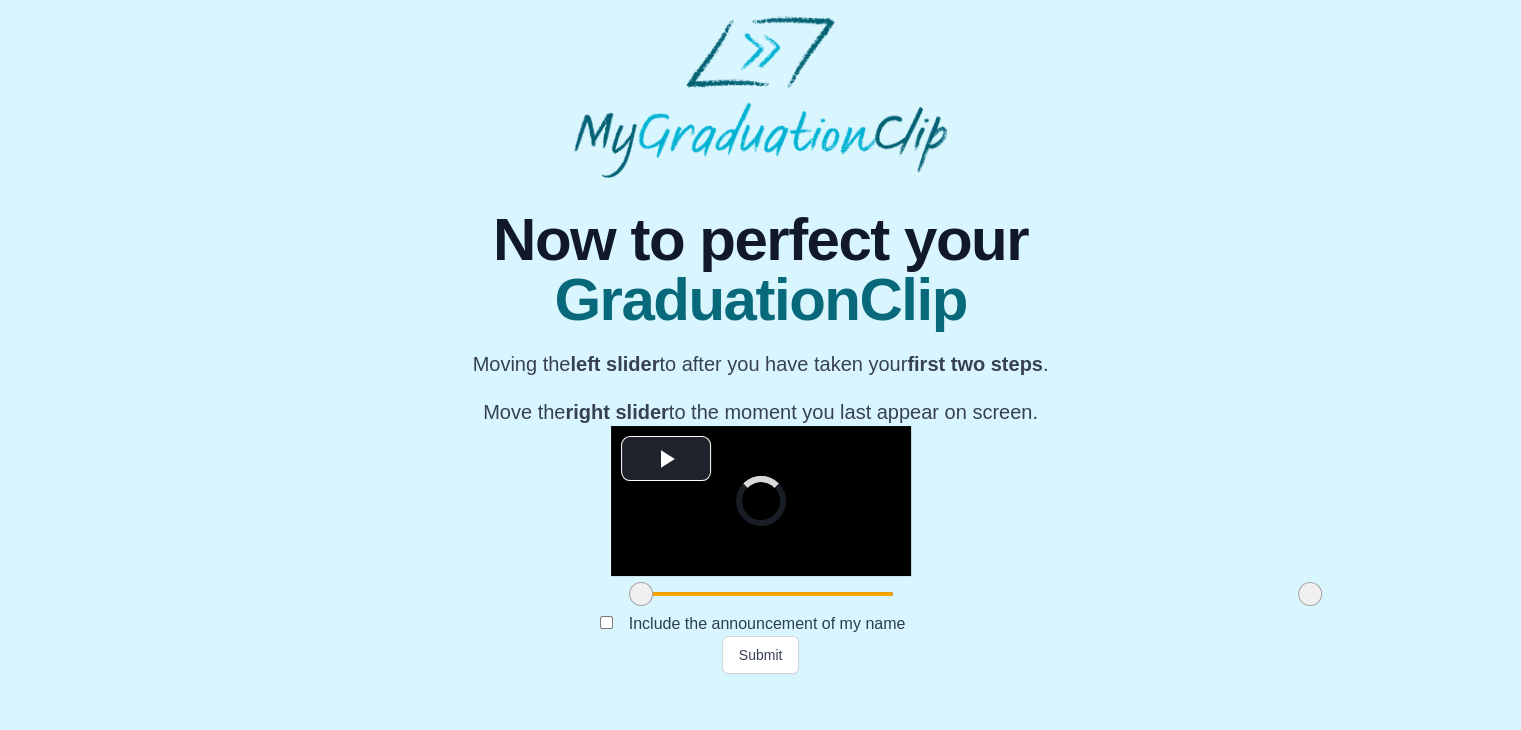 click at bounding box center (1310, 594) 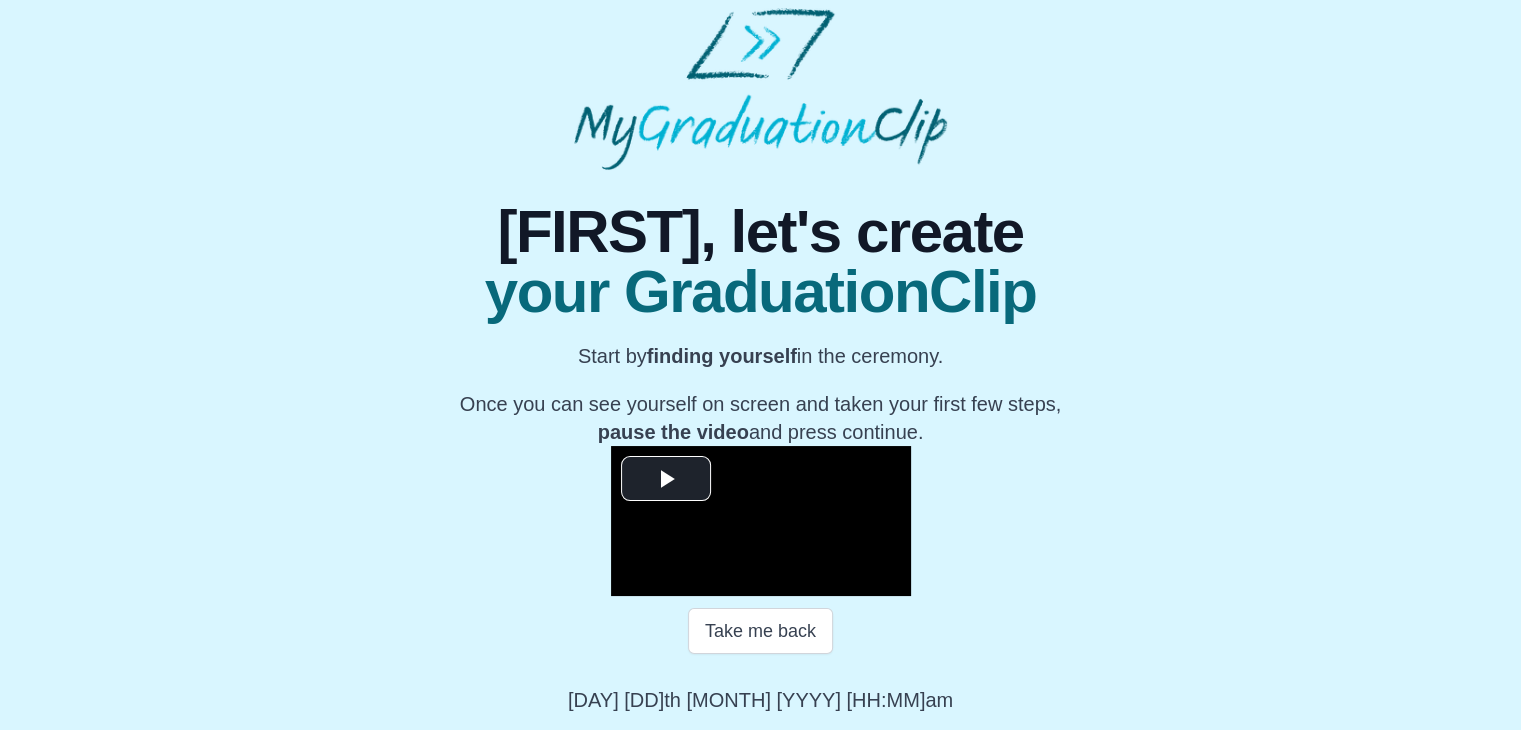 scroll, scrollTop: 286, scrollLeft: 0, axis: vertical 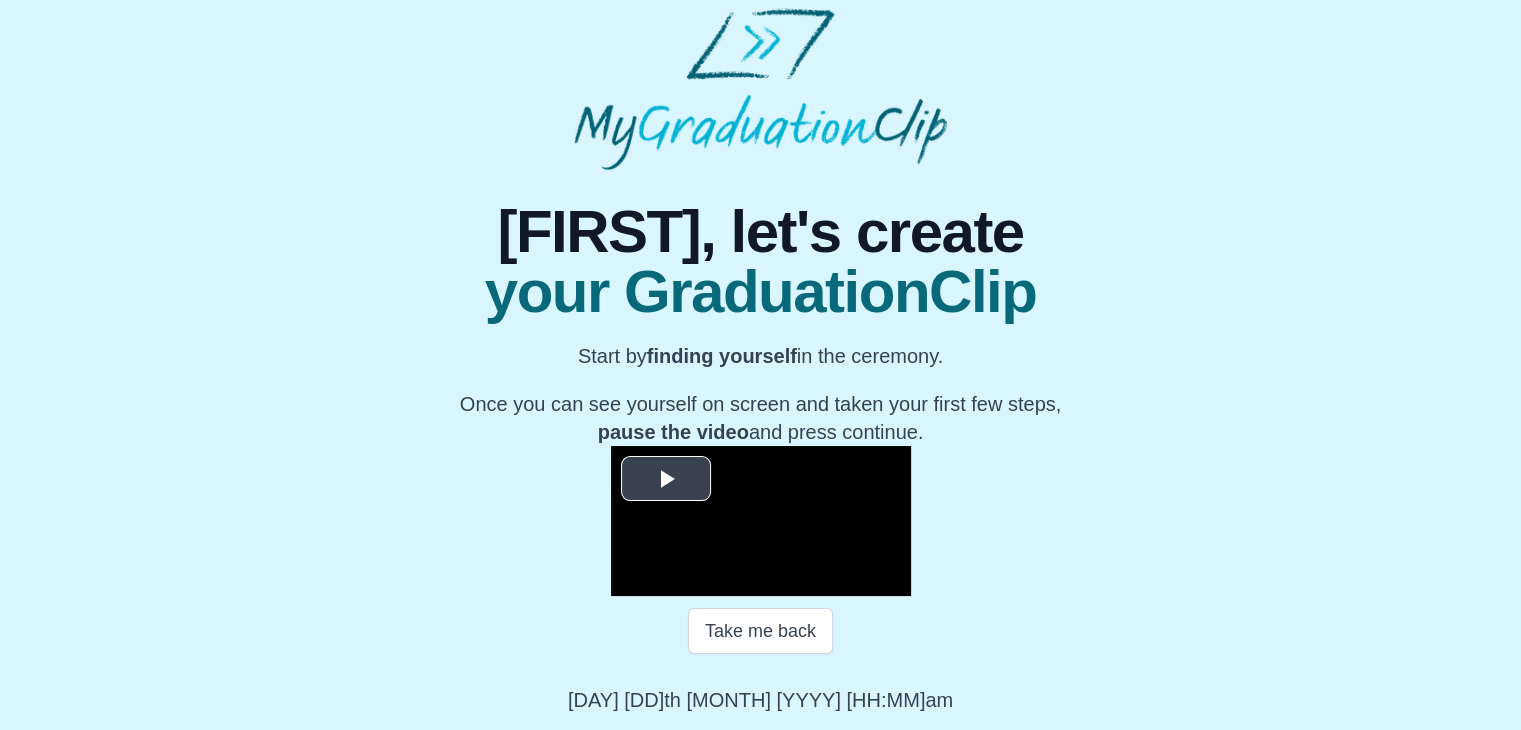 click at bounding box center (666, 478) 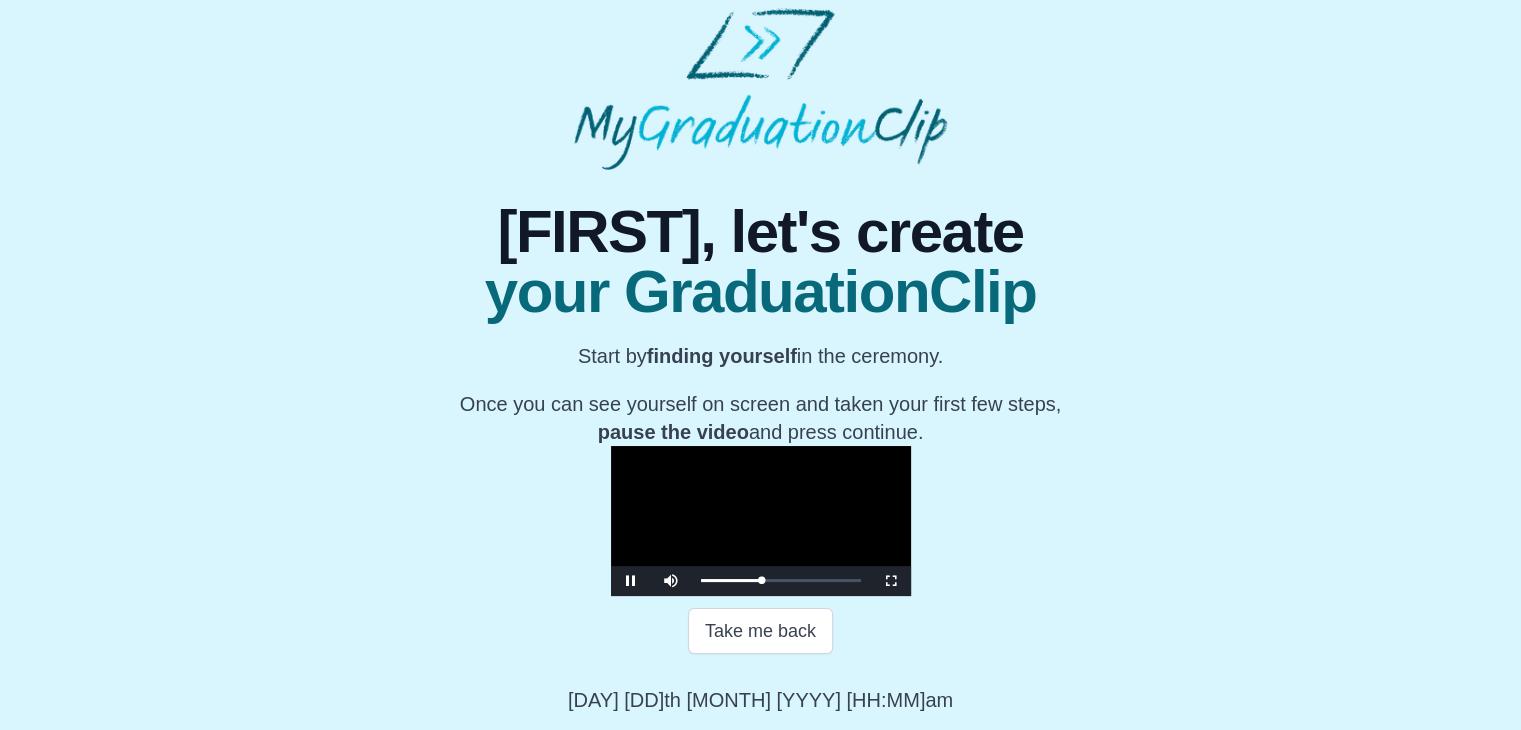 click on "Loaded : 0% 40:38 16:46 Progress : 0%" at bounding box center (781, 581) 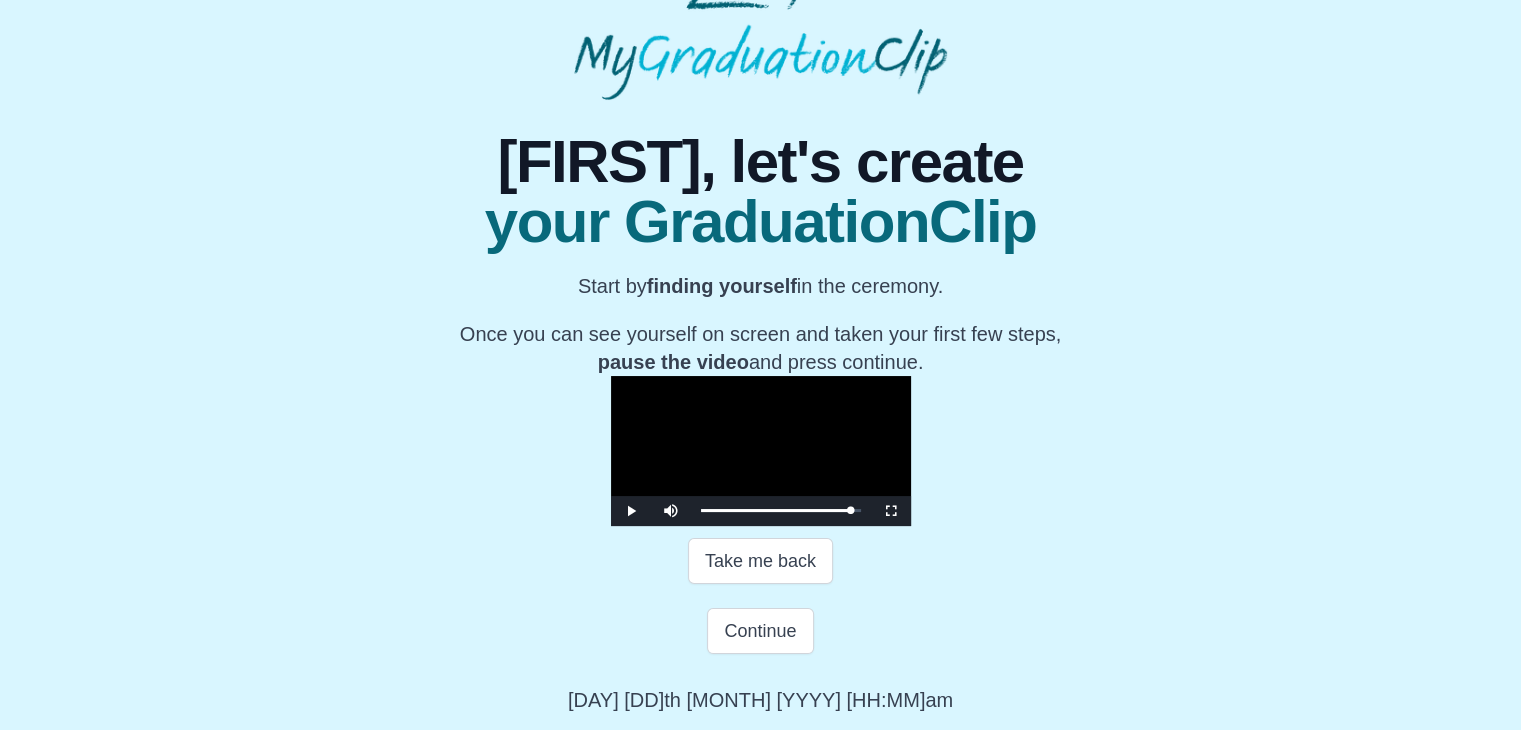 click on "Loaded : 0% 41:12 41:12 Progress : 0%" at bounding box center [781, 511] 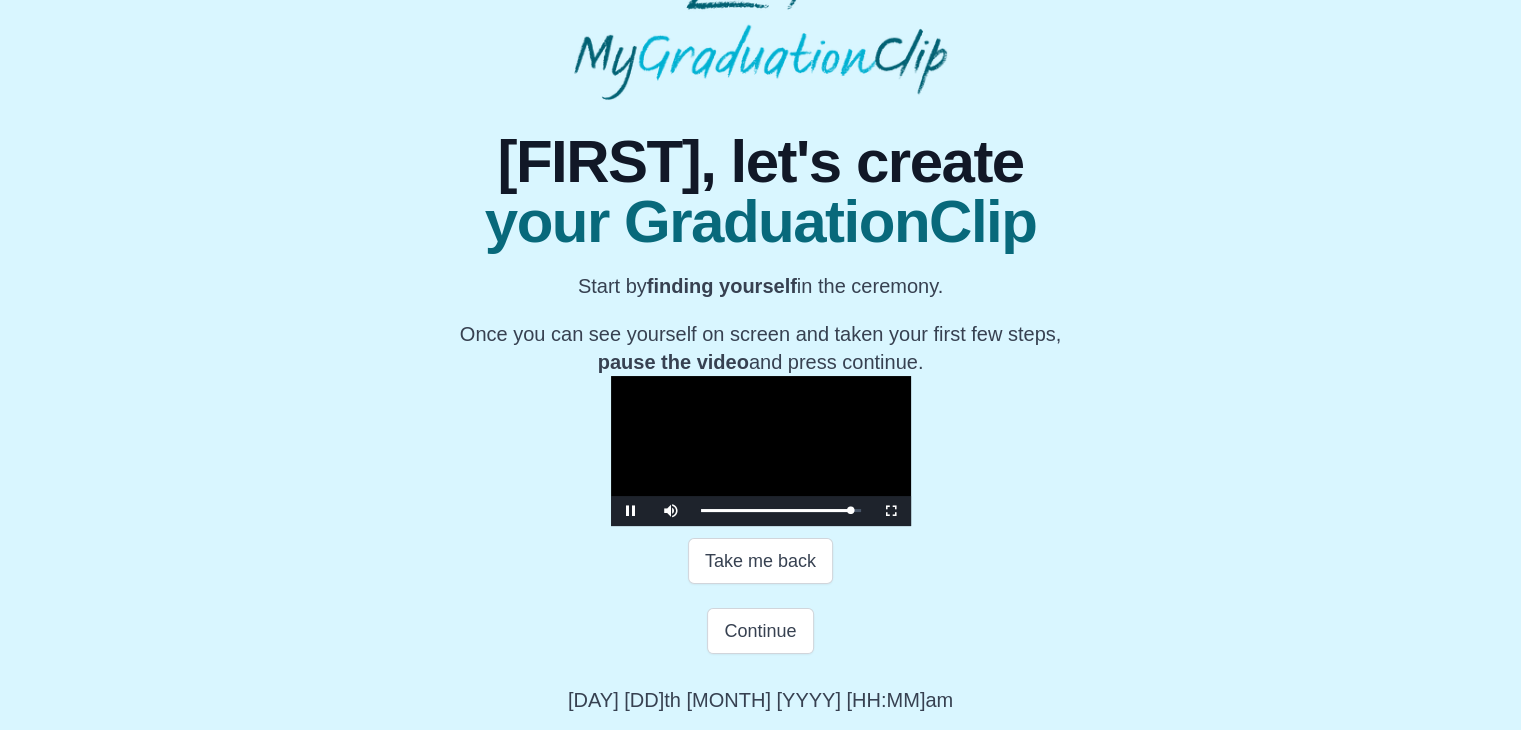 click on "41:17 Progress : 0%" at bounding box center (776, 510) 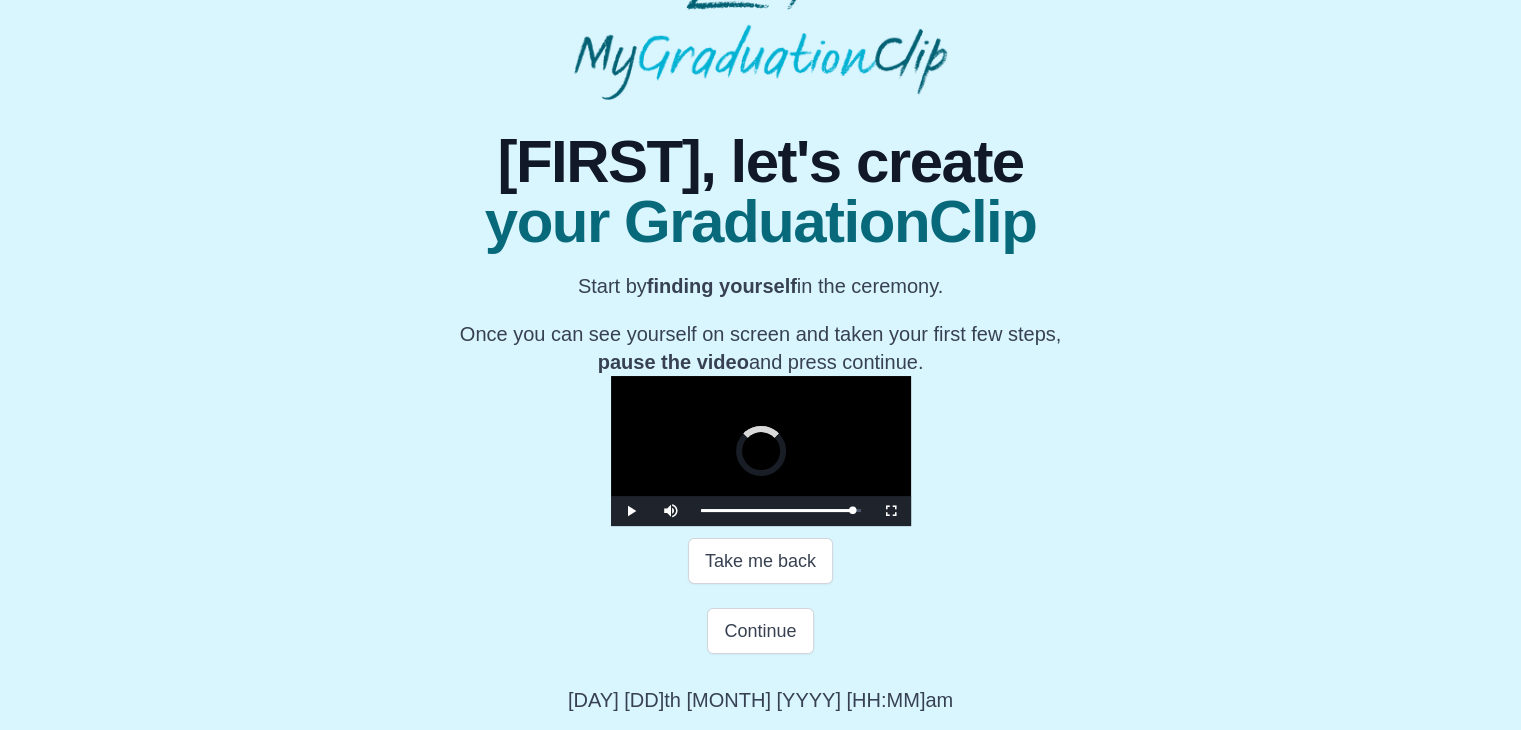 click on "Loaded : 0% 40:51 41:44 Progress : 0%" at bounding box center [781, 511] 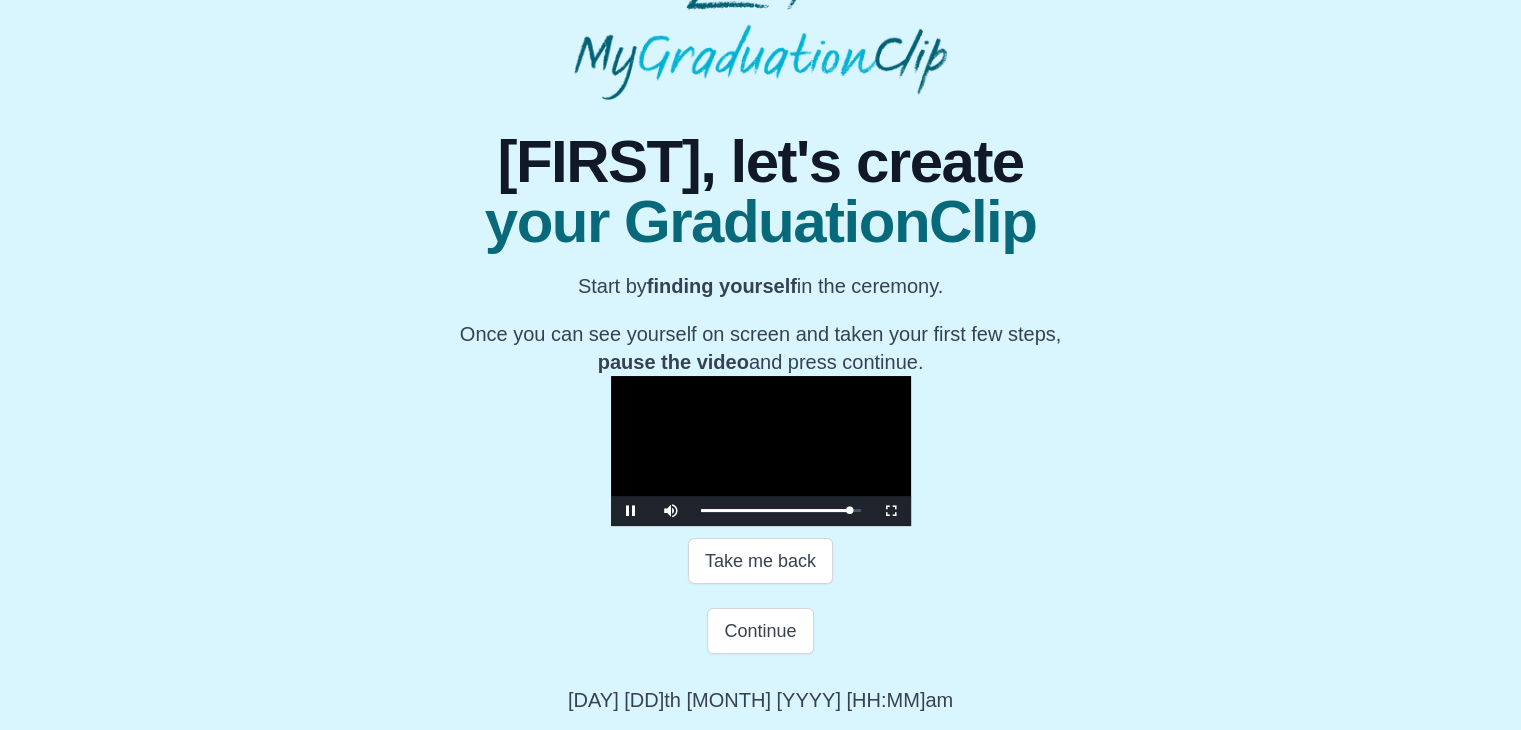 click on "40:21" at bounding box center [0, 0] 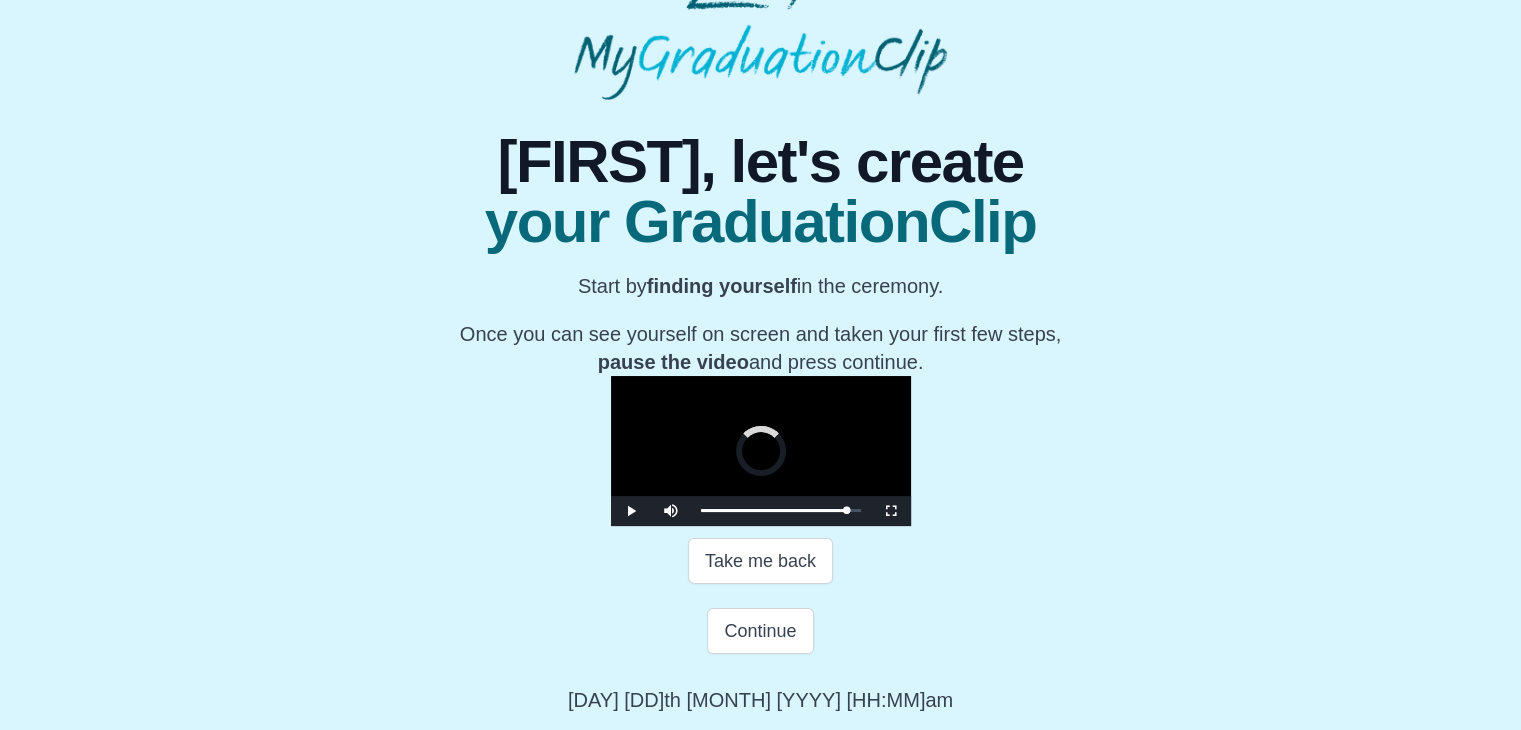 click on "39:39 Progress : 0%" at bounding box center (774, 510) 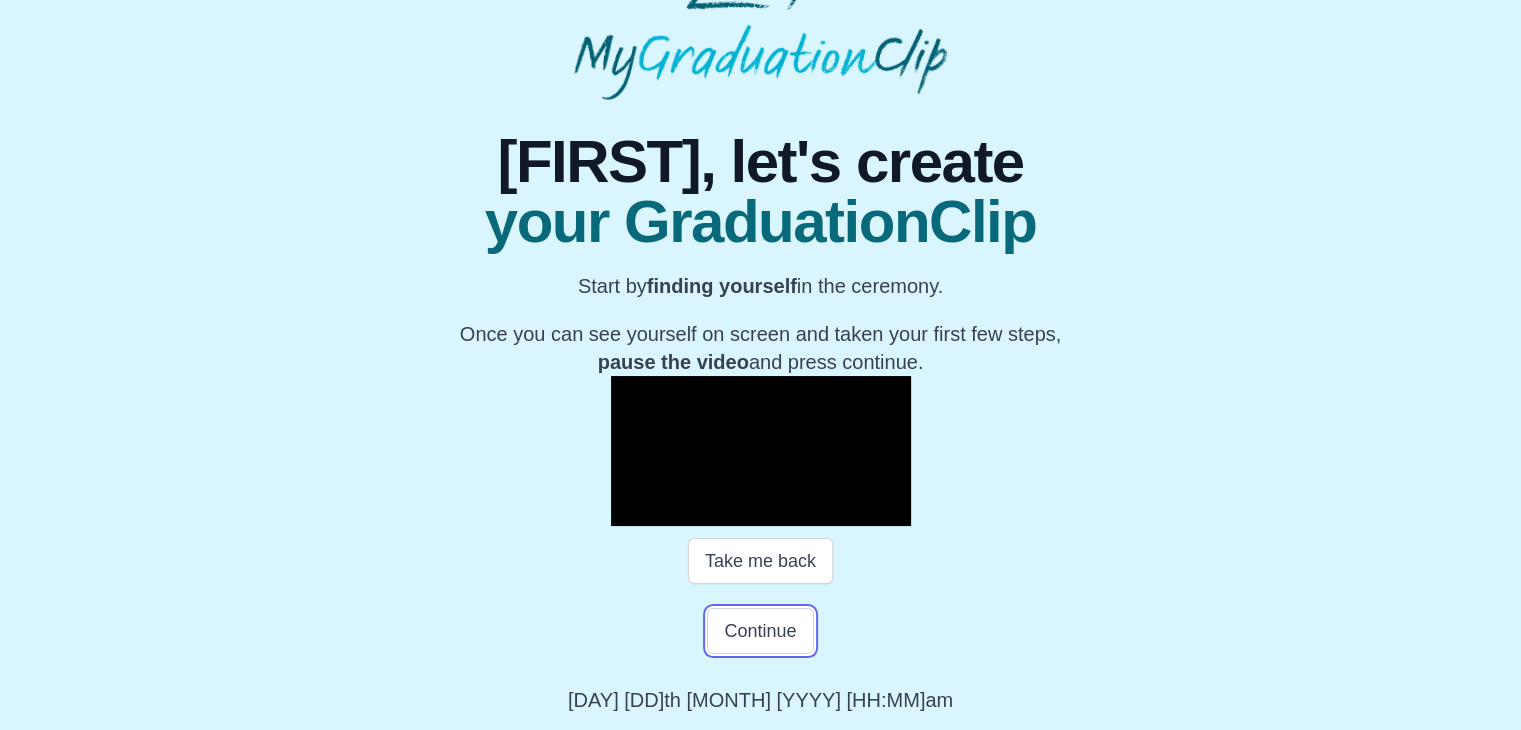 click on "Continue" at bounding box center [760, 631] 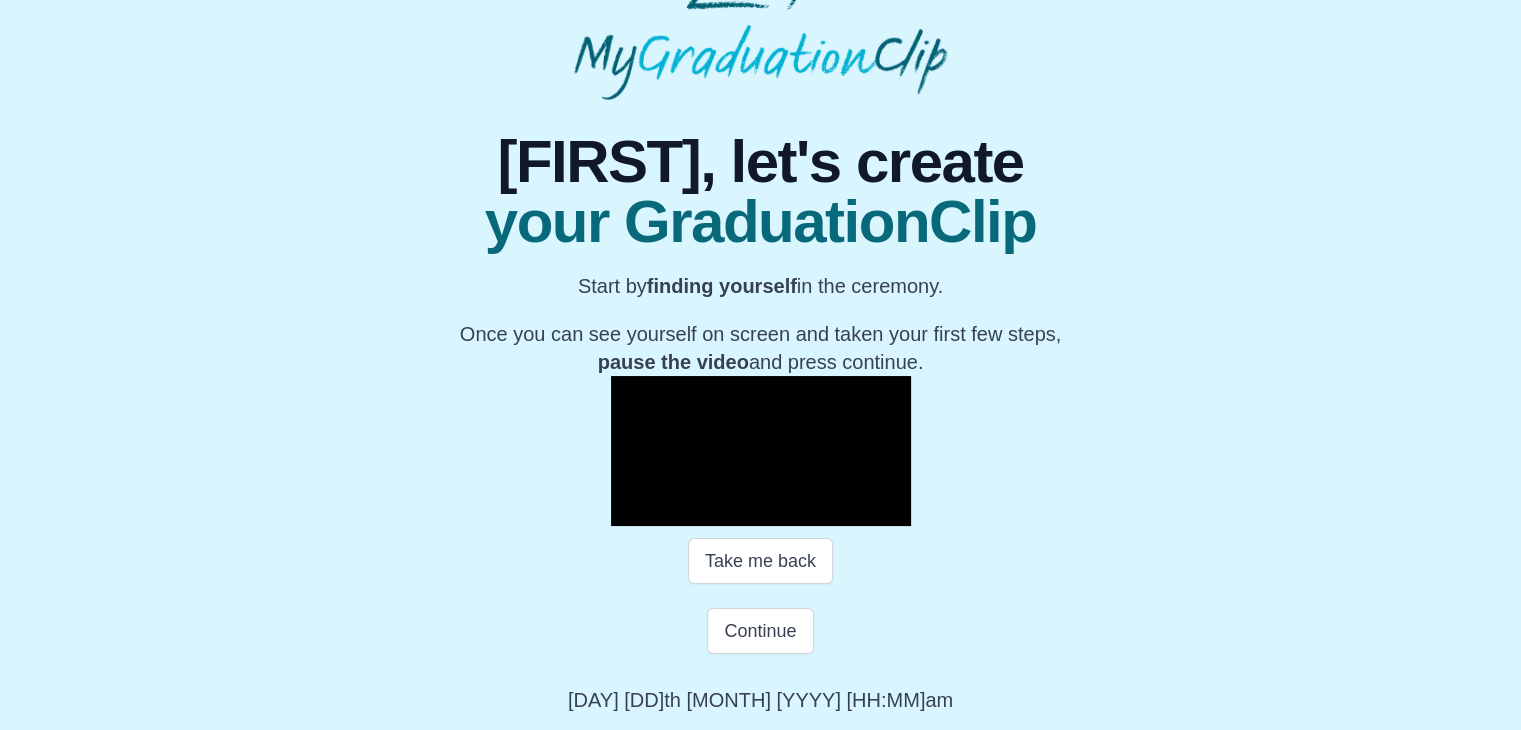 scroll, scrollTop: 0, scrollLeft: 0, axis: both 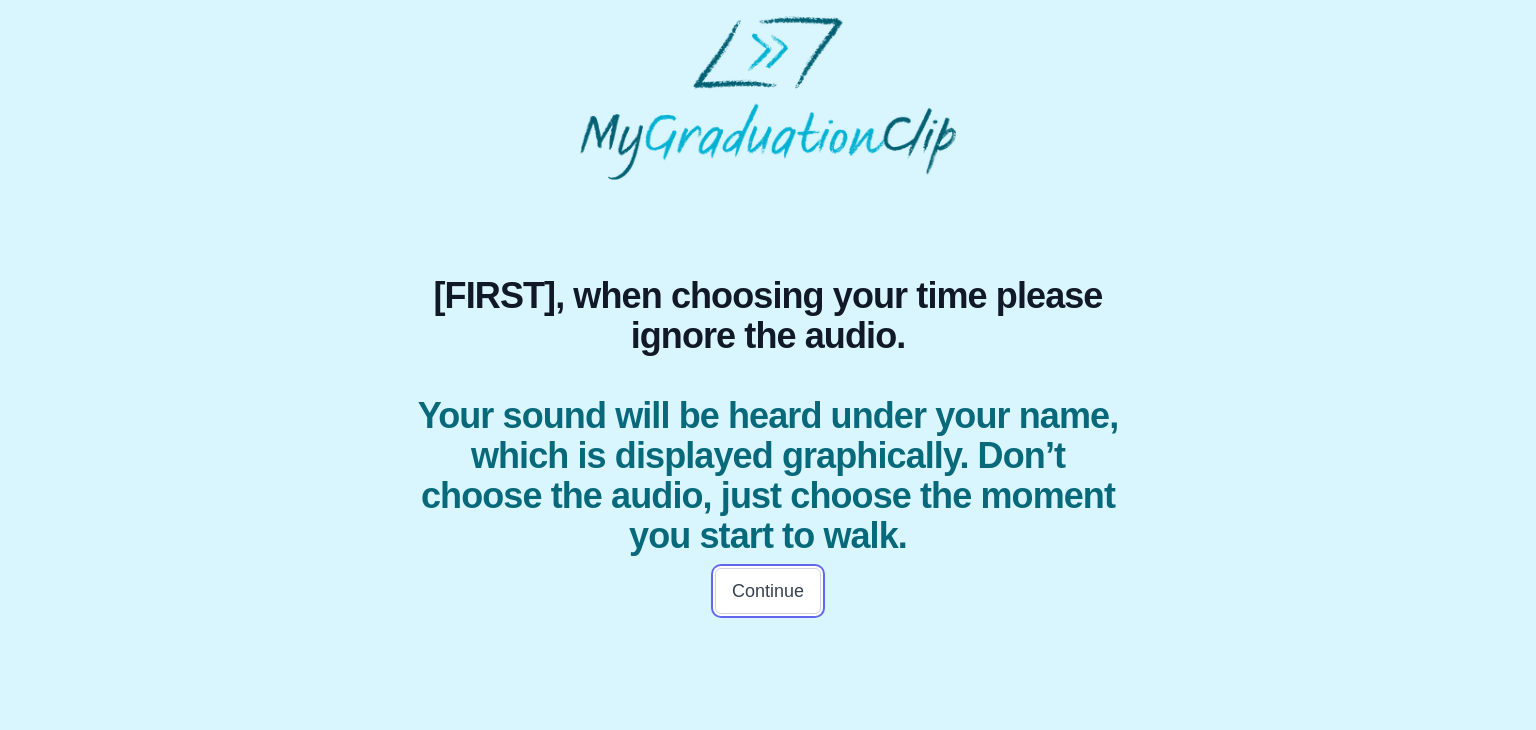 click on "Continue" at bounding box center (768, 591) 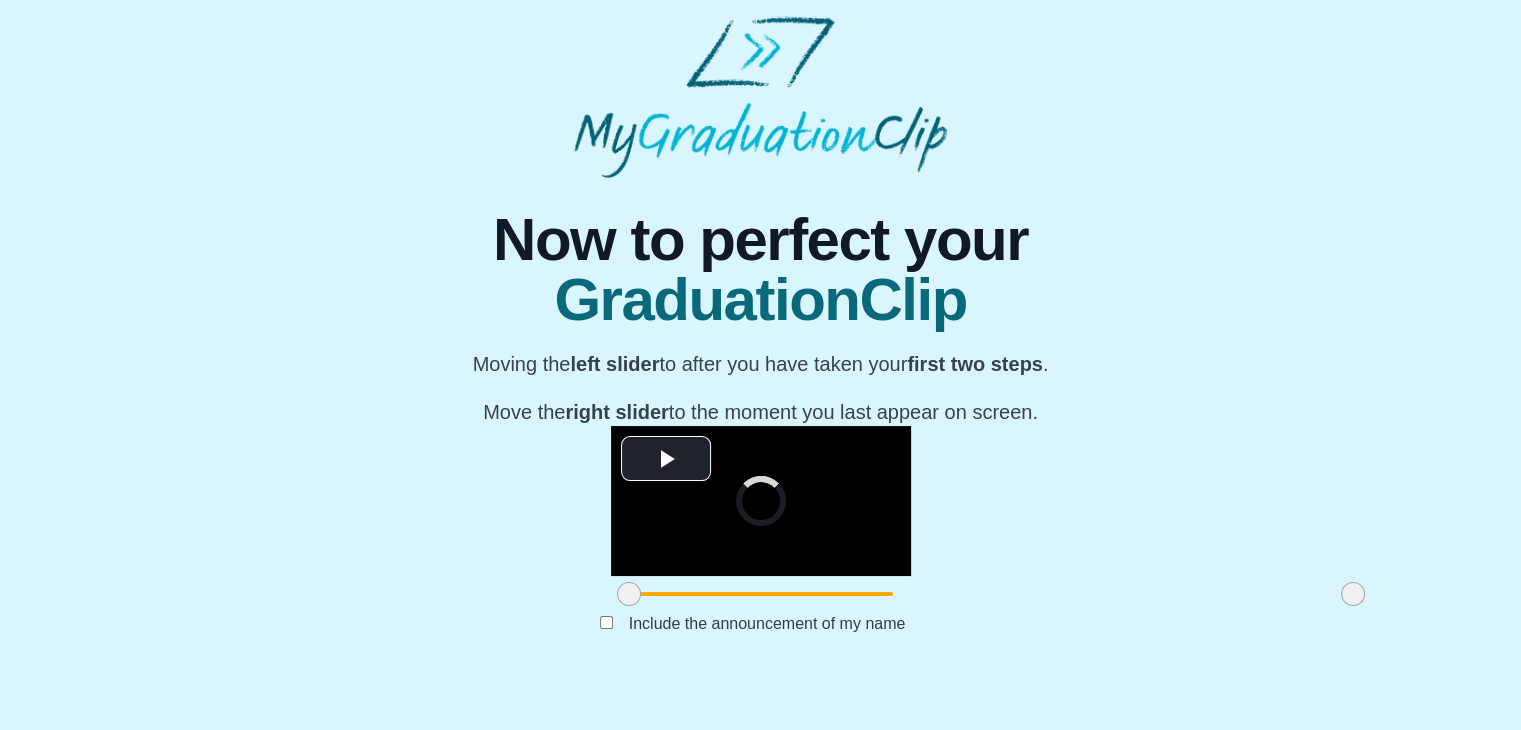 scroll, scrollTop: 238, scrollLeft: 0, axis: vertical 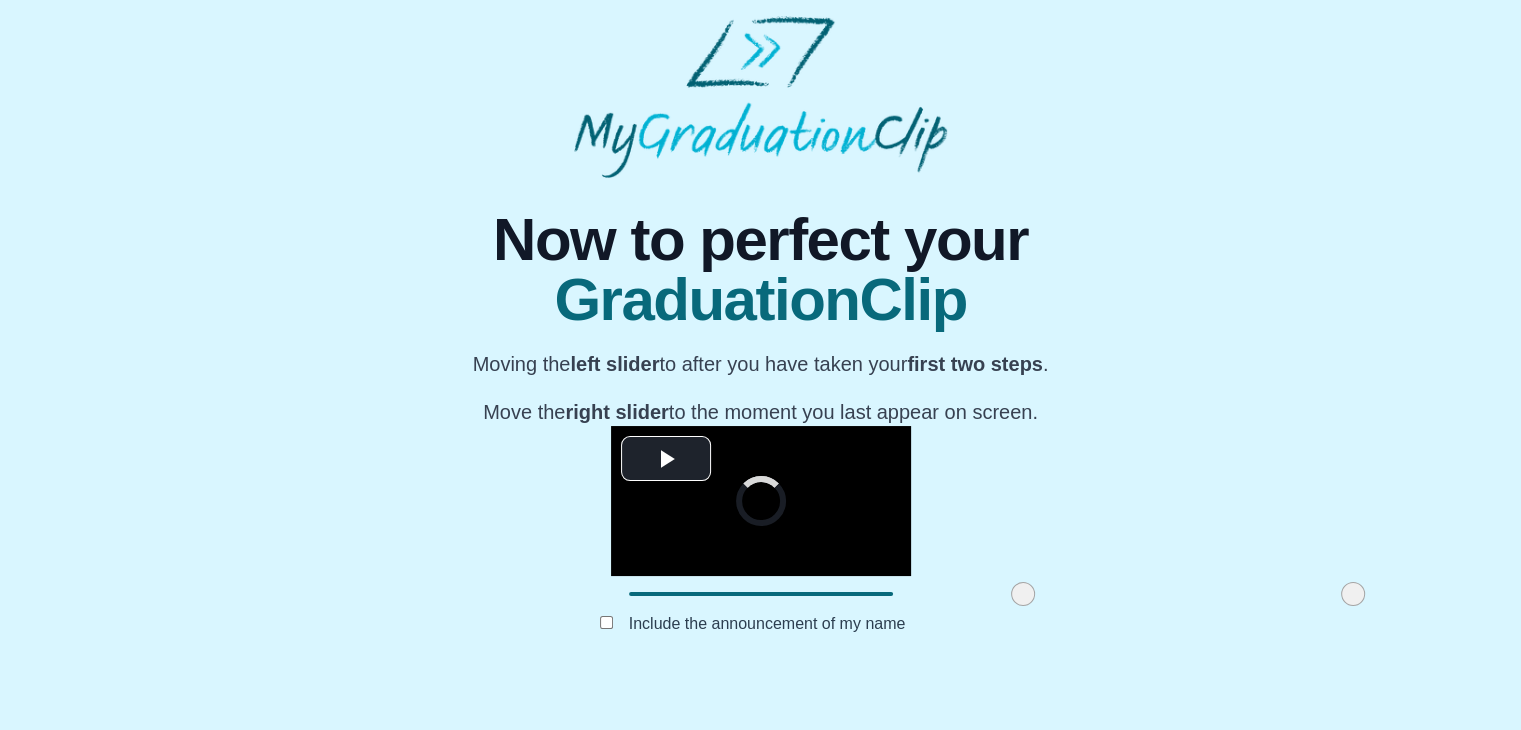 drag, startPoint x: 407, startPoint y: 631, endPoint x: 801, endPoint y: 570, distance: 398.69412 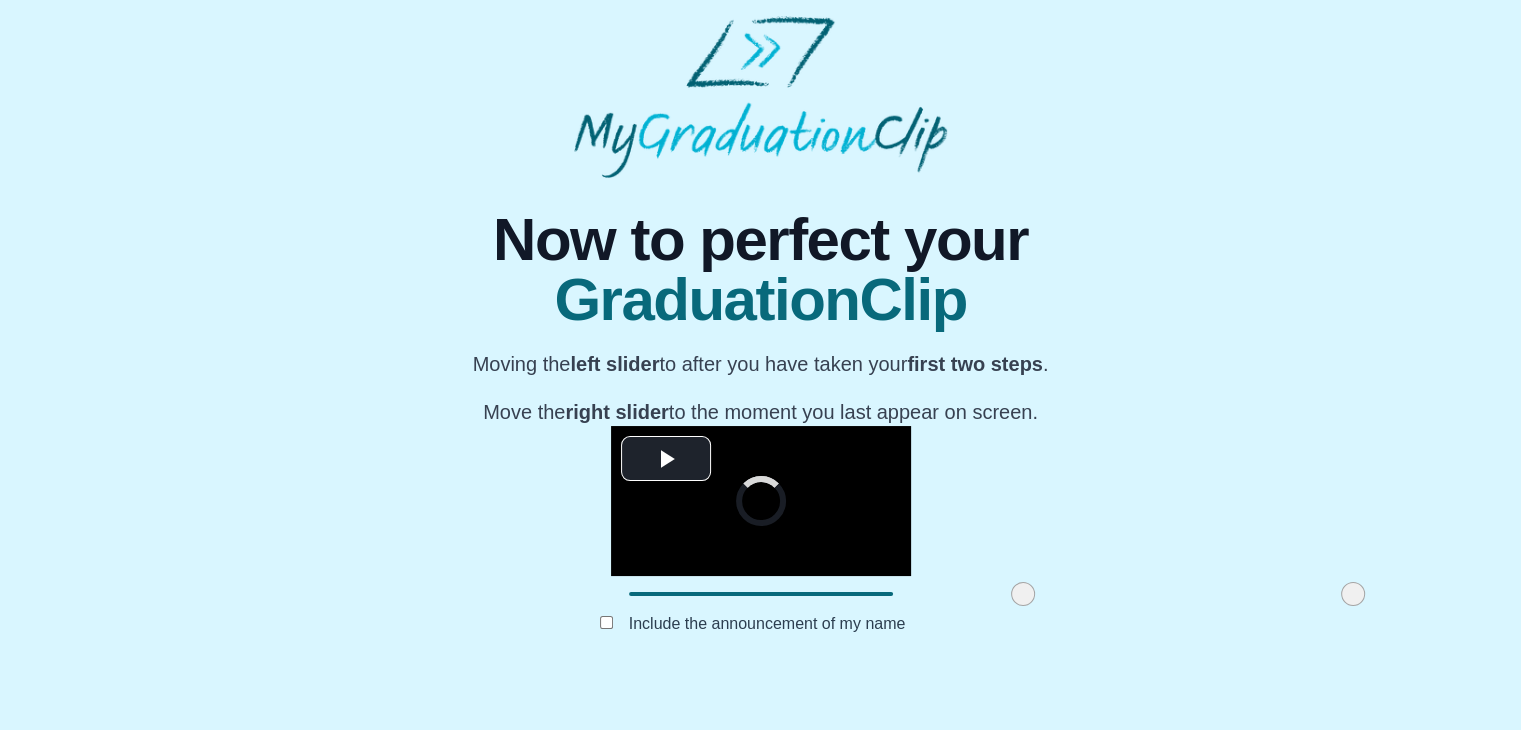 click on "**********" at bounding box center (761, 519) 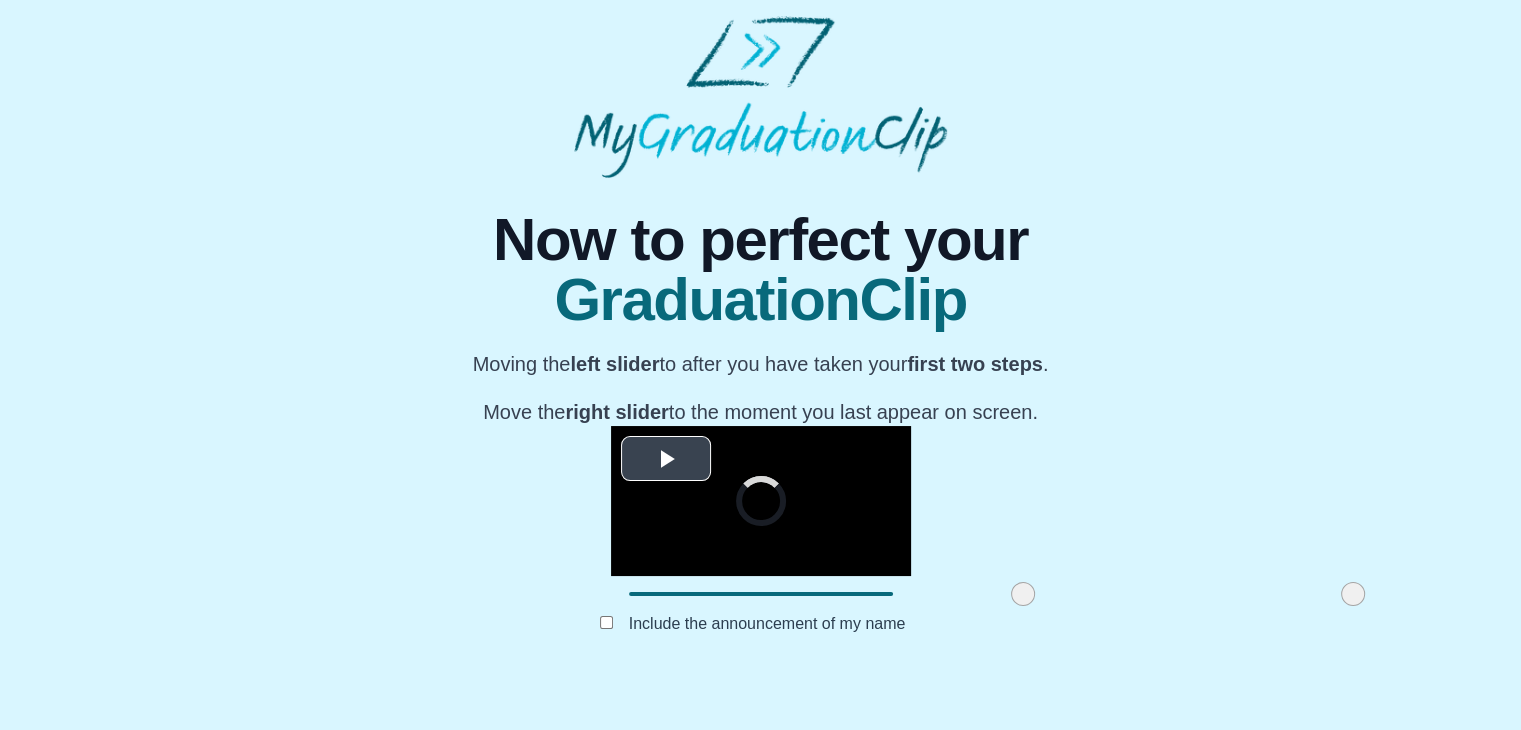 click at bounding box center (666, 458) 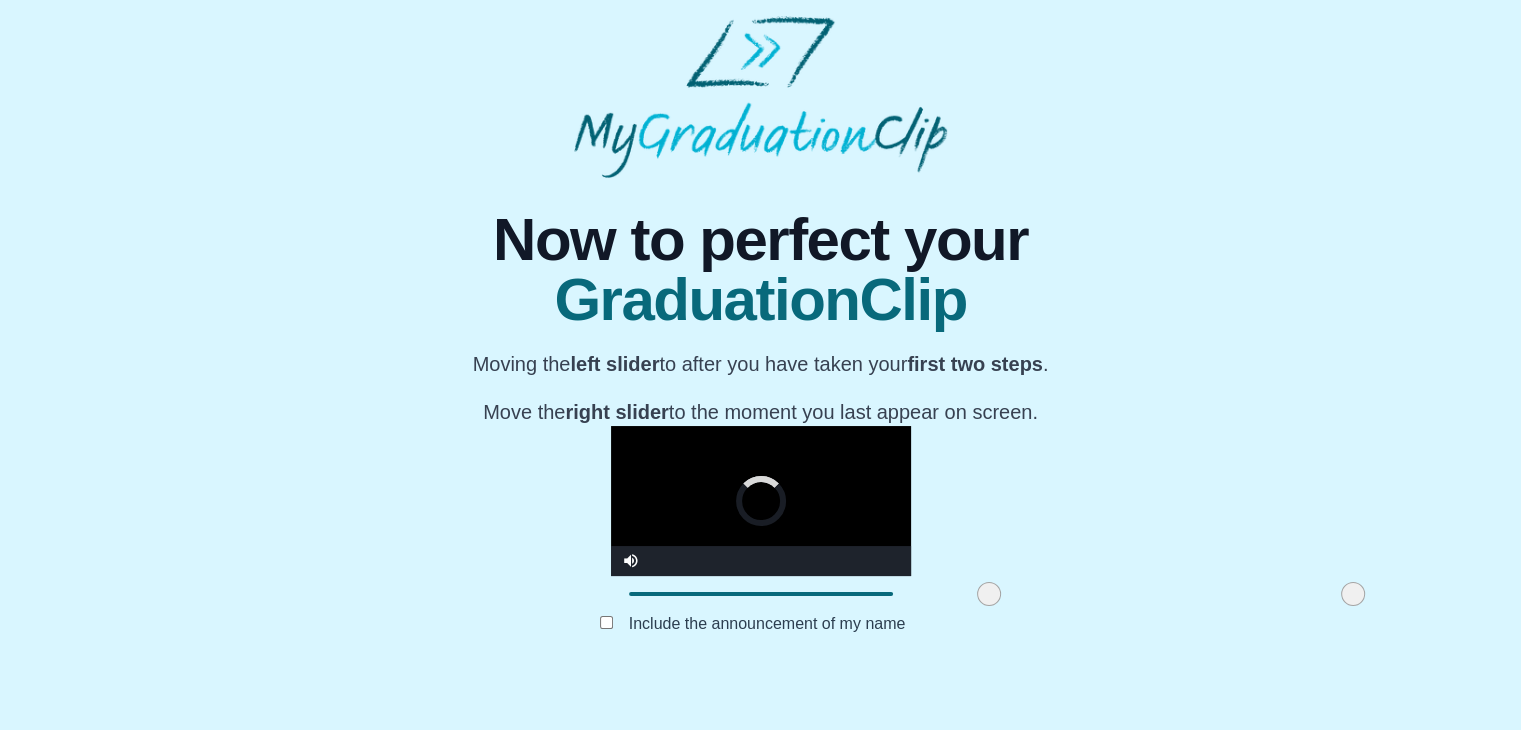 drag, startPoint x: 792, startPoint y: 639, endPoint x: 754, endPoint y: 636, distance: 38.118237 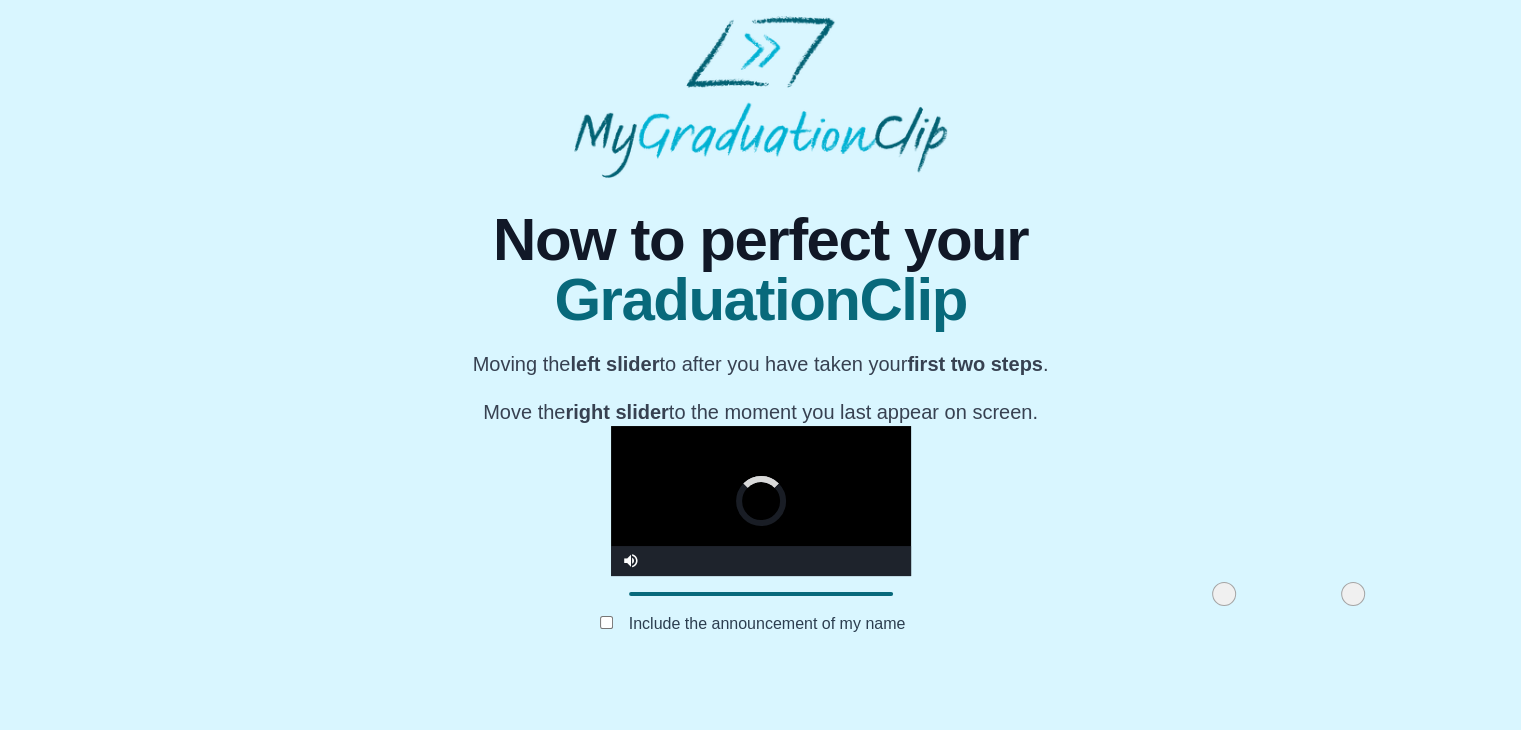 drag, startPoint x: 757, startPoint y: 640, endPoint x: 1002, endPoint y: 600, distance: 248.24384 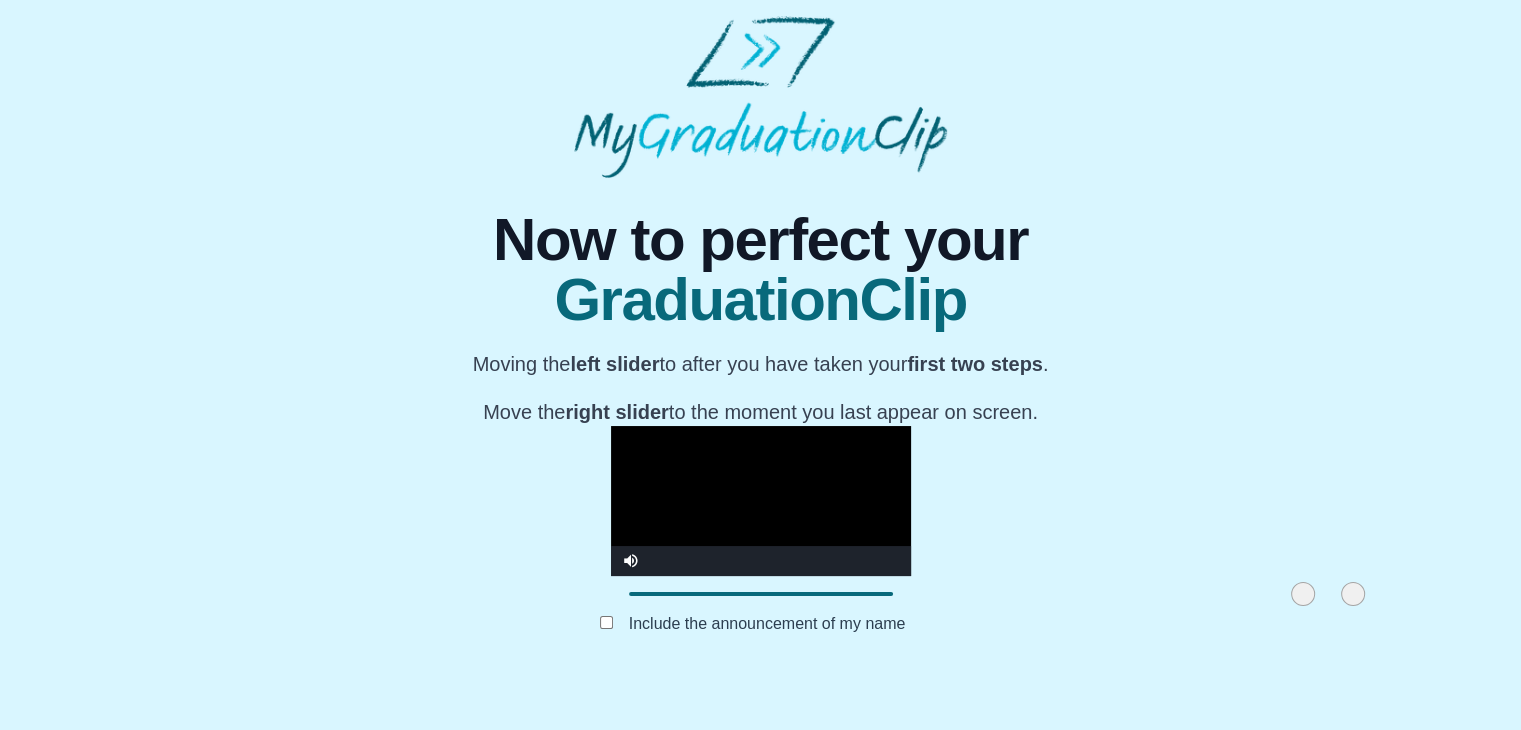 drag, startPoint x: 1005, startPoint y: 636, endPoint x: 1078, endPoint y: 644, distance: 73.43705 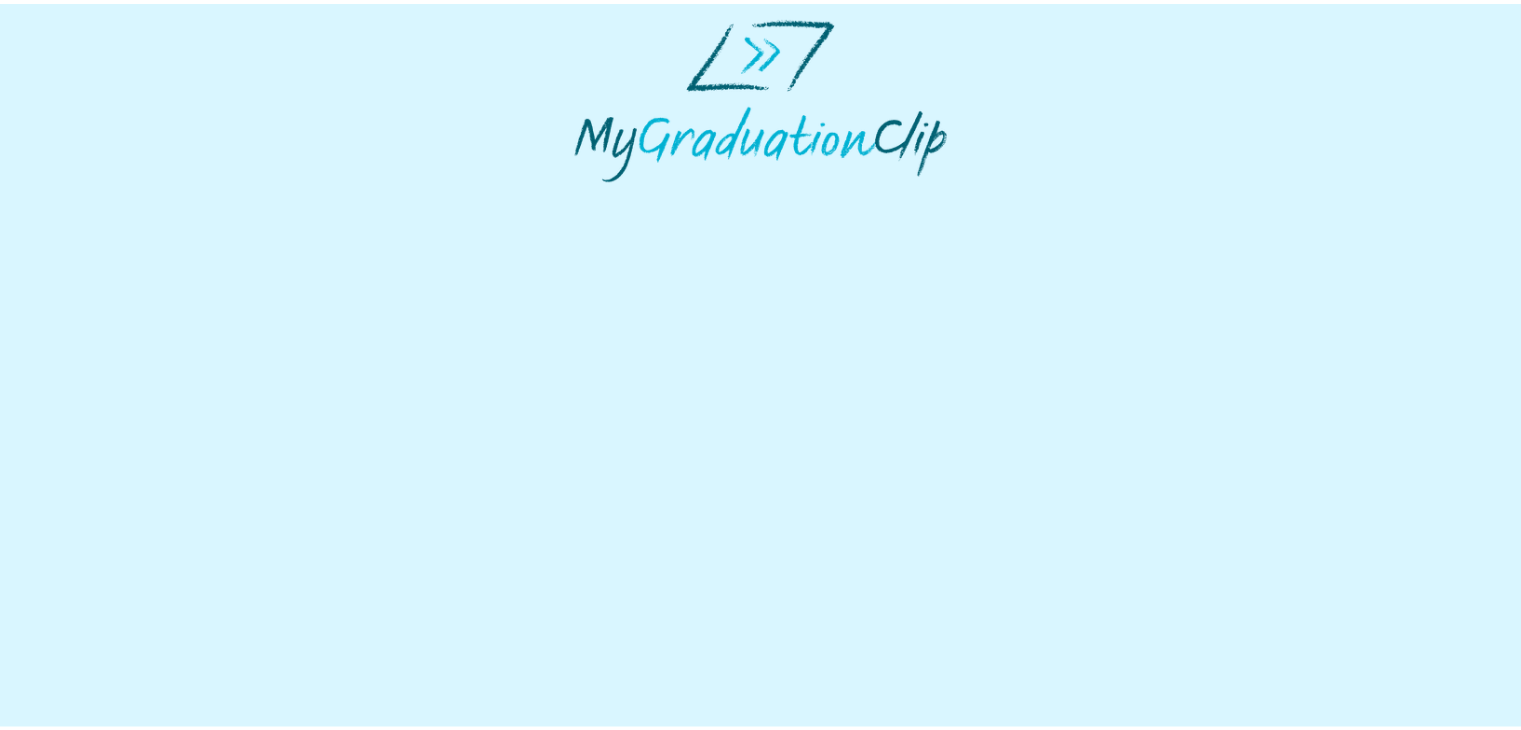 scroll, scrollTop: 0, scrollLeft: 0, axis: both 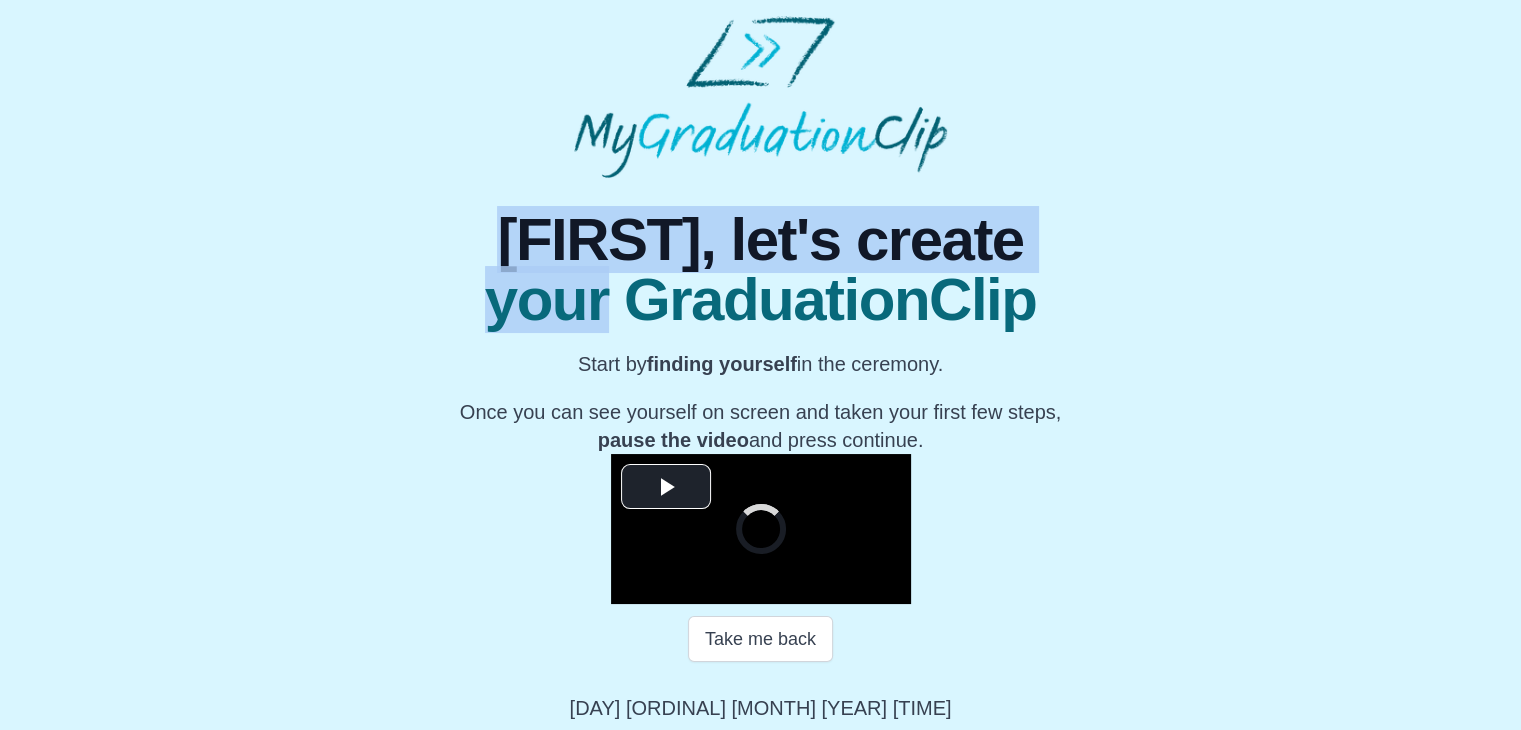 drag, startPoint x: 453, startPoint y: 202, endPoint x: 574, endPoint y: 323, distance: 171.11984 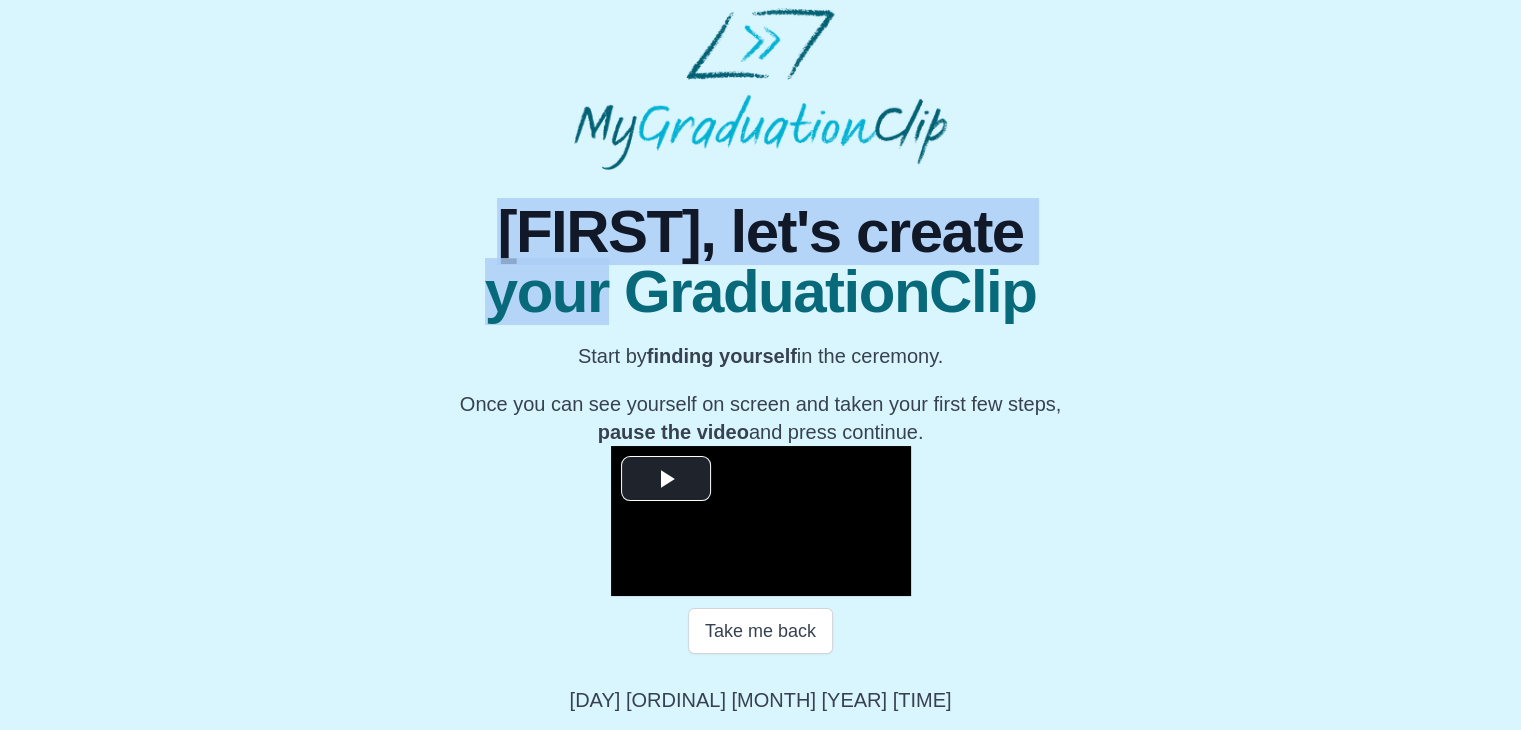 scroll, scrollTop: 148, scrollLeft: 0, axis: vertical 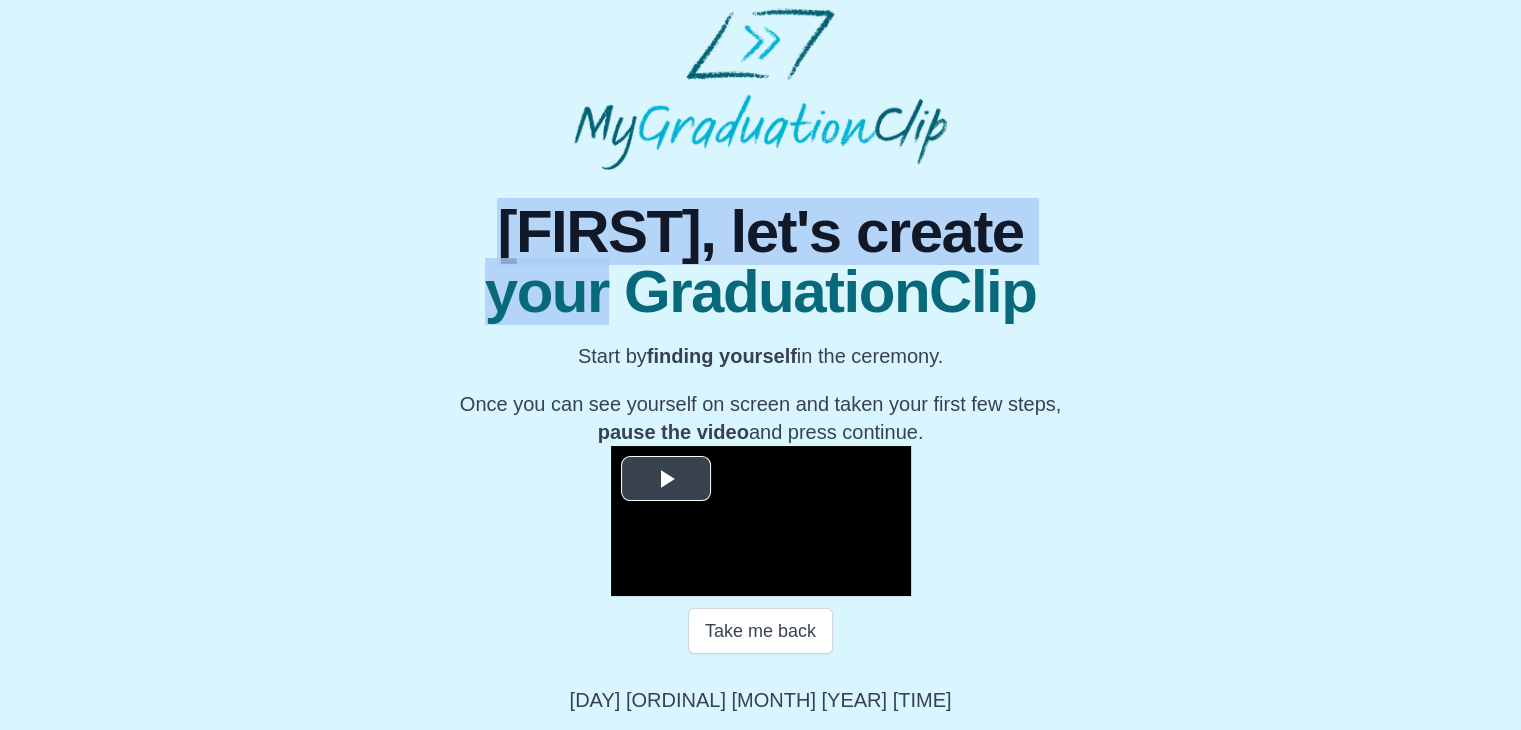 click at bounding box center [666, 478] 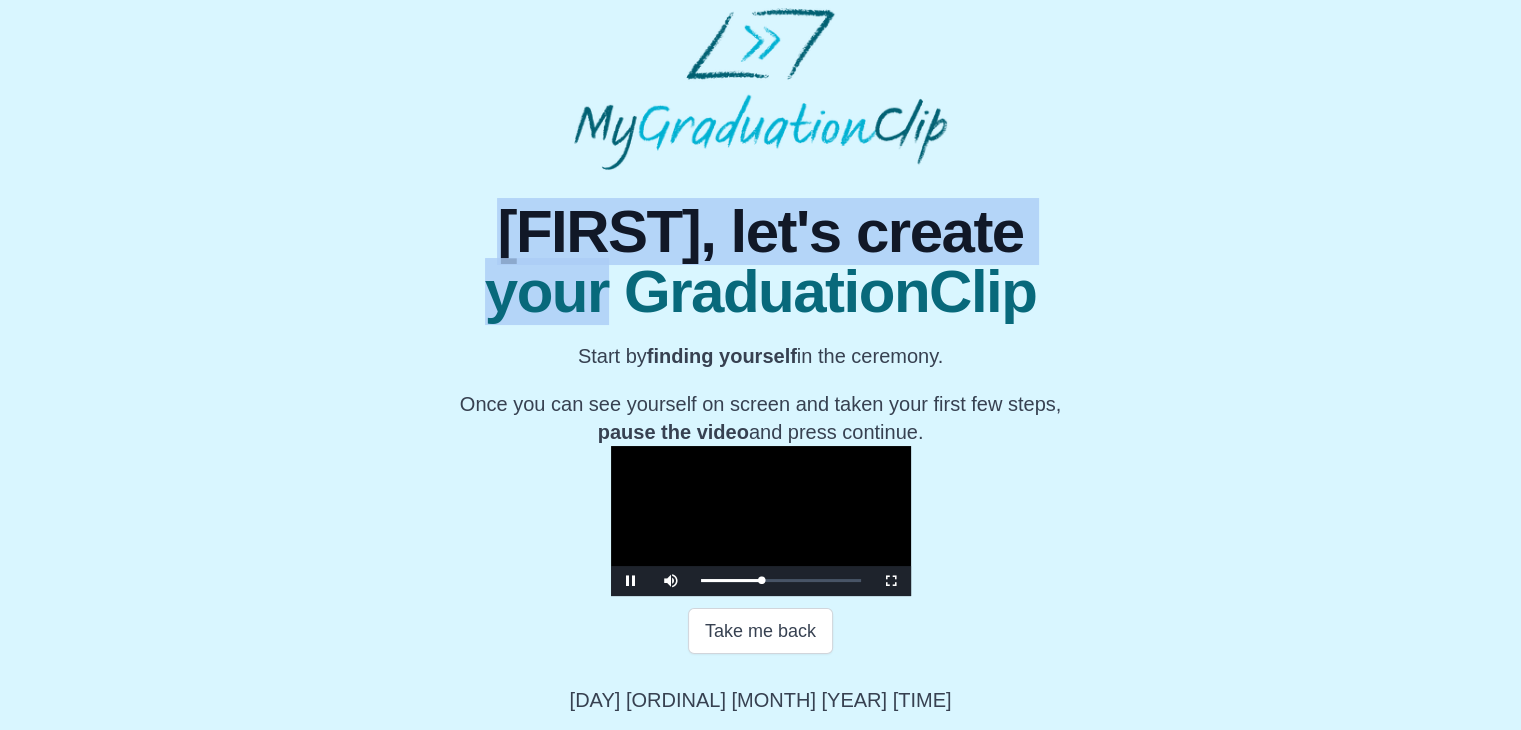 scroll, scrollTop: 286, scrollLeft: 0, axis: vertical 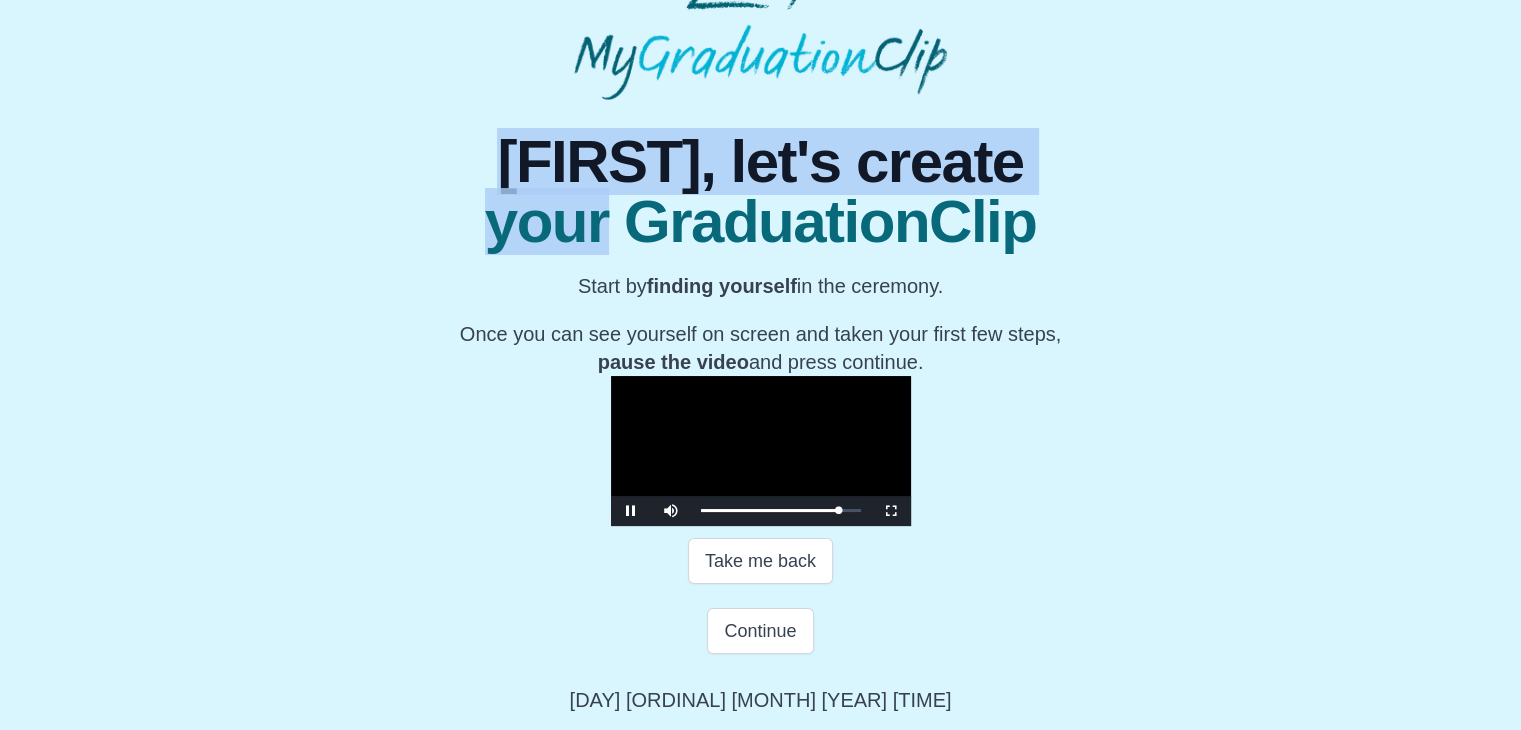 click on "39:35" at bounding box center (0, 0) 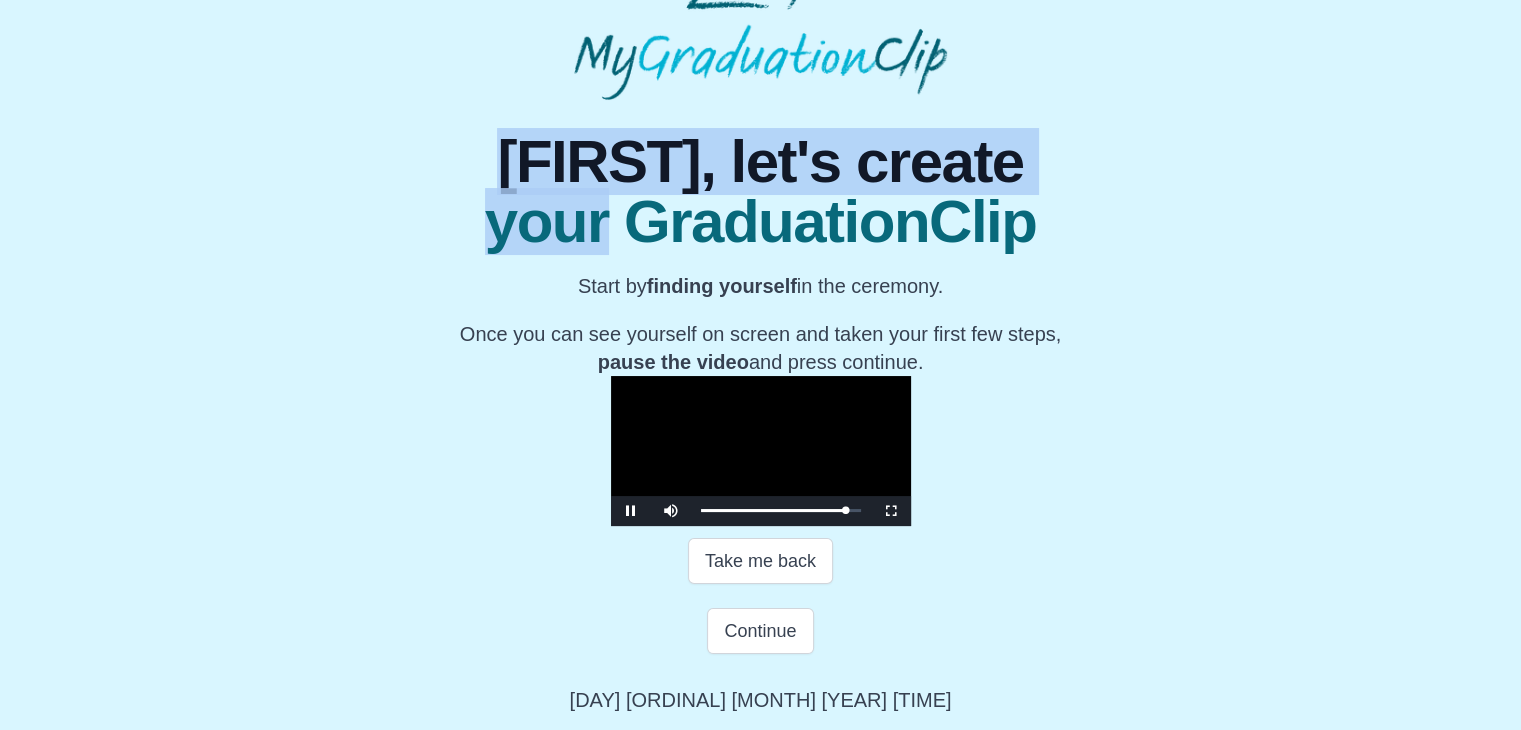 click on "Take me back" at bounding box center (760, 561) 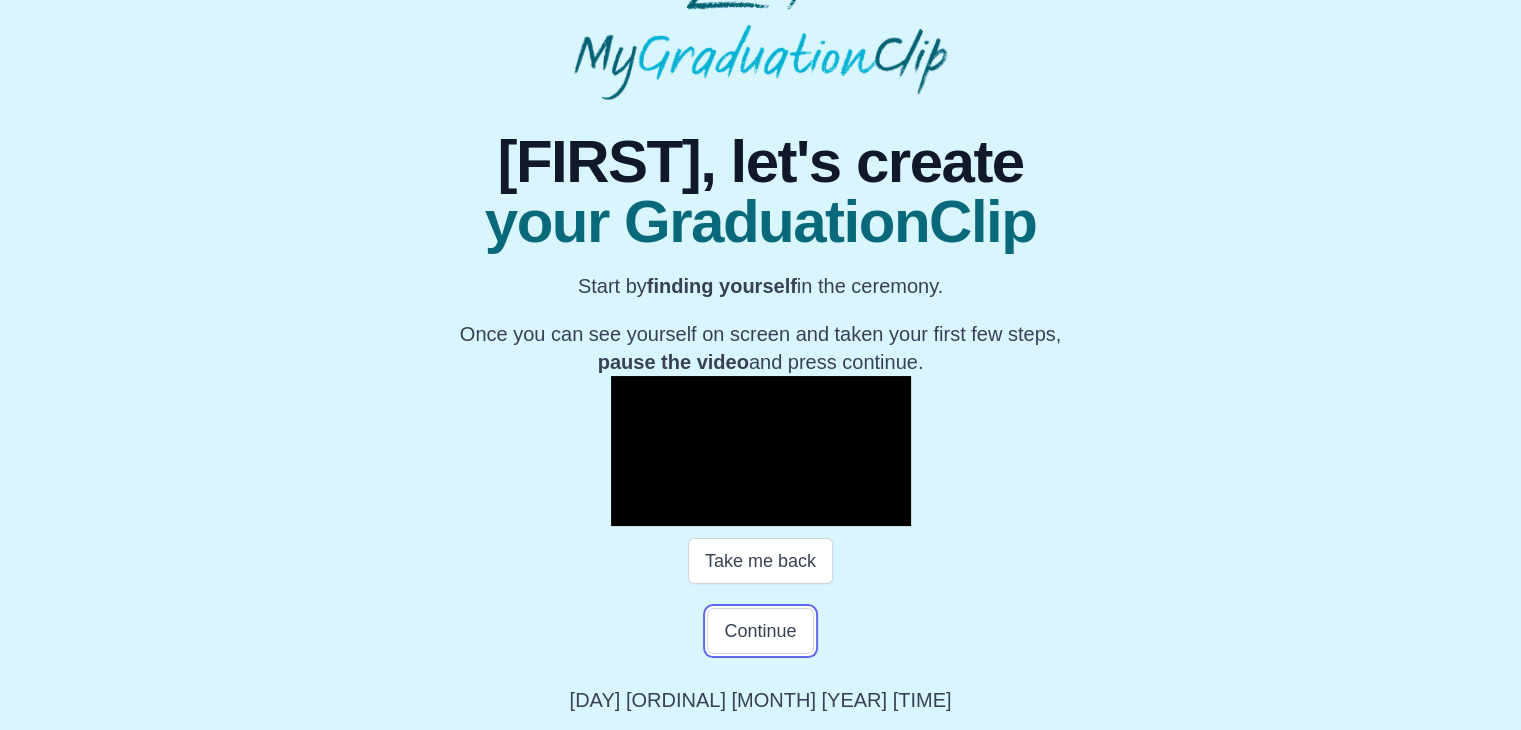 click on "Continue" at bounding box center [760, 631] 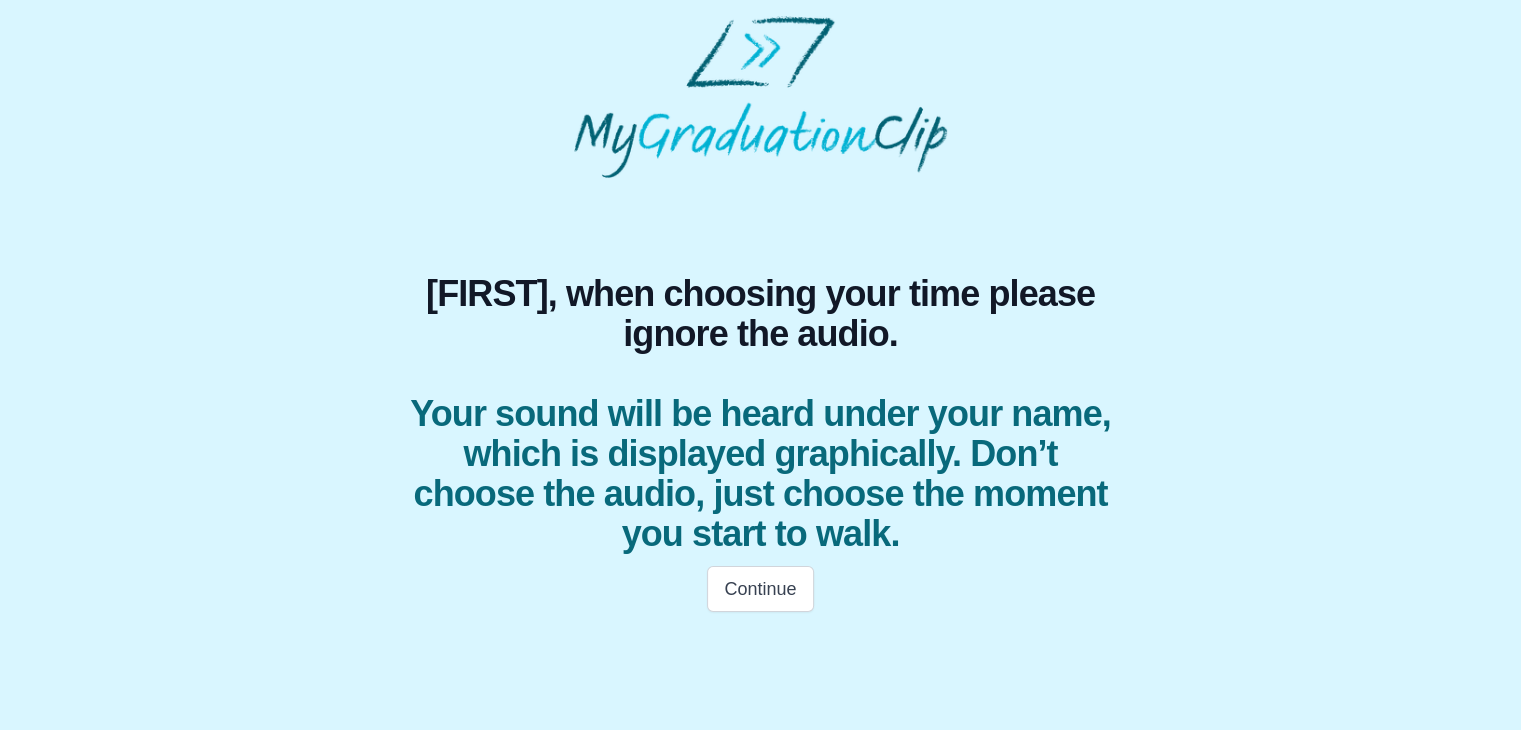 scroll, scrollTop: 0, scrollLeft: 0, axis: both 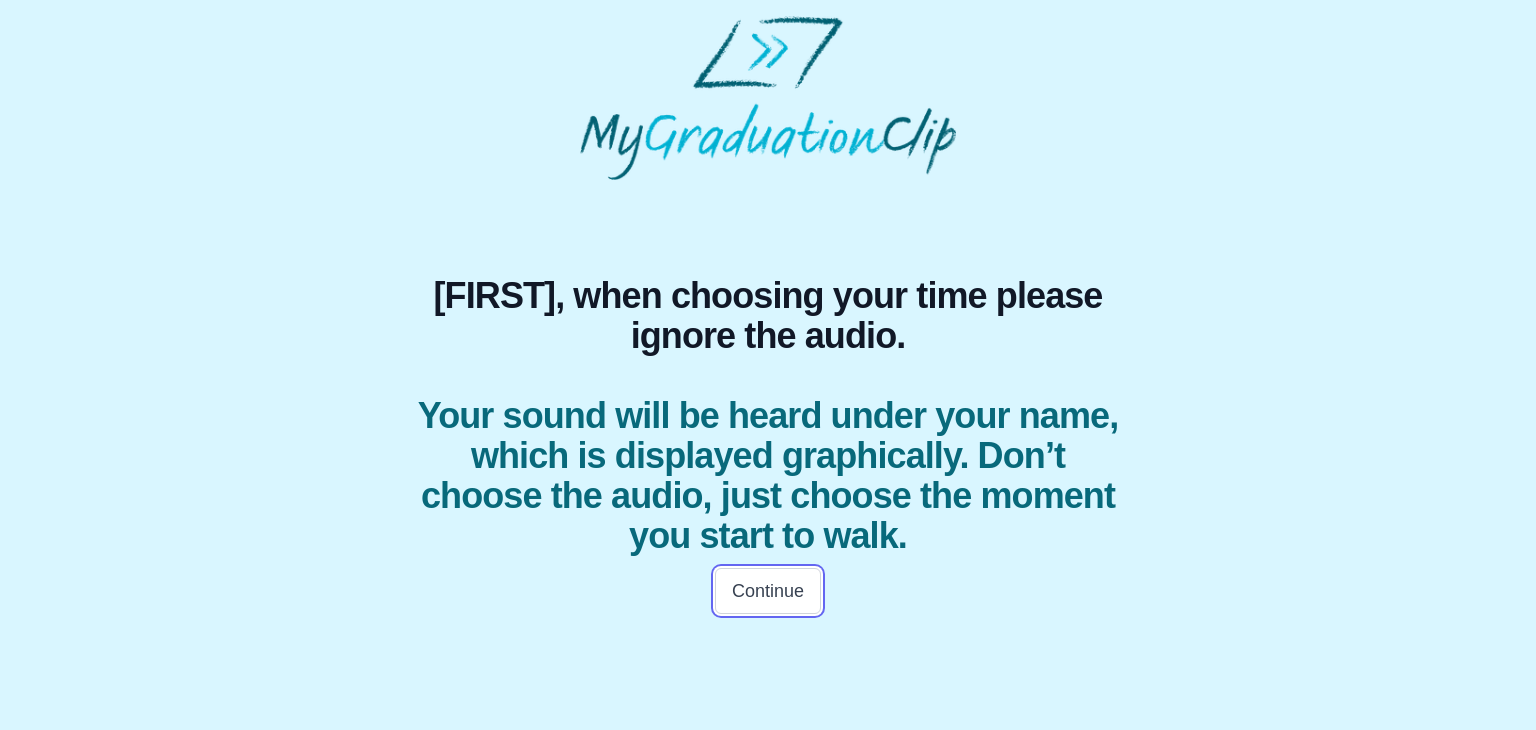 click on "Continue" at bounding box center (768, 591) 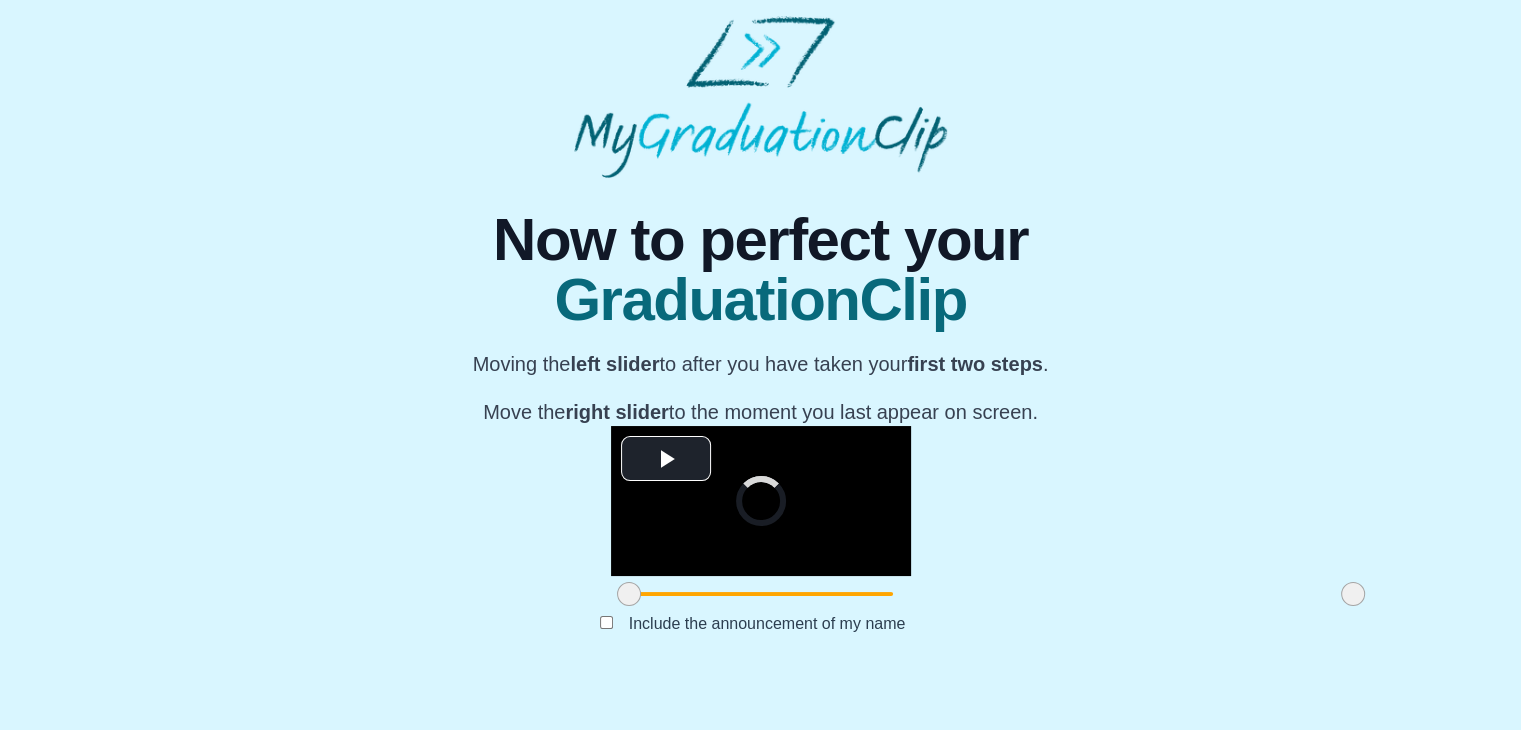 scroll, scrollTop: 238, scrollLeft: 0, axis: vertical 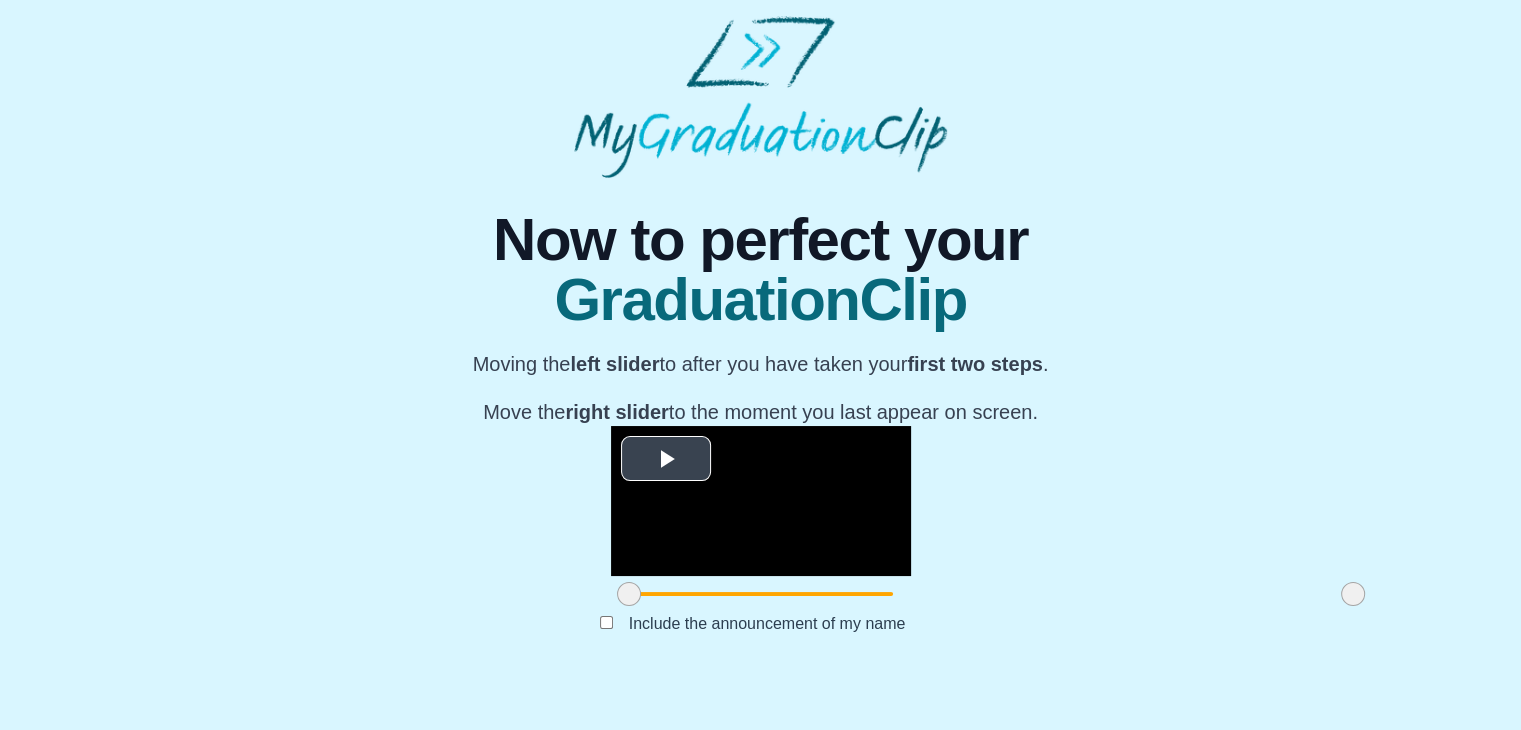 click at bounding box center (666, 458) 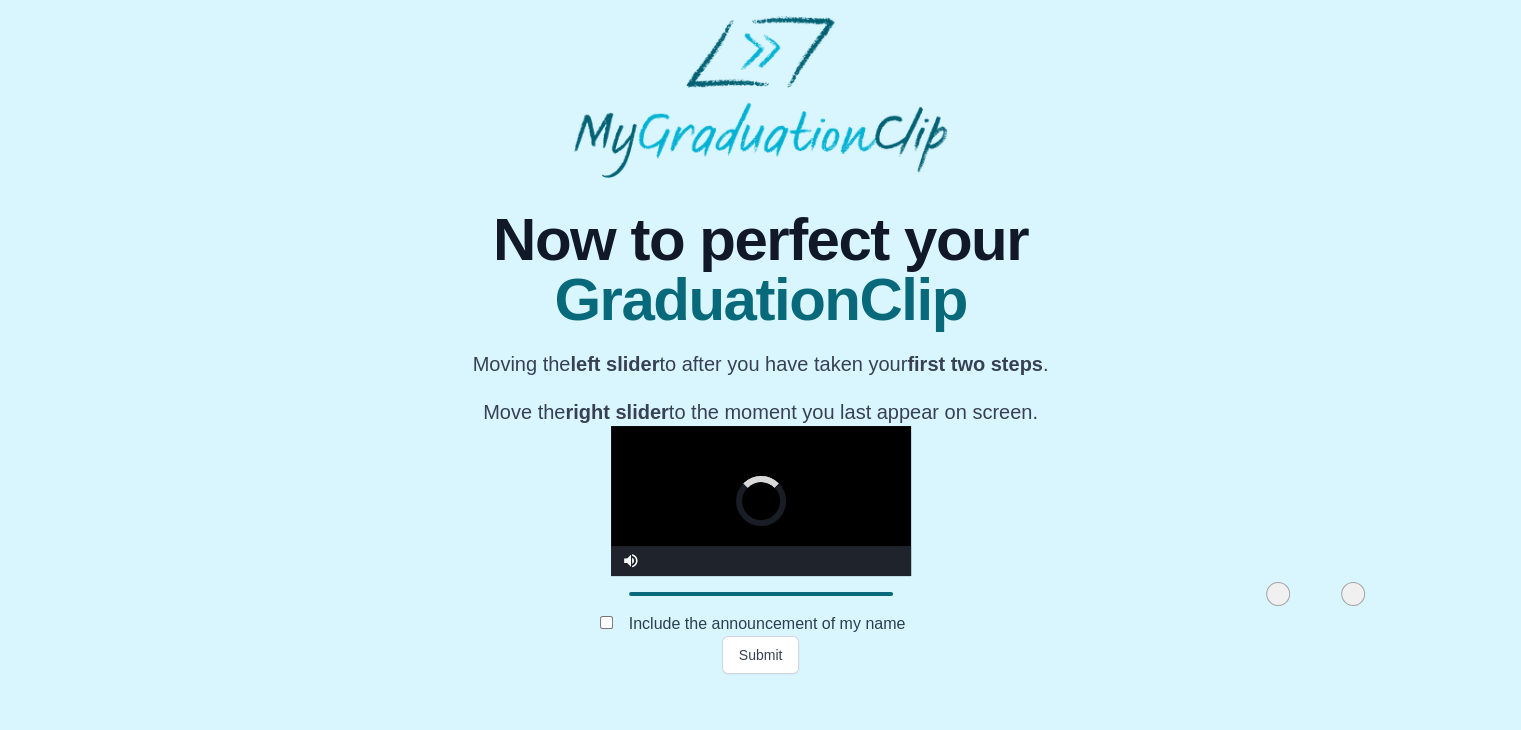 drag, startPoint x: 404, startPoint y: 626, endPoint x: 1077, endPoint y: 593, distance: 673.8086 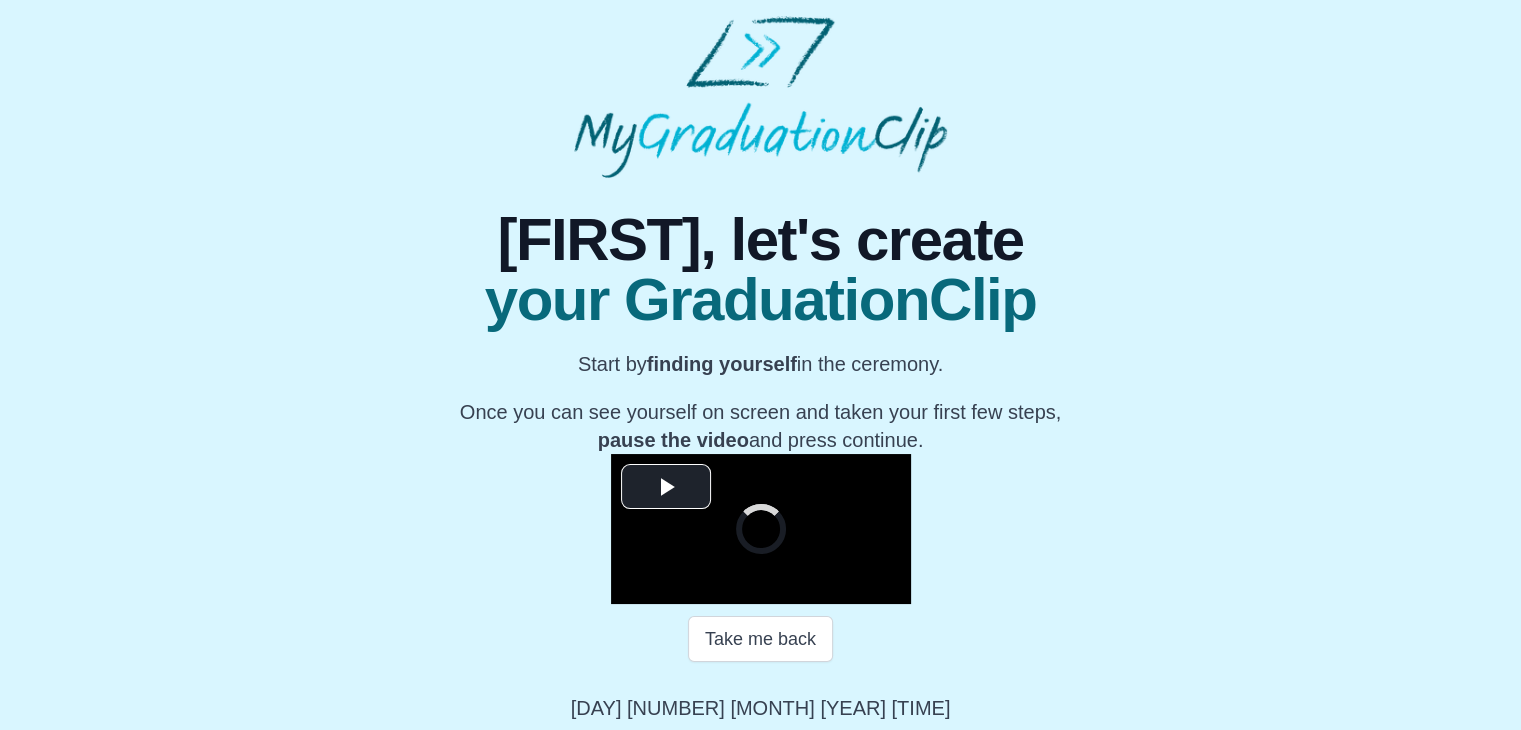 scroll, scrollTop: 283, scrollLeft: 0, axis: vertical 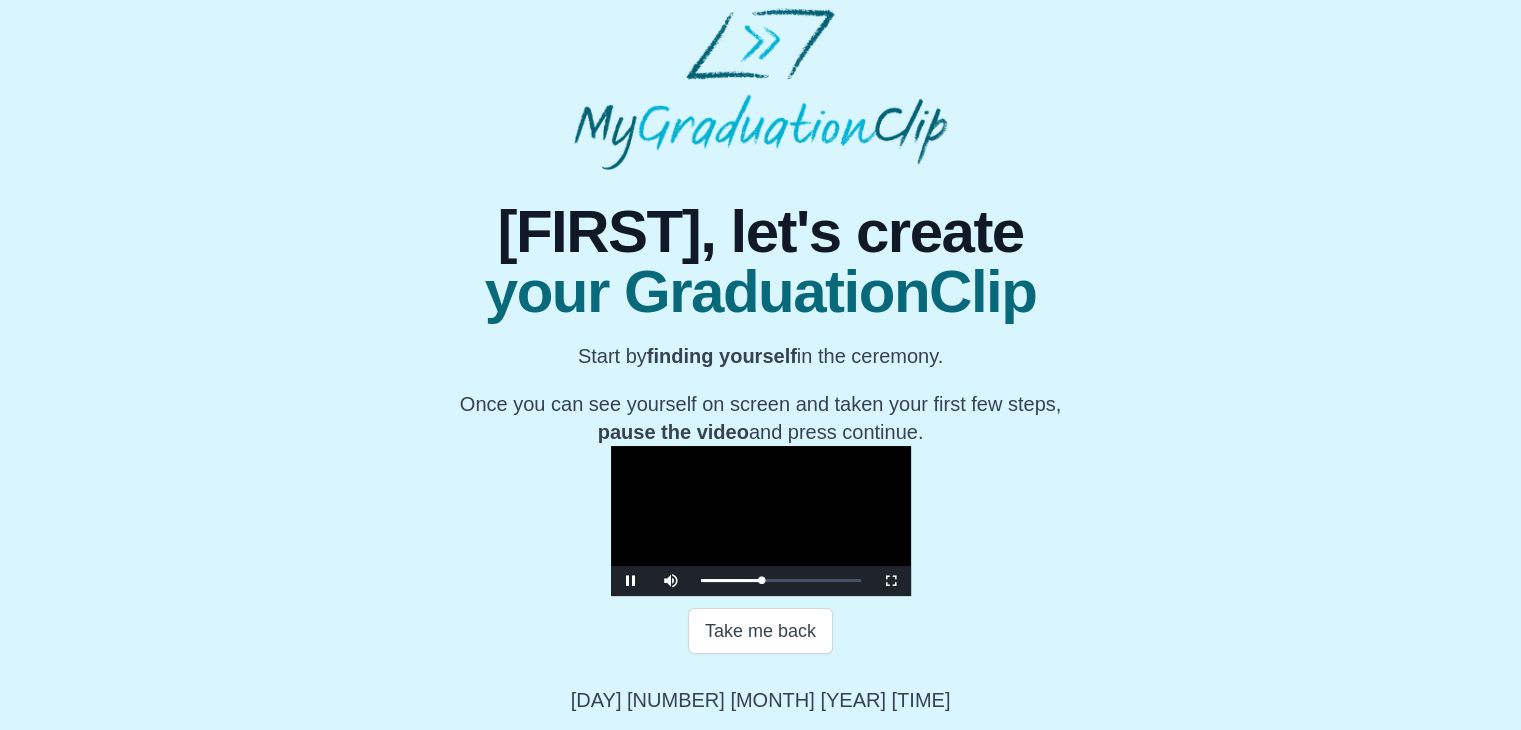 click at bounding box center [761, 521] 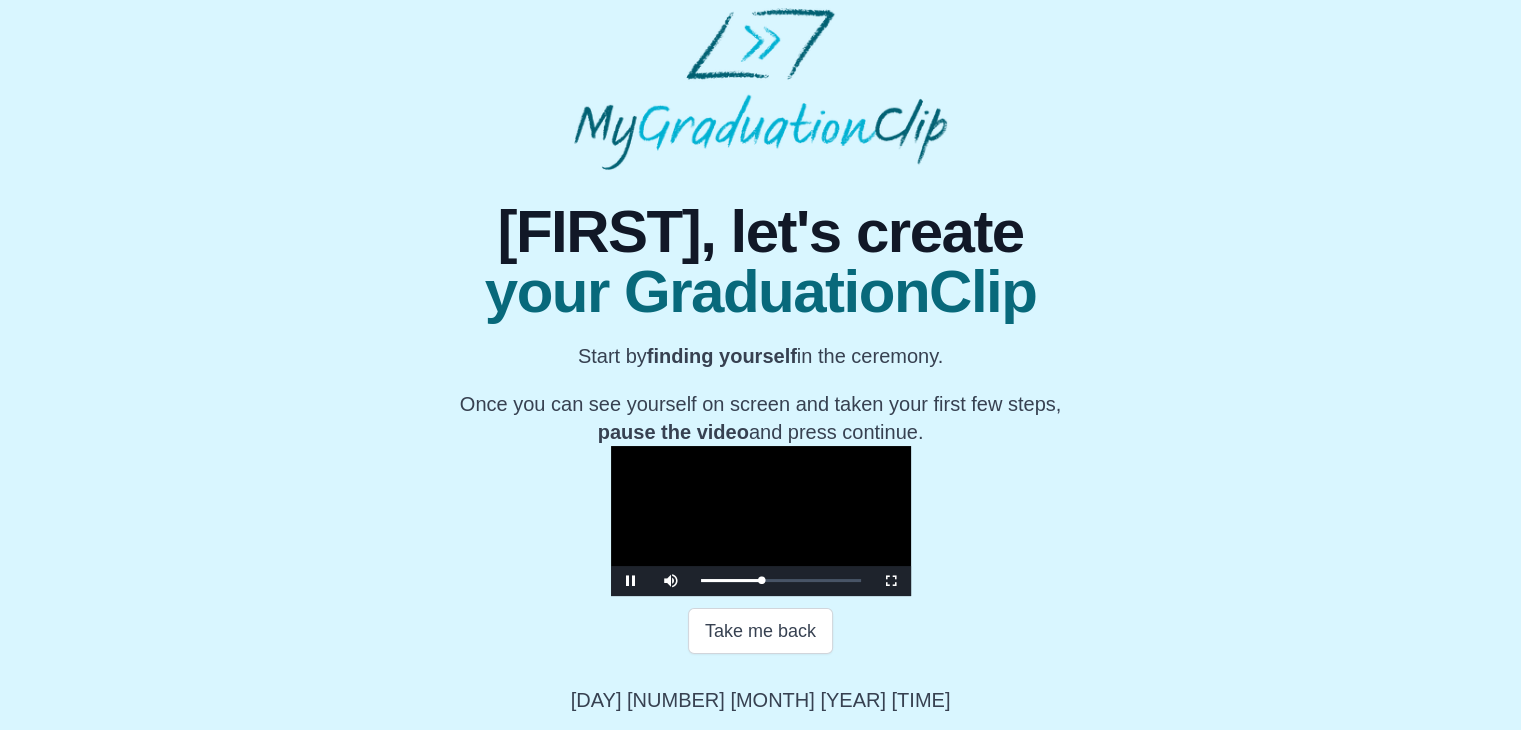 click on "Loaded : 0% 40:47 16:45 Progress : 0%" at bounding box center [781, 581] 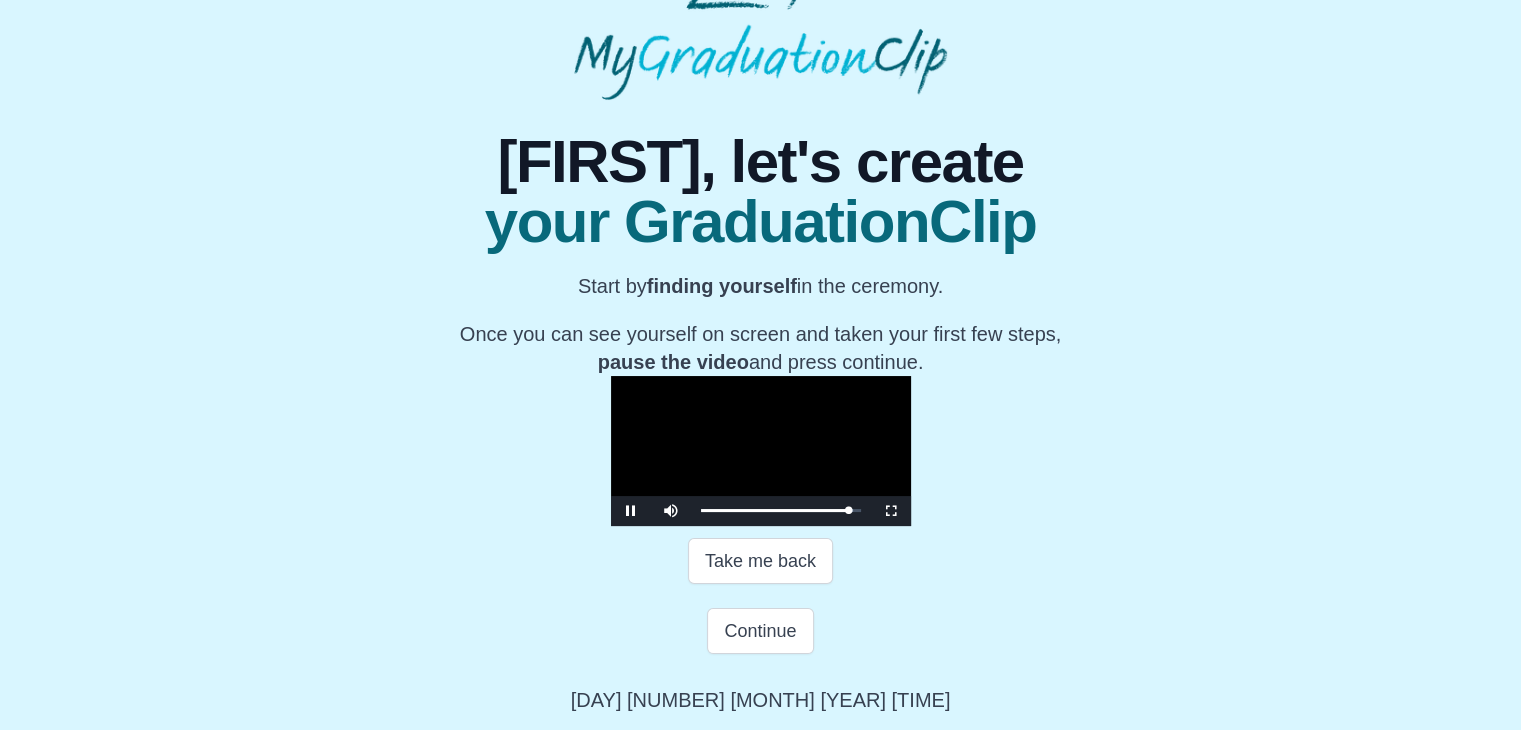 click on "40:44 Progress : 0%" at bounding box center [775, 510] 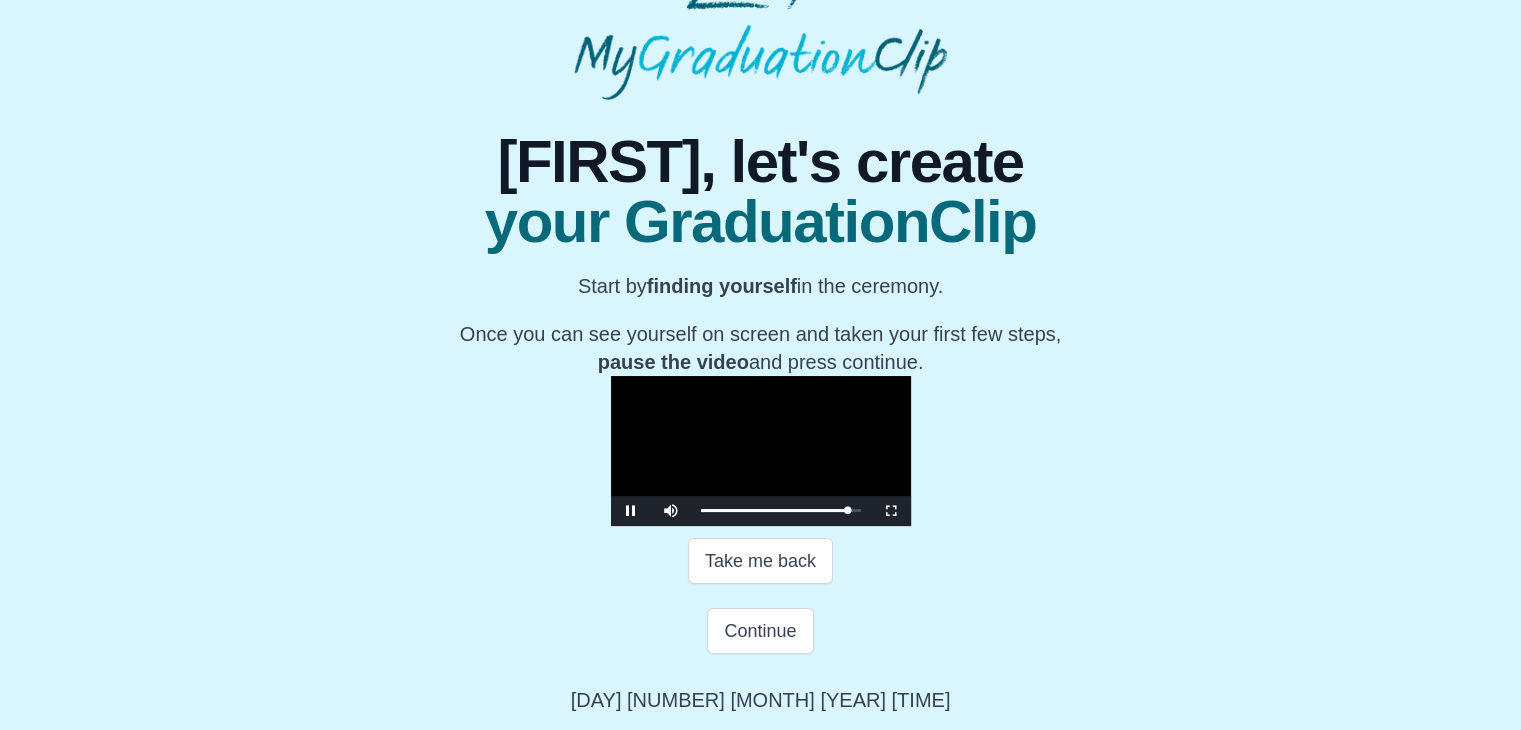 click on "40:26 Progress : 0%" at bounding box center [774, 510] 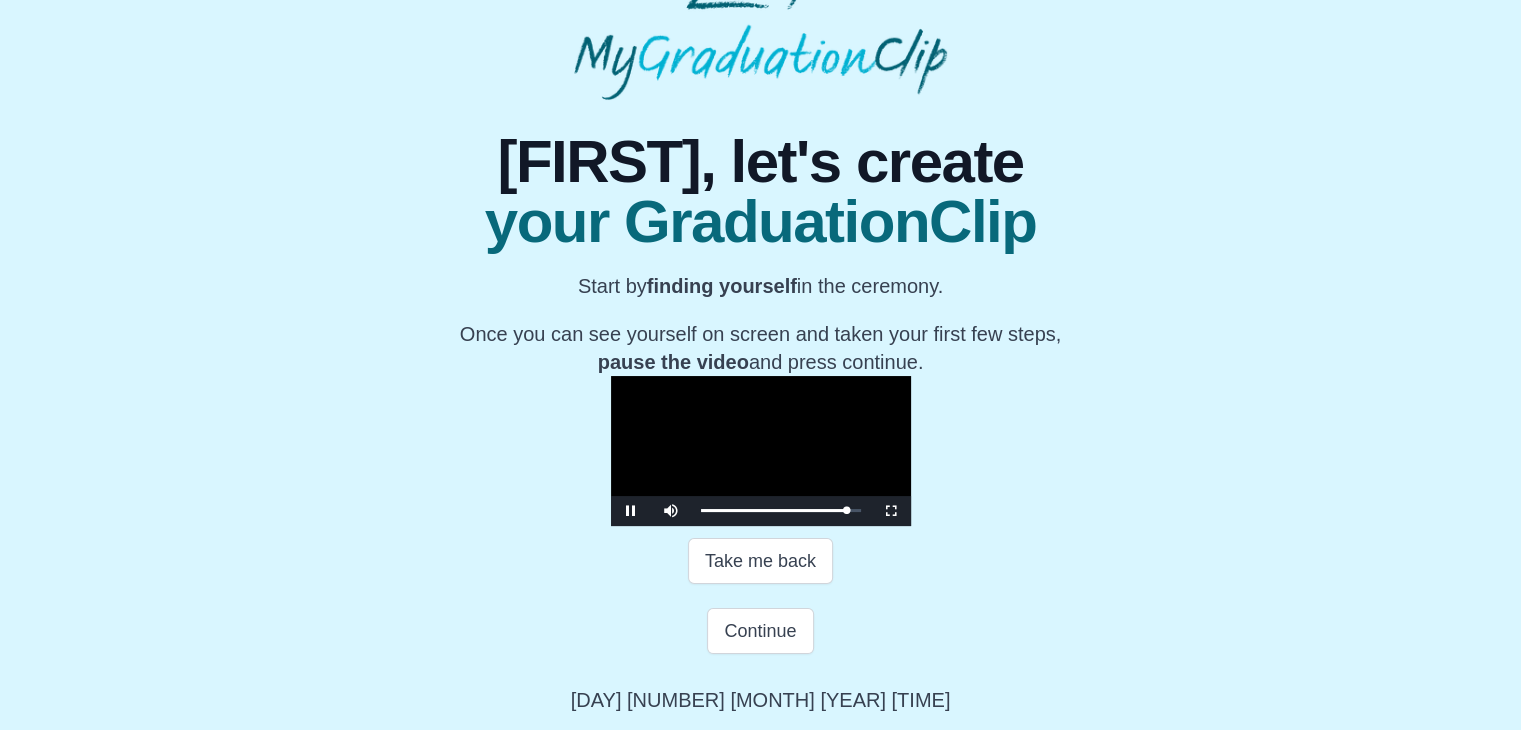 click on "39:59 Progress : 0%" at bounding box center [773, 510] 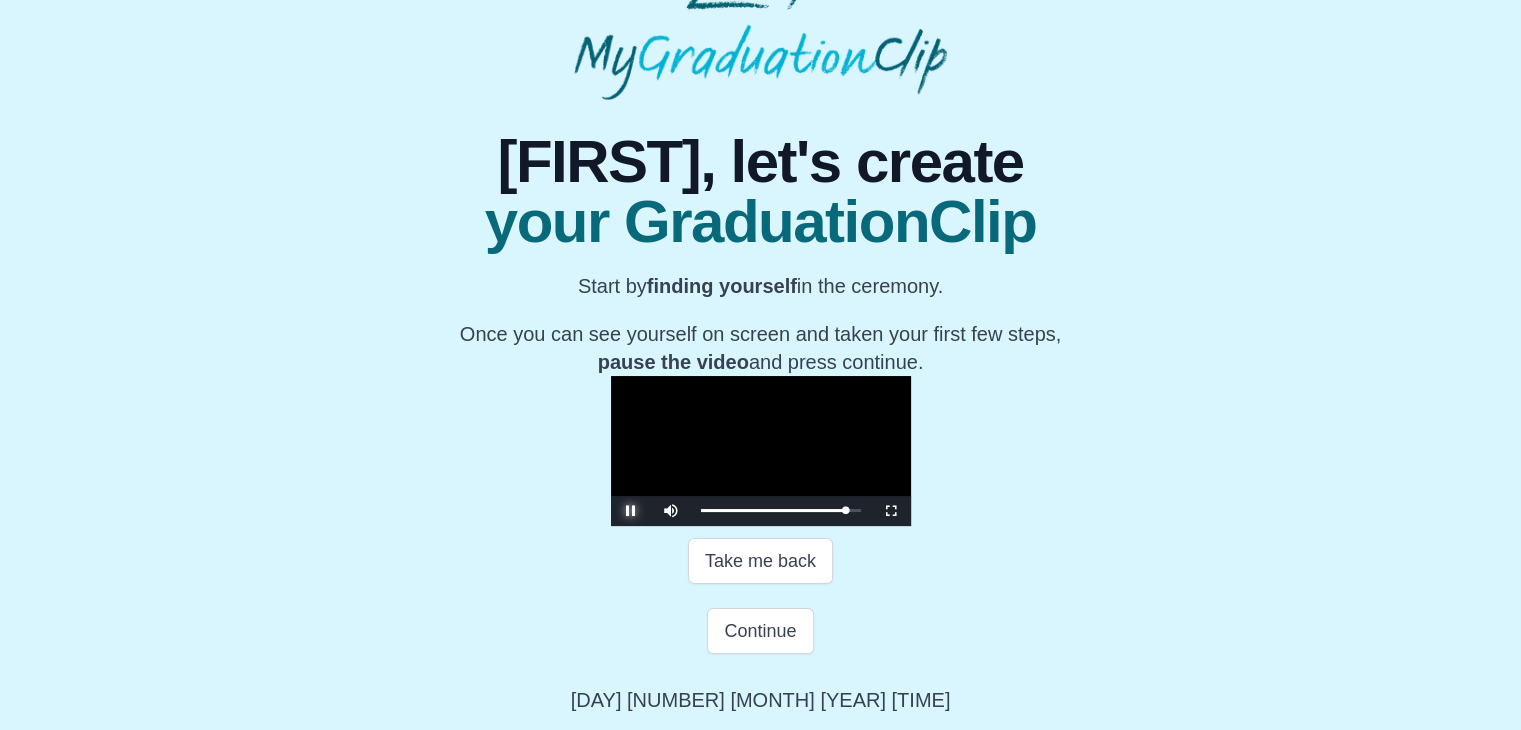click at bounding box center [631, 511] 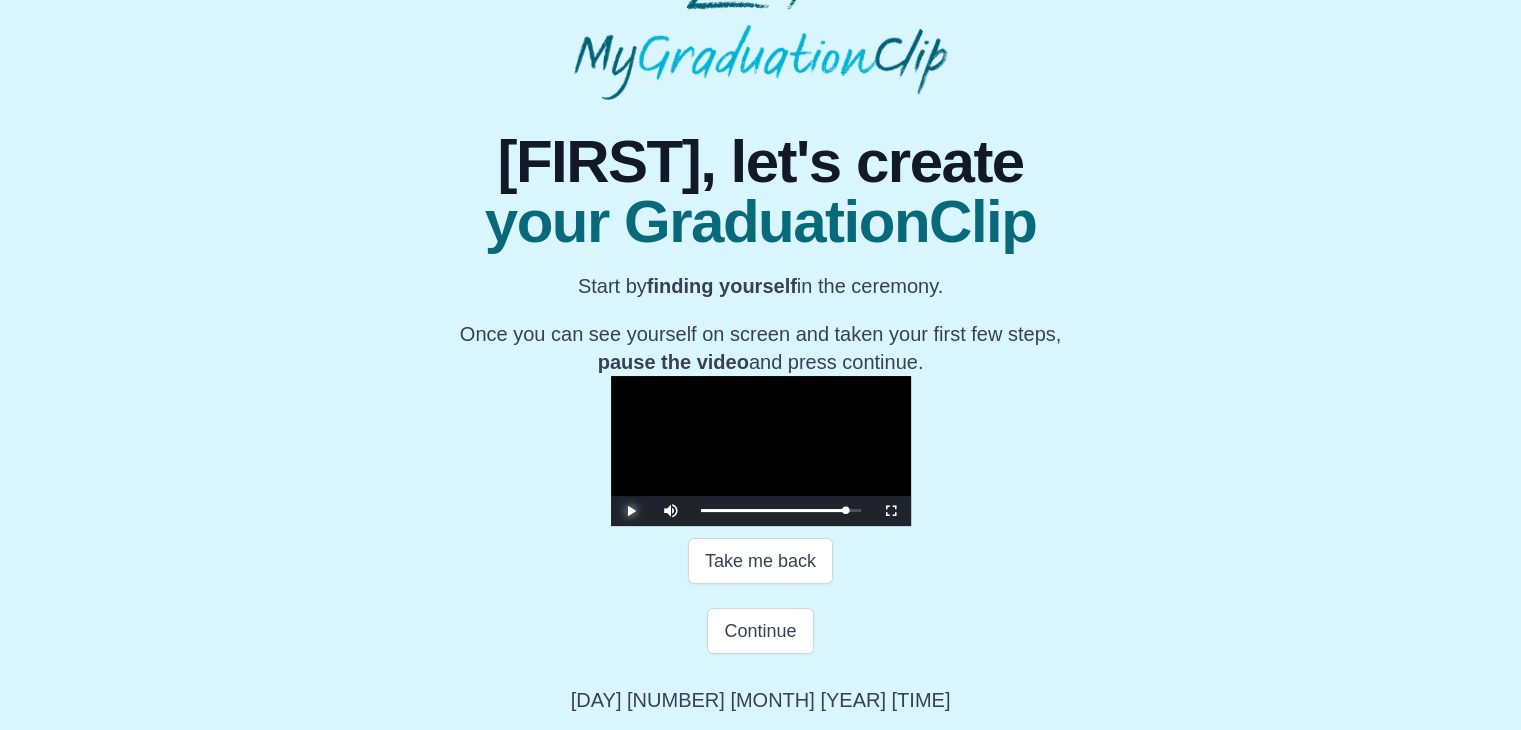 click at bounding box center [631, 511] 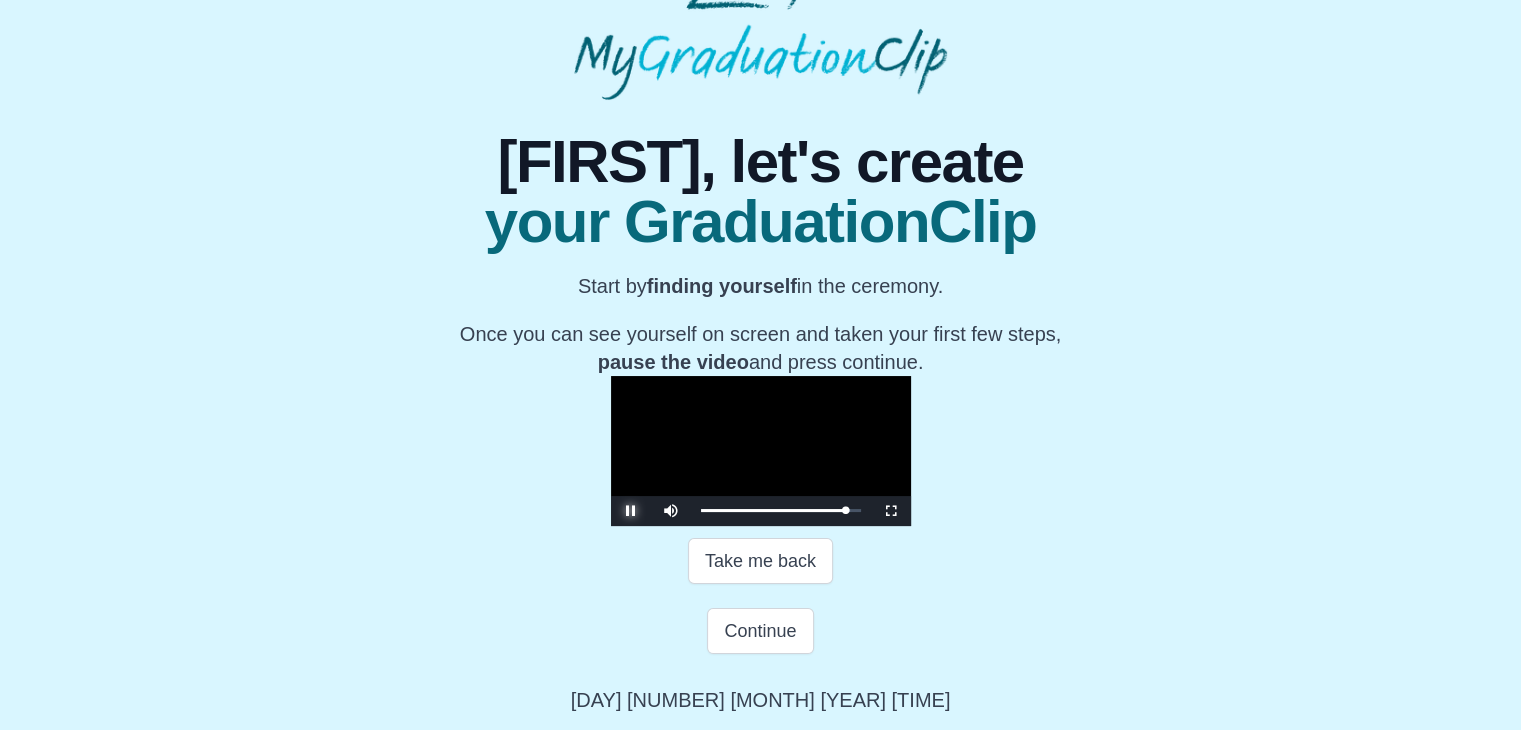 click at bounding box center (631, 511) 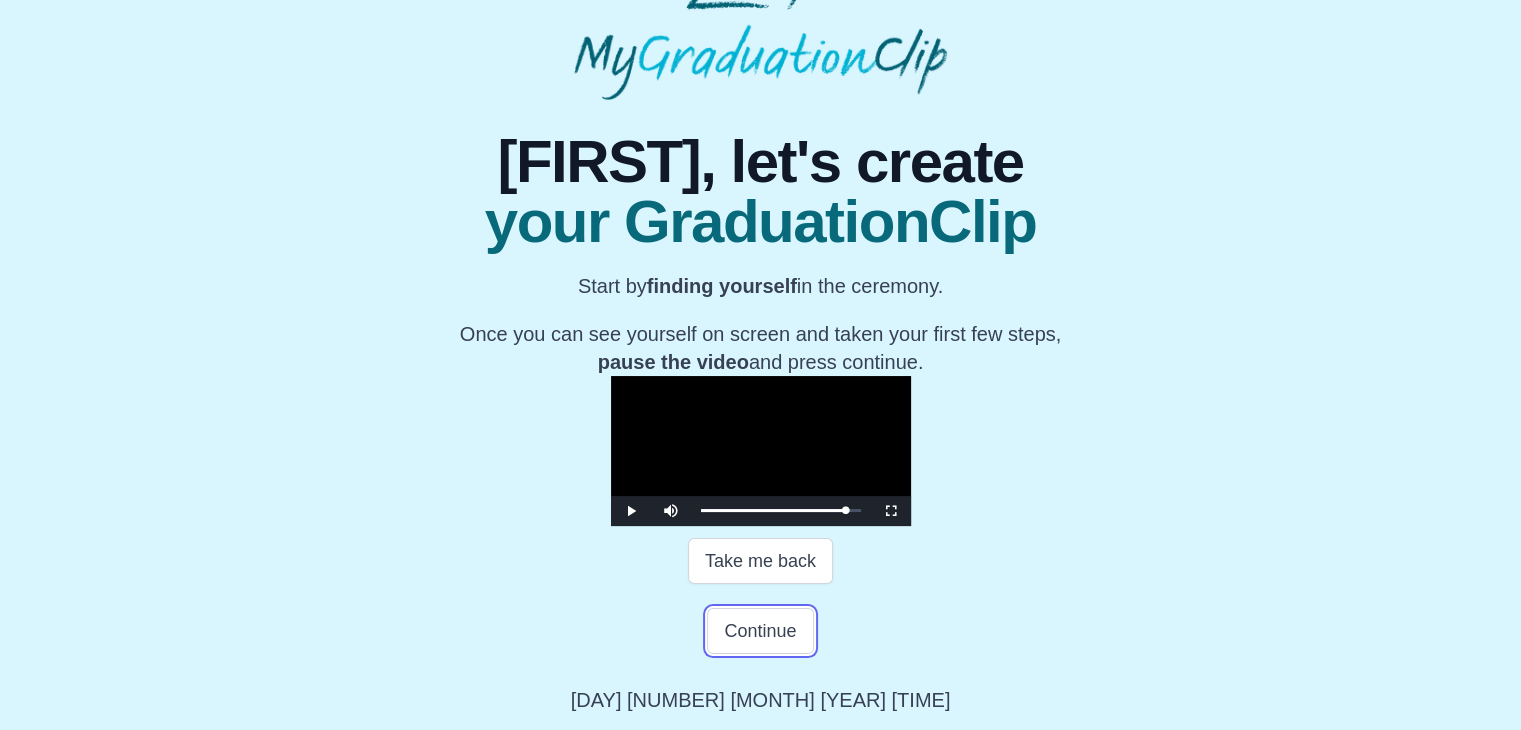 click on "Continue" at bounding box center [760, 631] 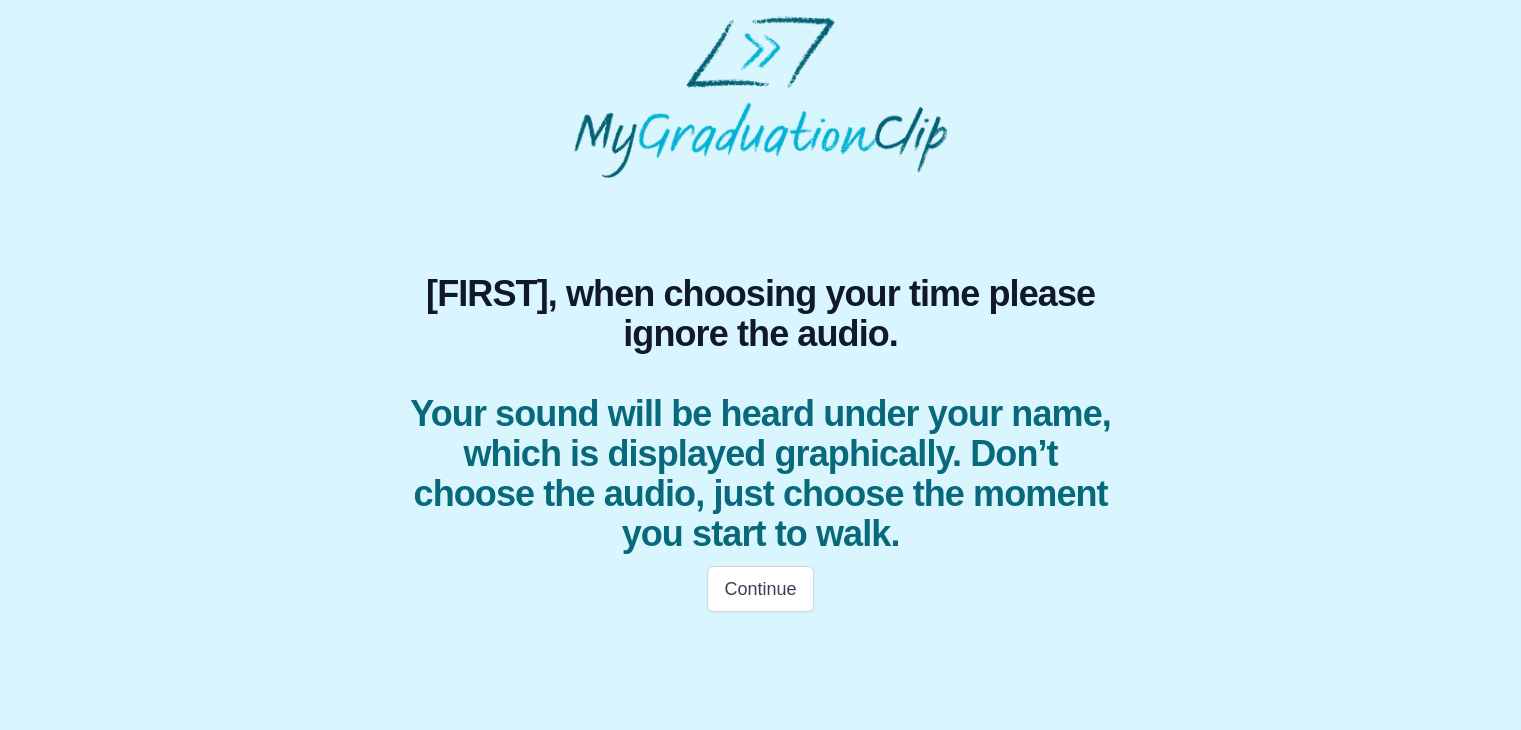 scroll, scrollTop: 0, scrollLeft: 0, axis: both 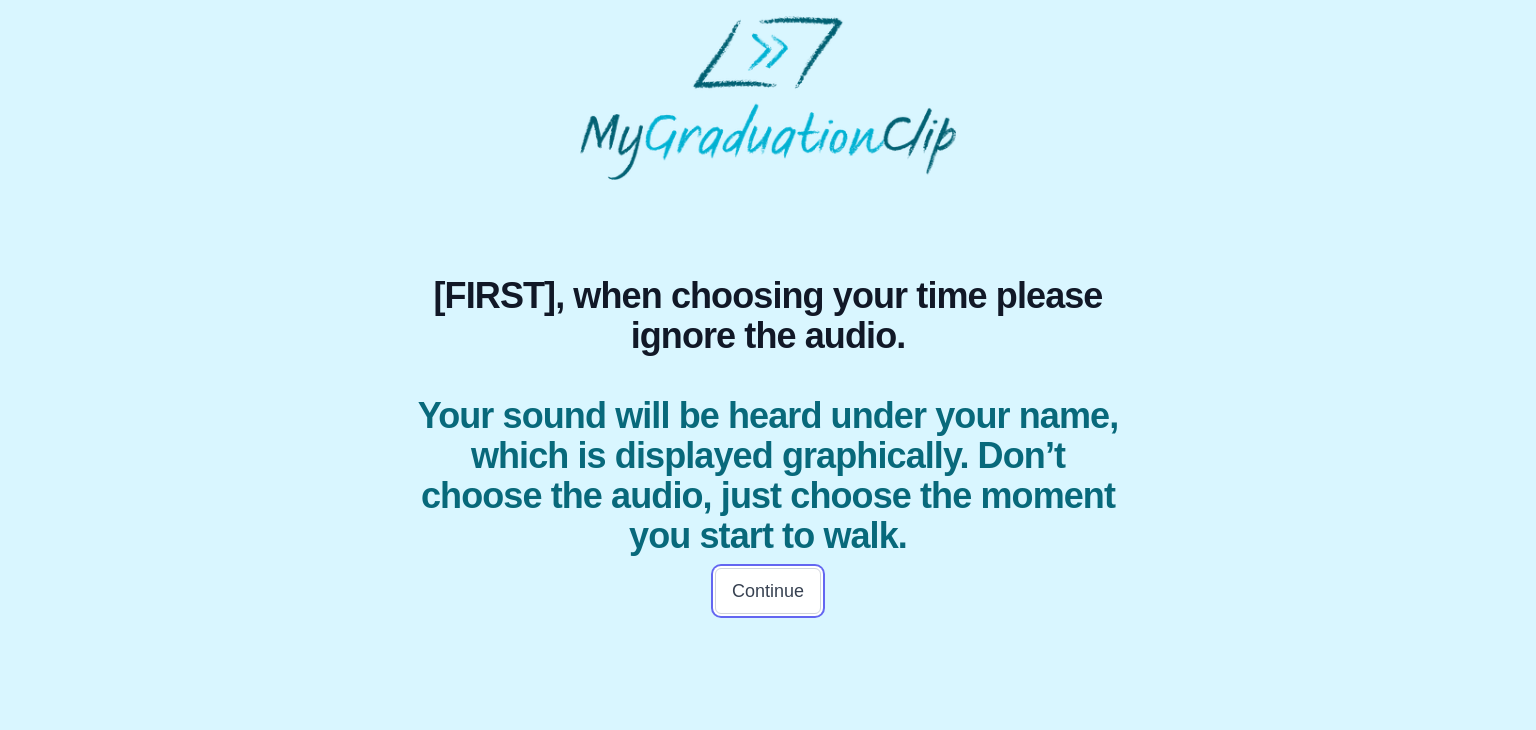 click on "Continue" at bounding box center (768, 591) 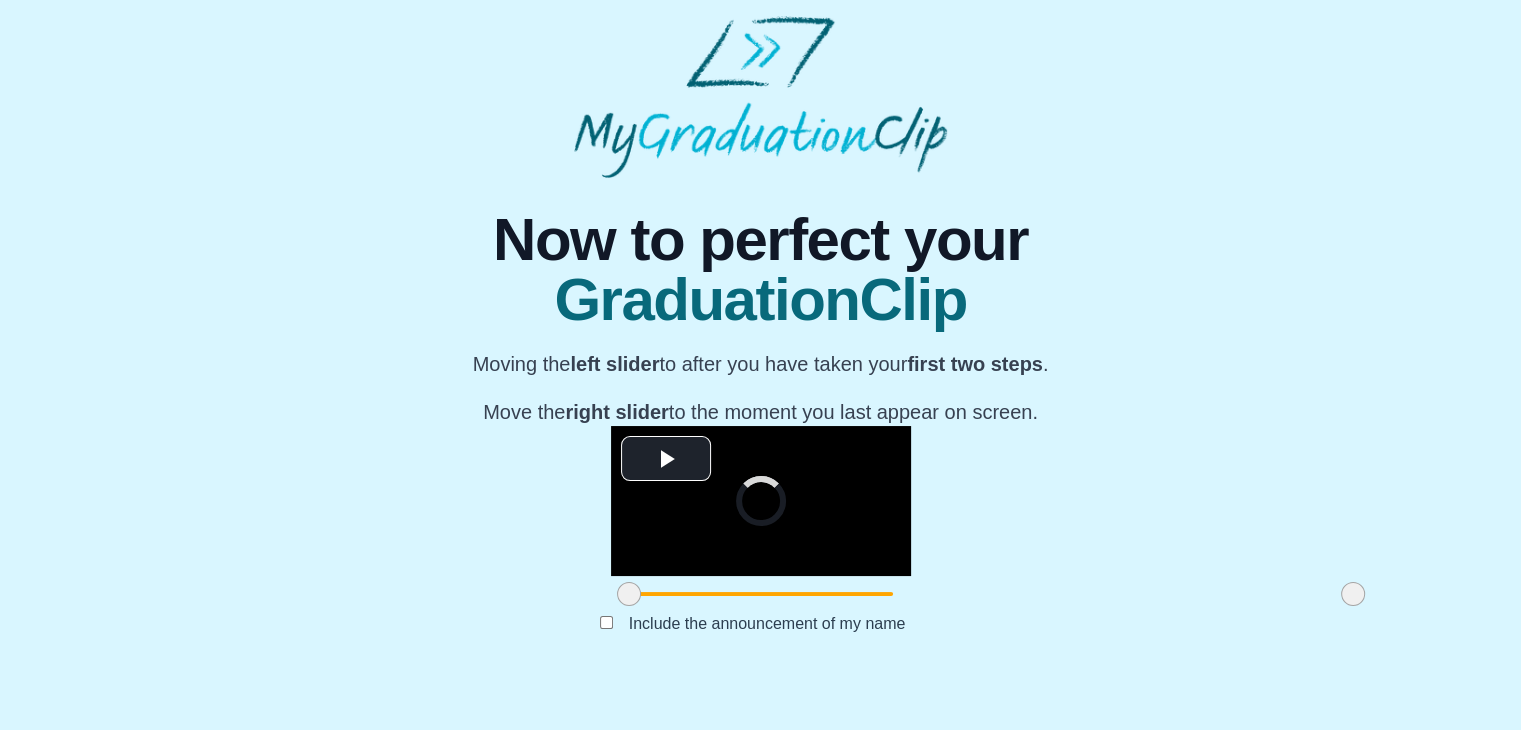 scroll, scrollTop: 238, scrollLeft: 0, axis: vertical 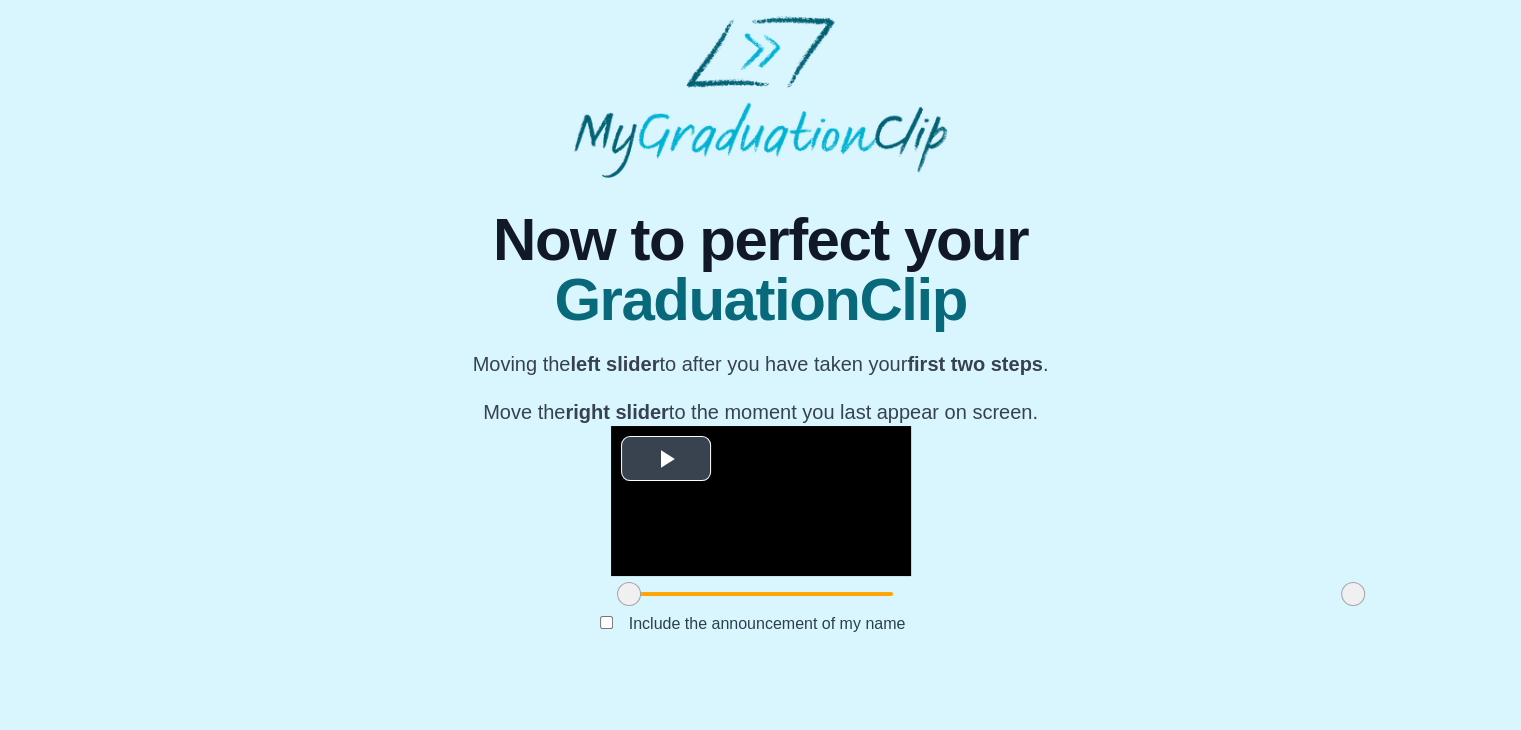 click at bounding box center (666, 458) 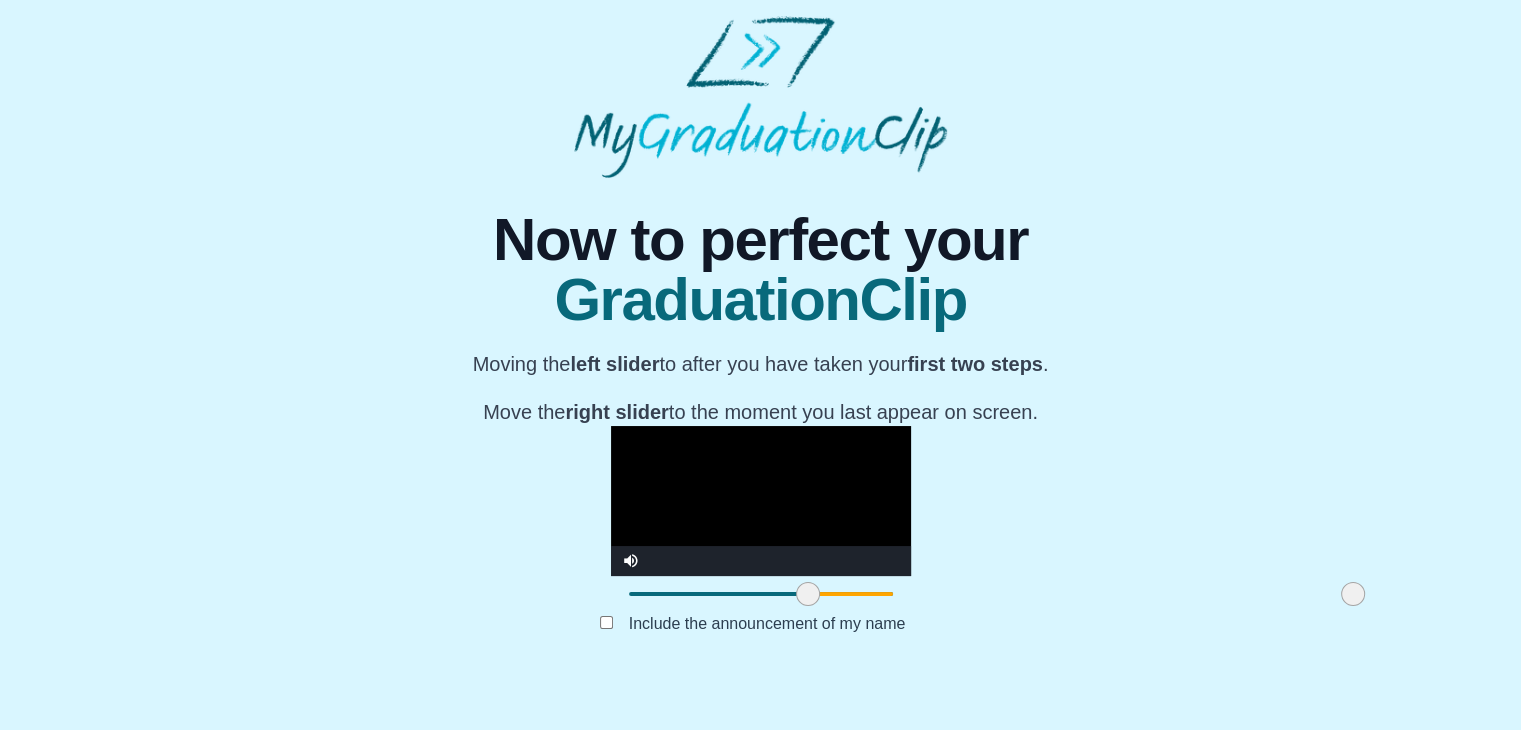 drag, startPoint x: 400, startPoint y: 628, endPoint x: 579, endPoint y: 616, distance: 179.40178 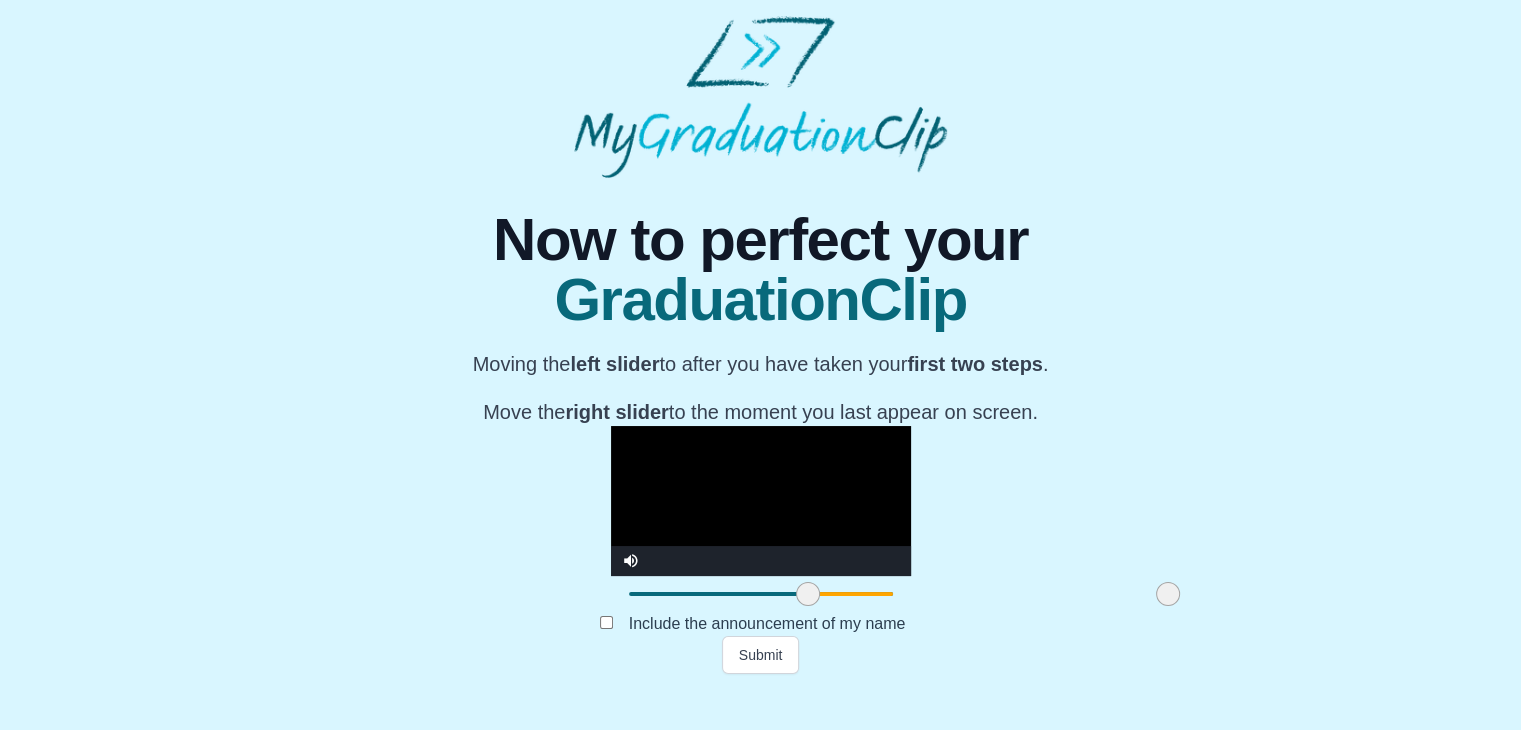 drag, startPoint x: 1118, startPoint y: 630, endPoint x: 933, endPoint y: 604, distance: 186.8181 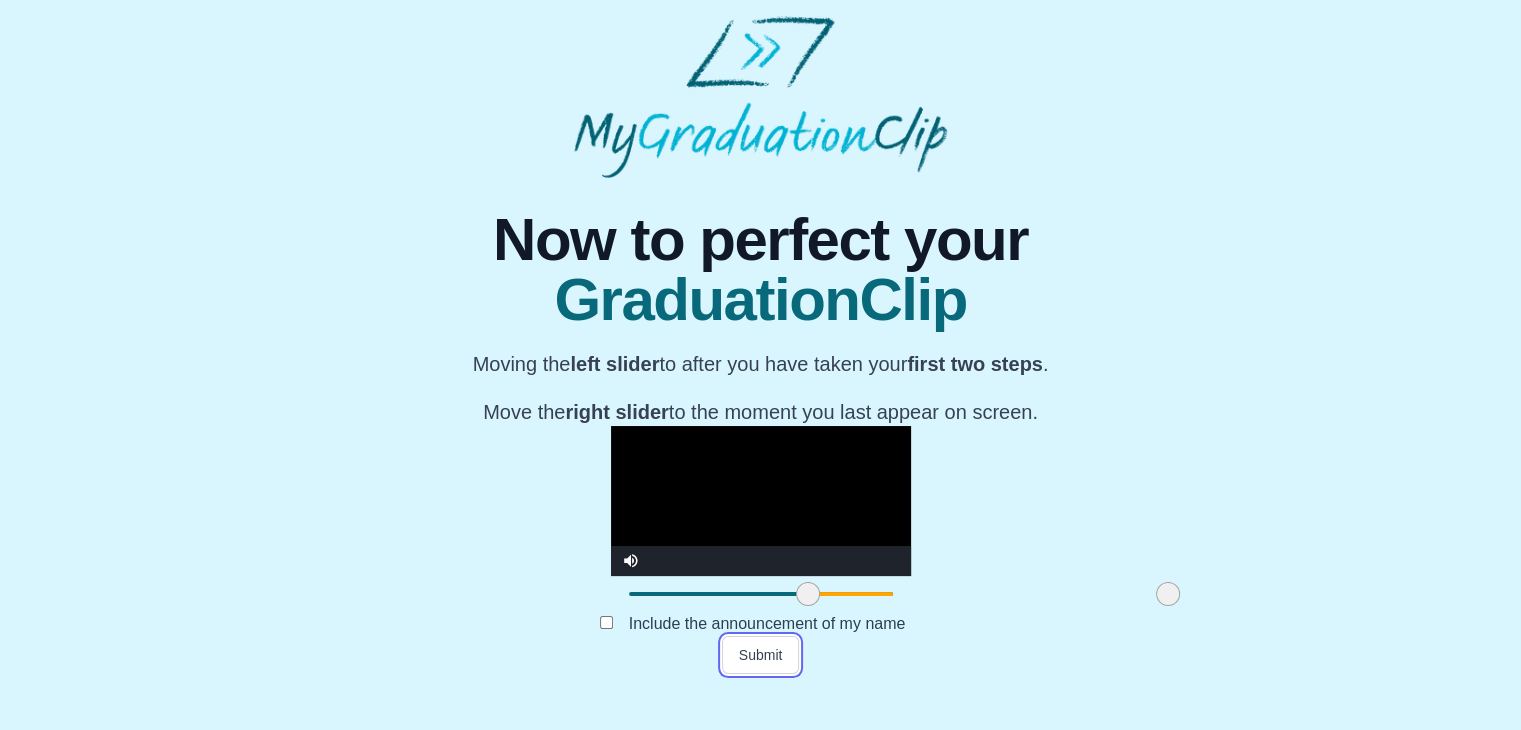 click on "Submit" at bounding box center [761, 655] 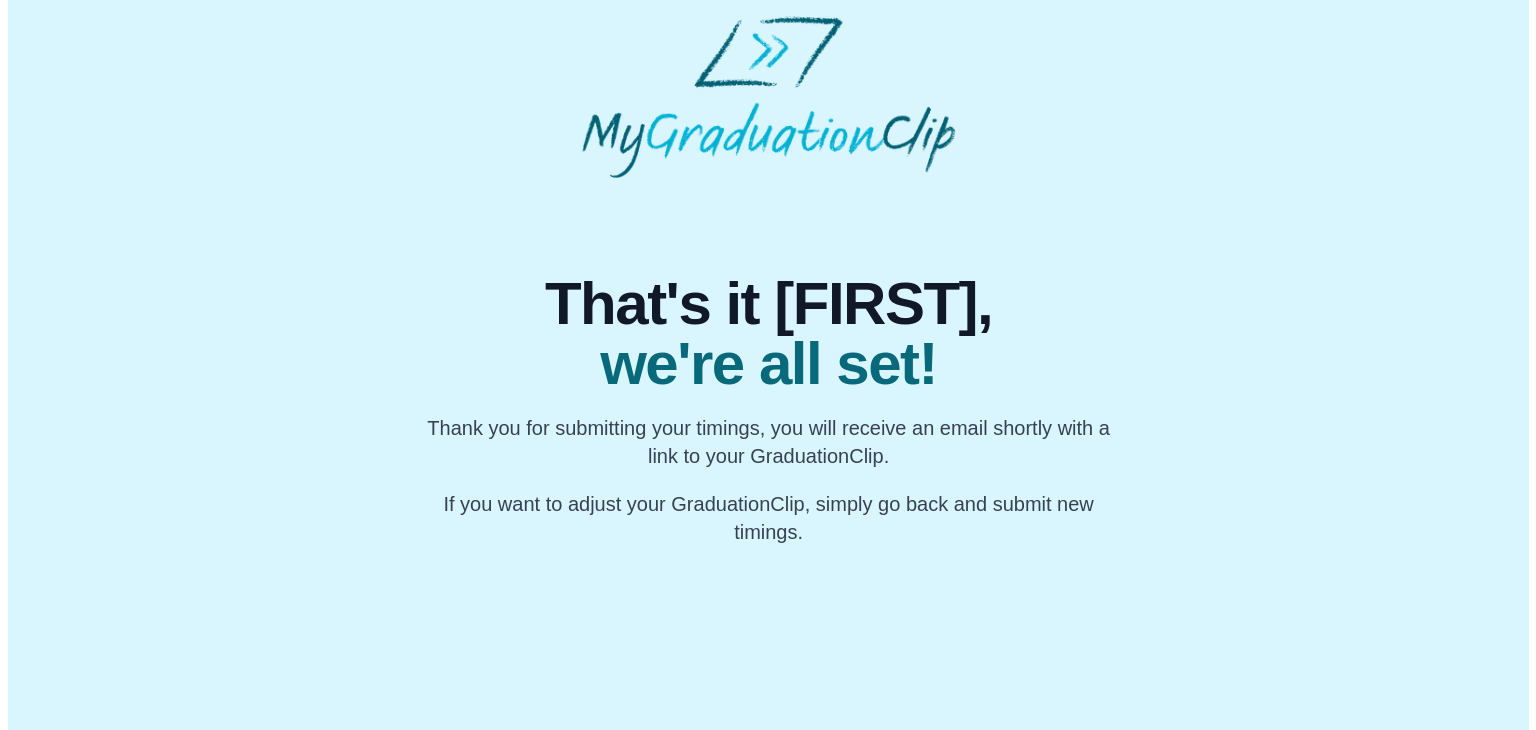 scroll, scrollTop: 0, scrollLeft: 0, axis: both 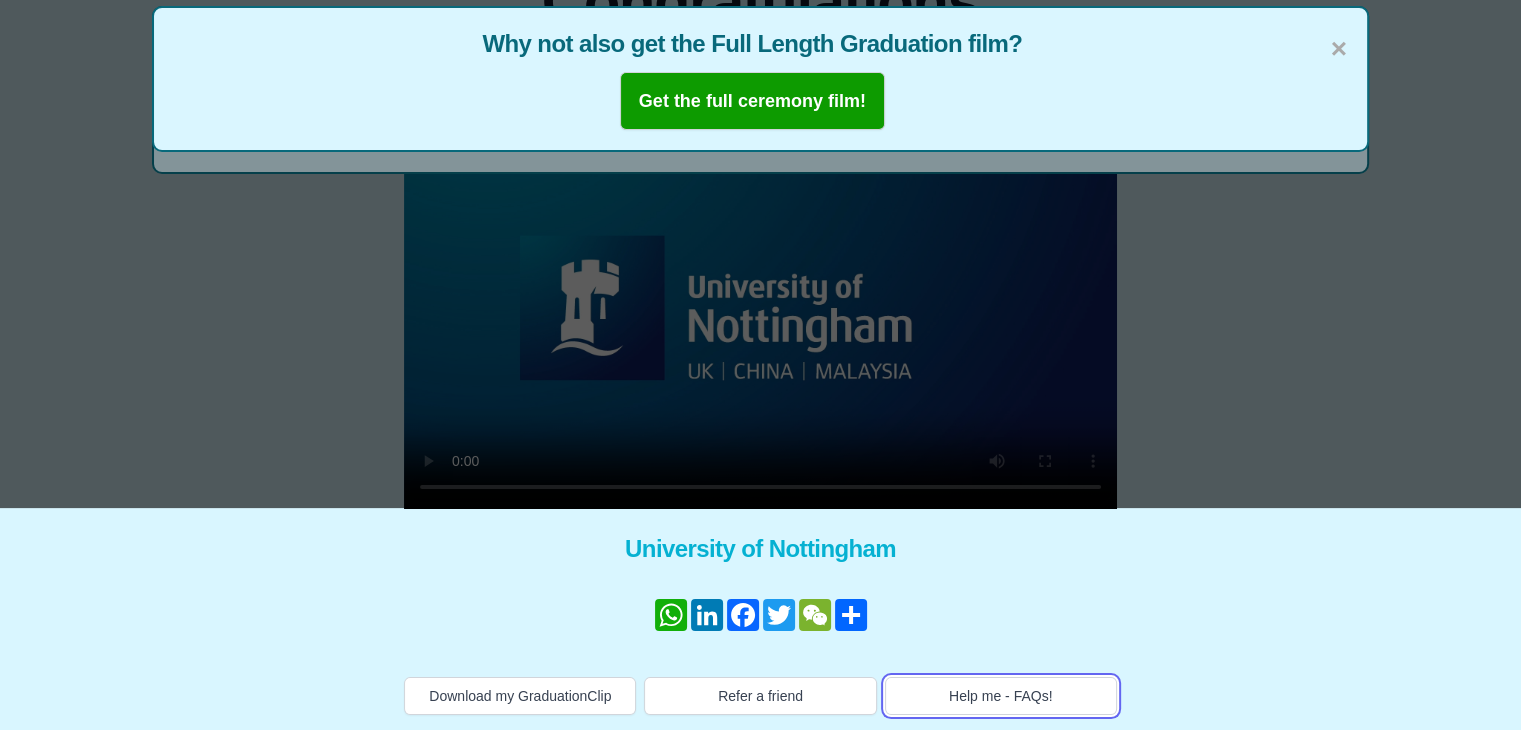 click on "Help me - FAQs!" at bounding box center (1001, 696) 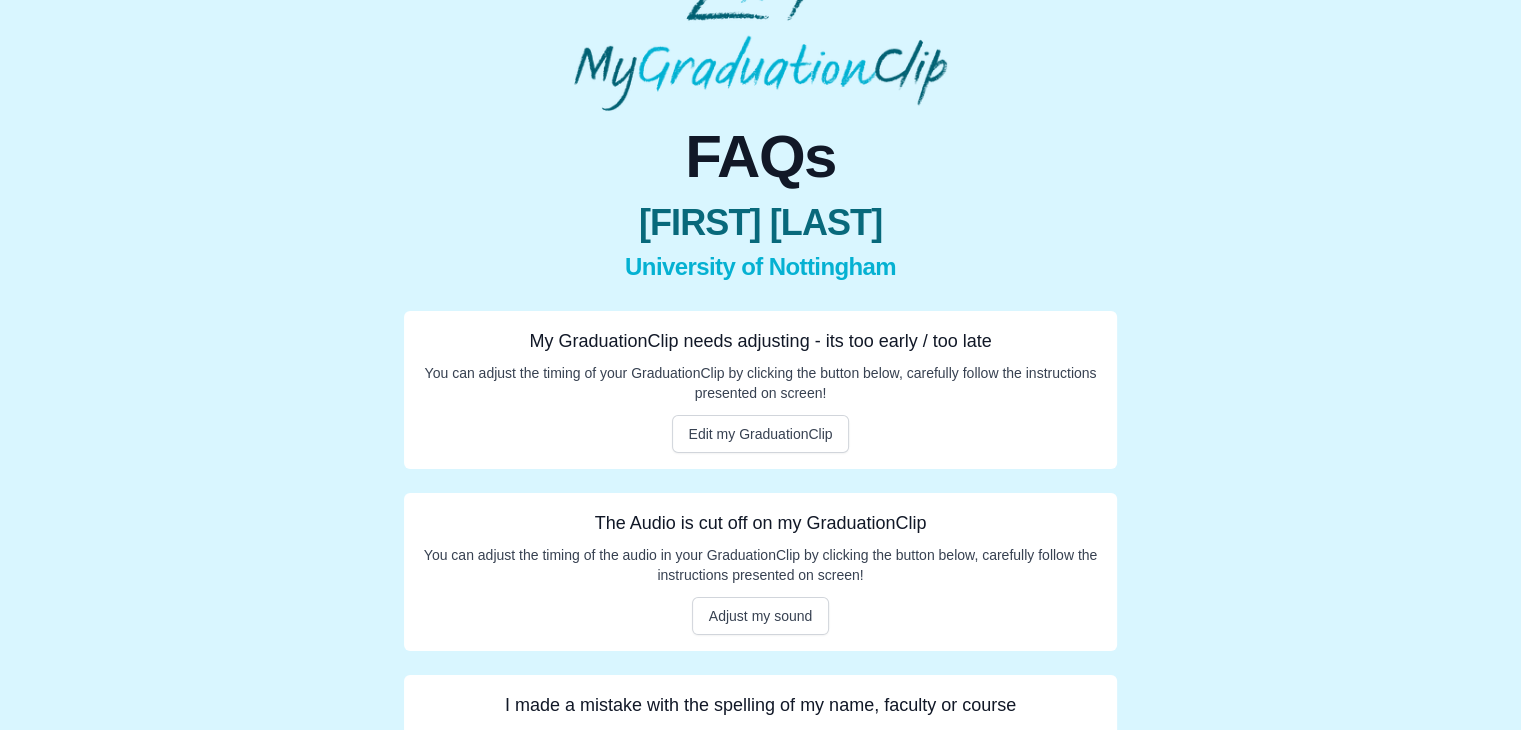 scroll, scrollTop: 184, scrollLeft: 0, axis: vertical 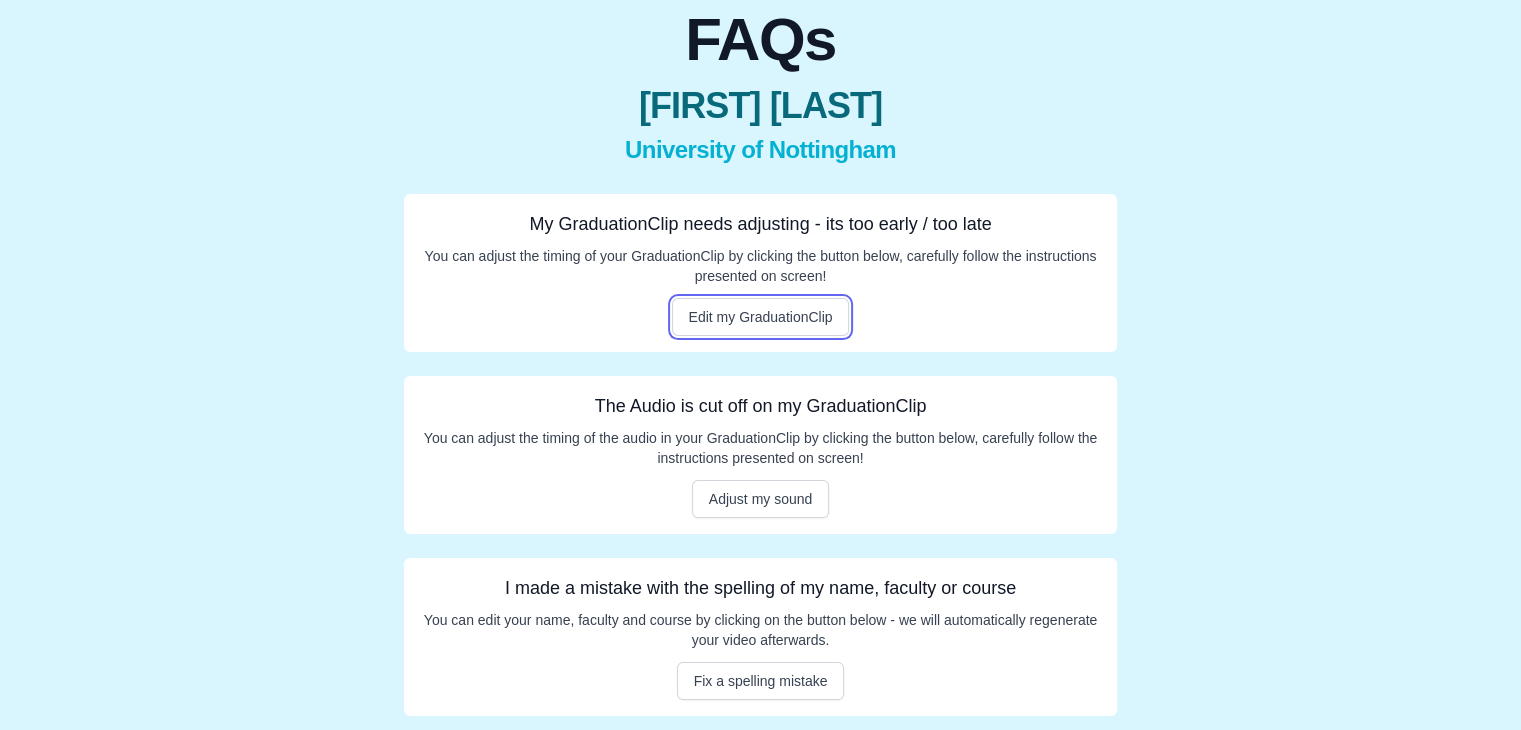 click on "Edit my GraduationClip" at bounding box center (761, 317) 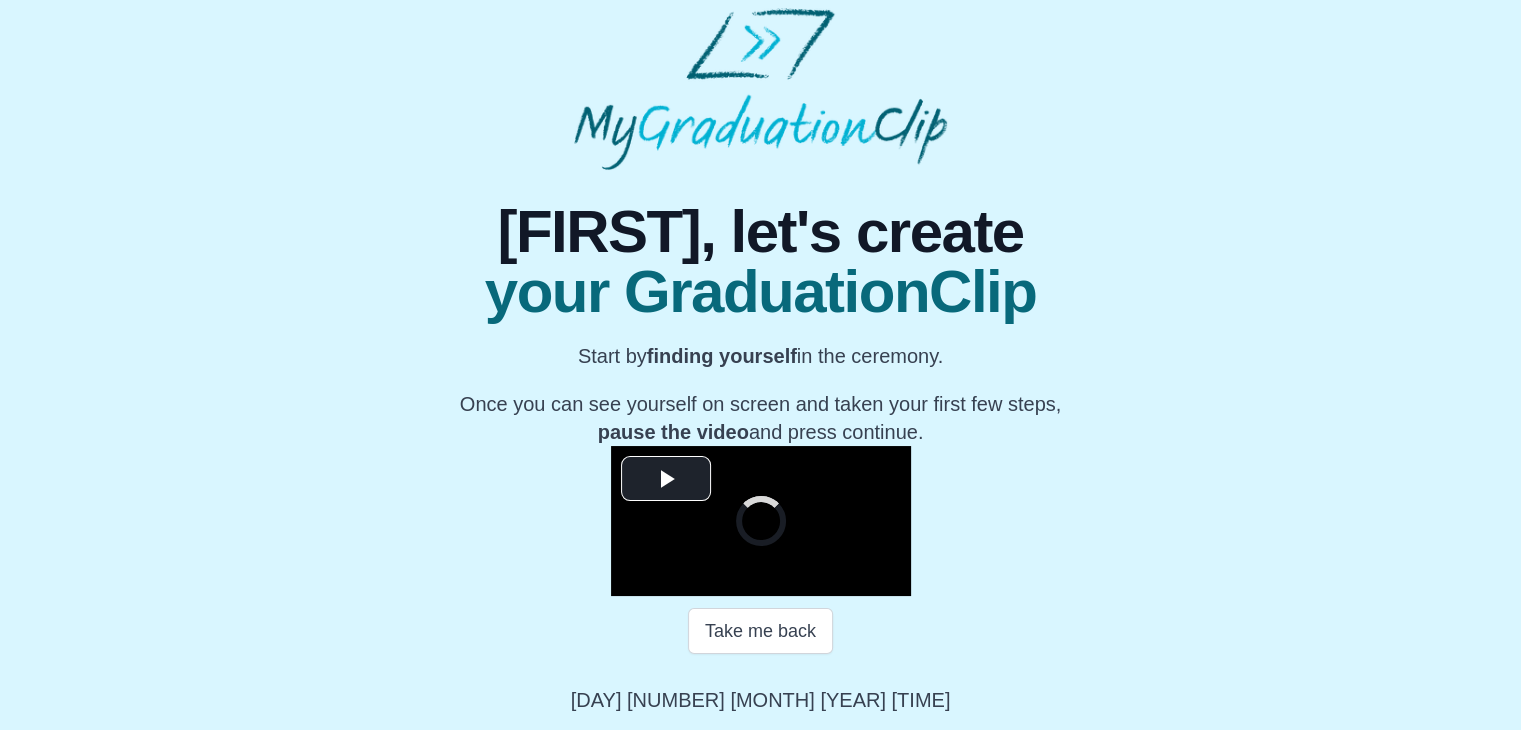 scroll, scrollTop: 286, scrollLeft: 0, axis: vertical 